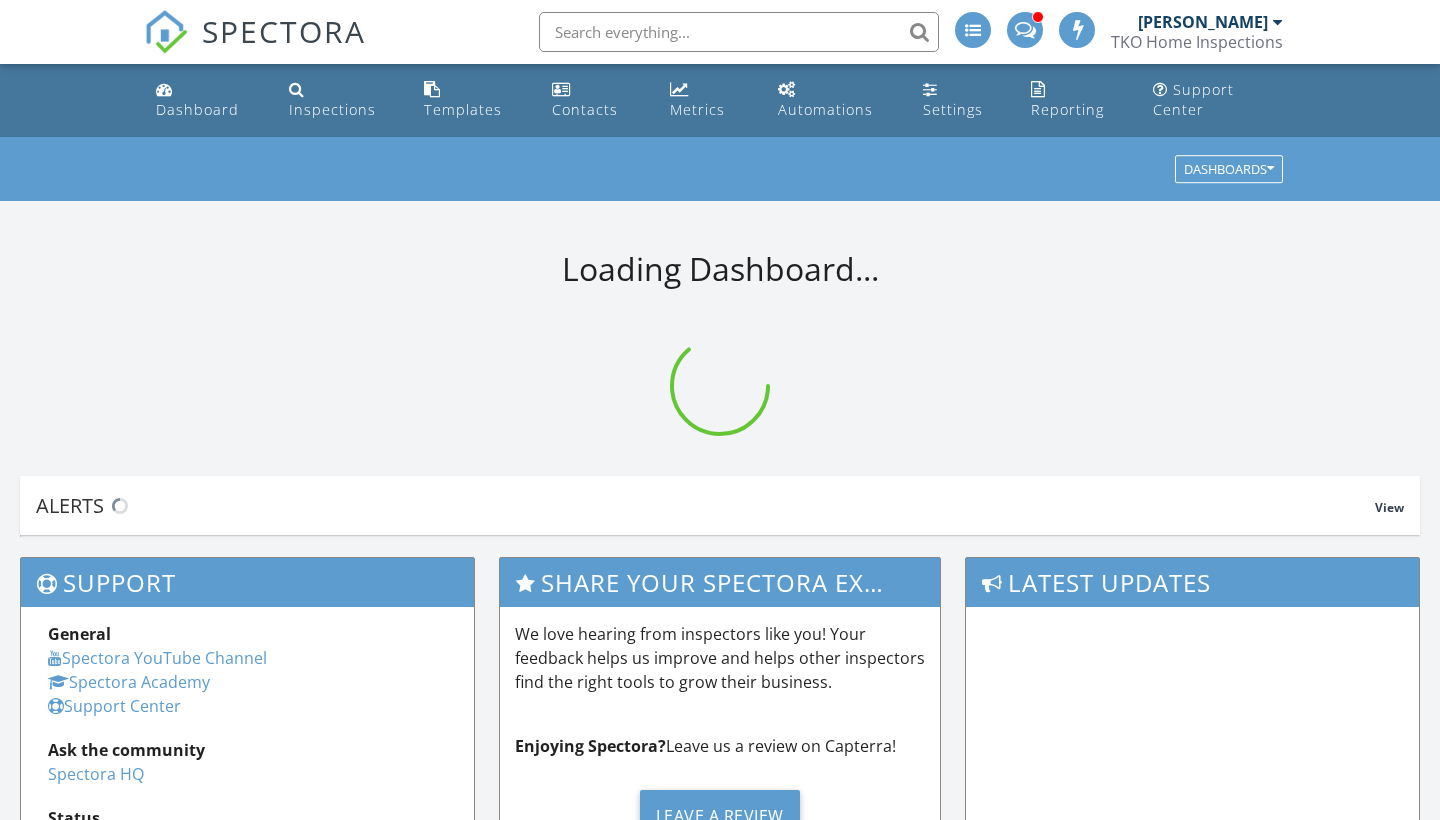 scroll, scrollTop: 0, scrollLeft: 0, axis: both 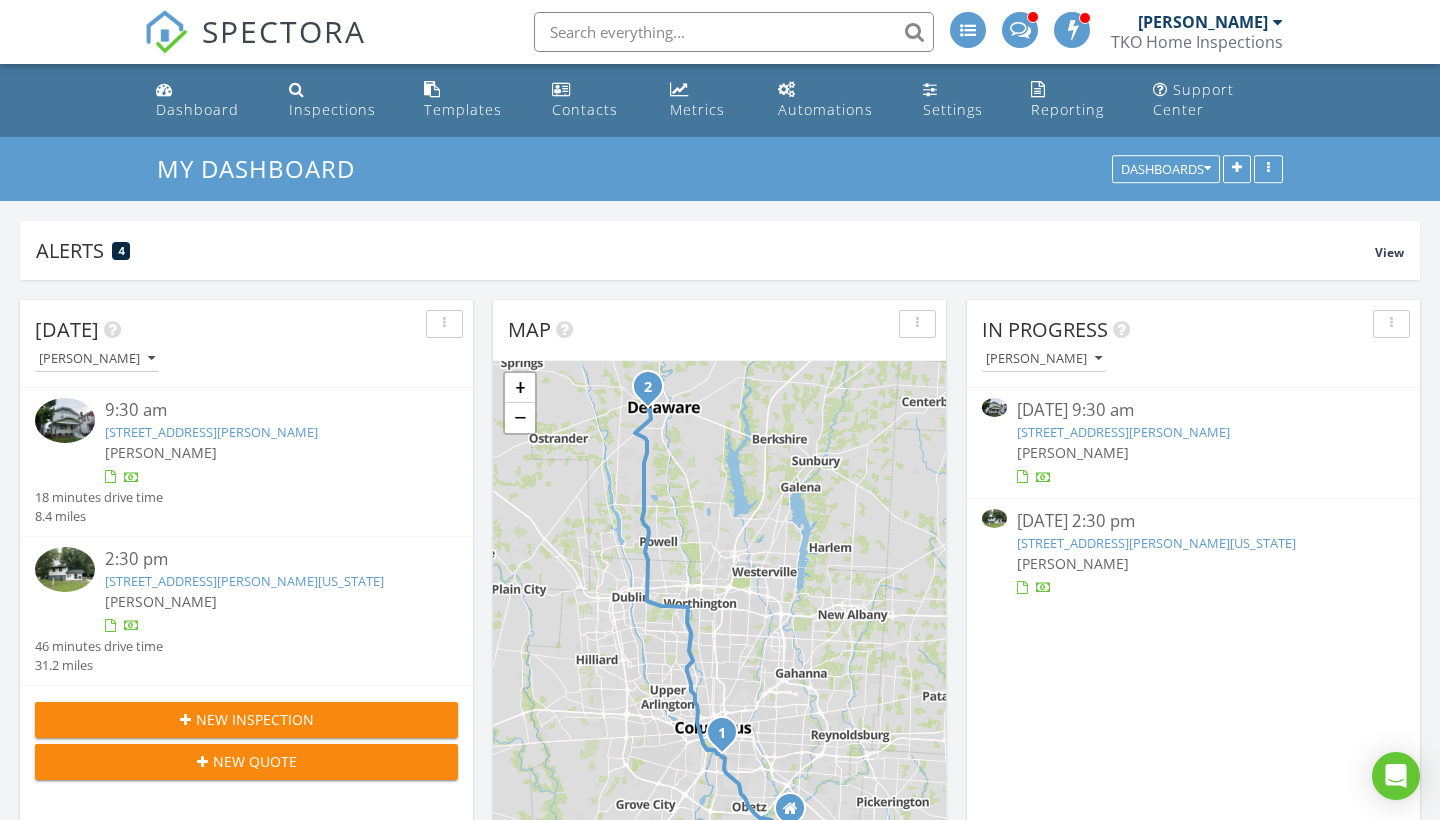 click on "274 E Jenkins Ave, Columbus, OH 43207" at bounding box center (211, 432) 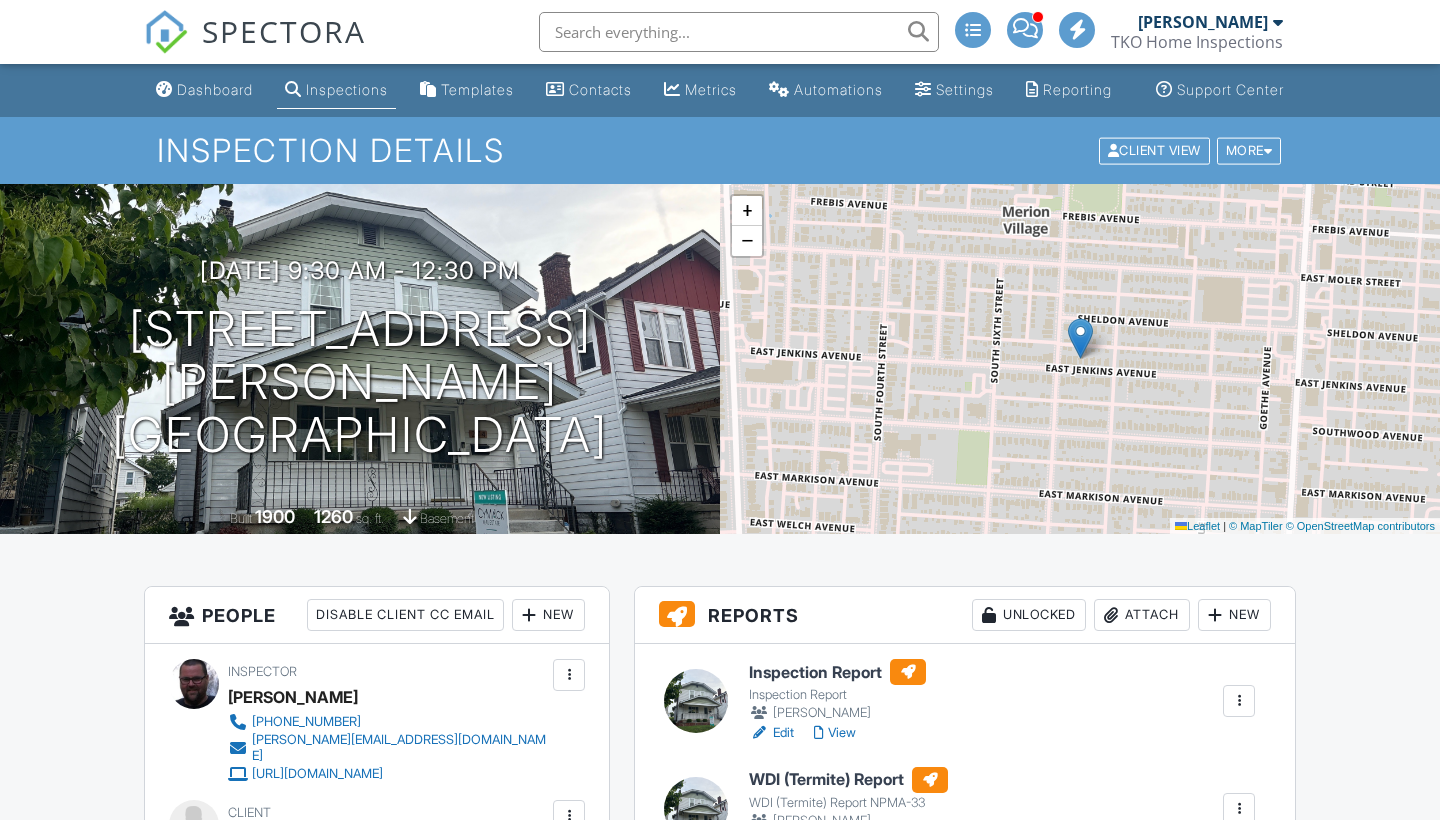scroll, scrollTop: 437, scrollLeft: 0, axis: vertical 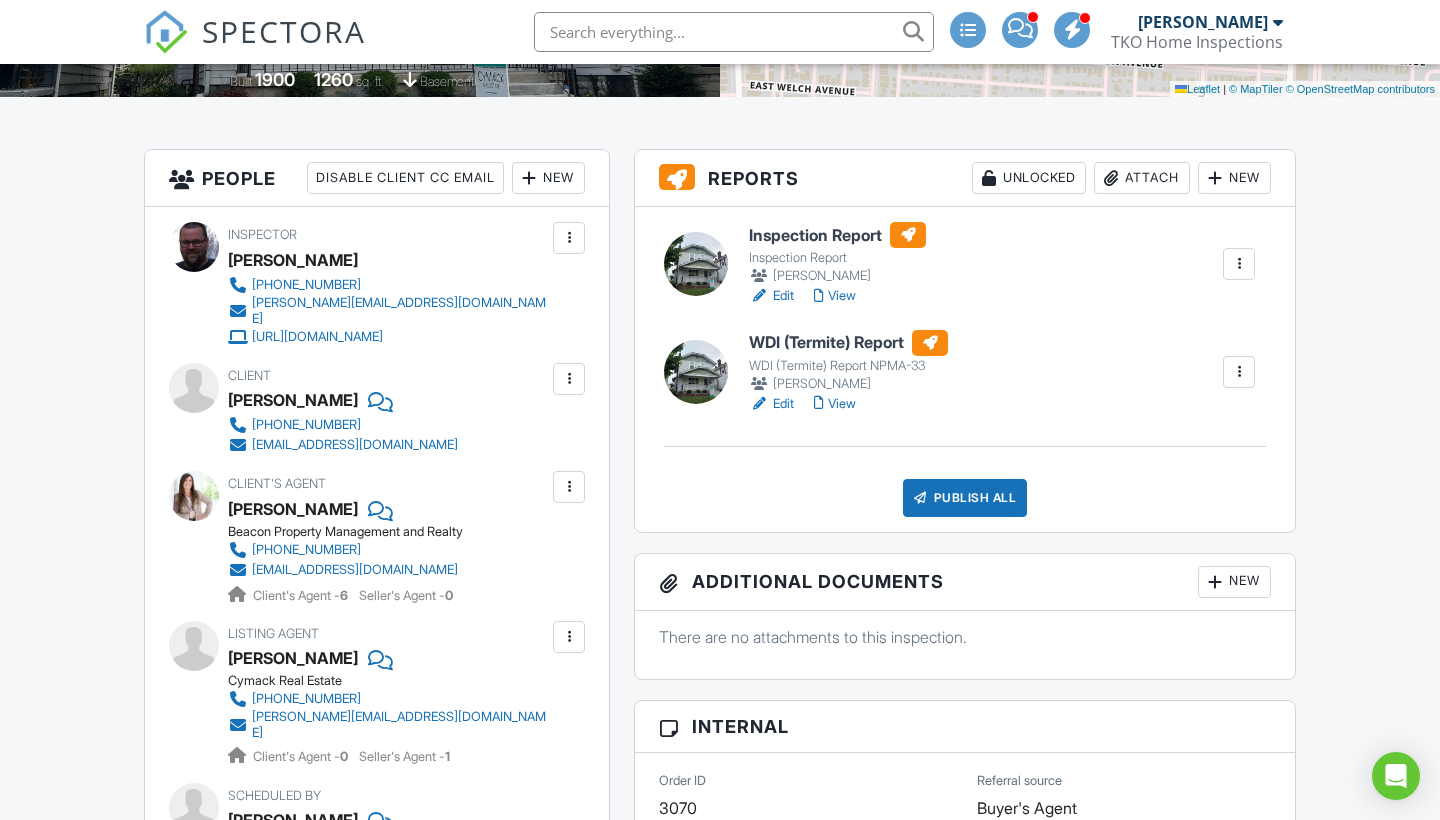 click on "View" at bounding box center (835, 404) 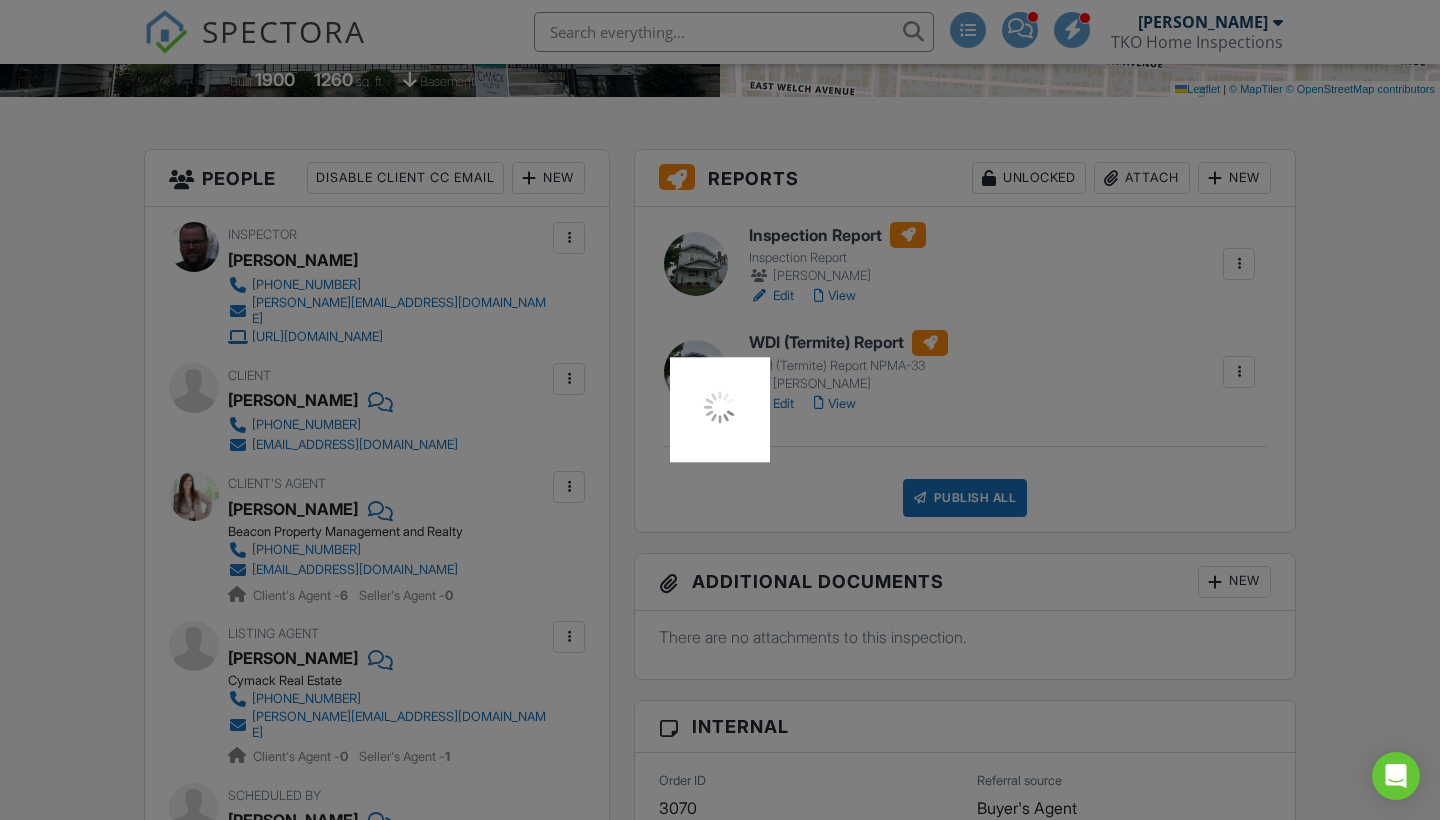 scroll, scrollTop: 437, scrollLeft: 0, axis: vertical 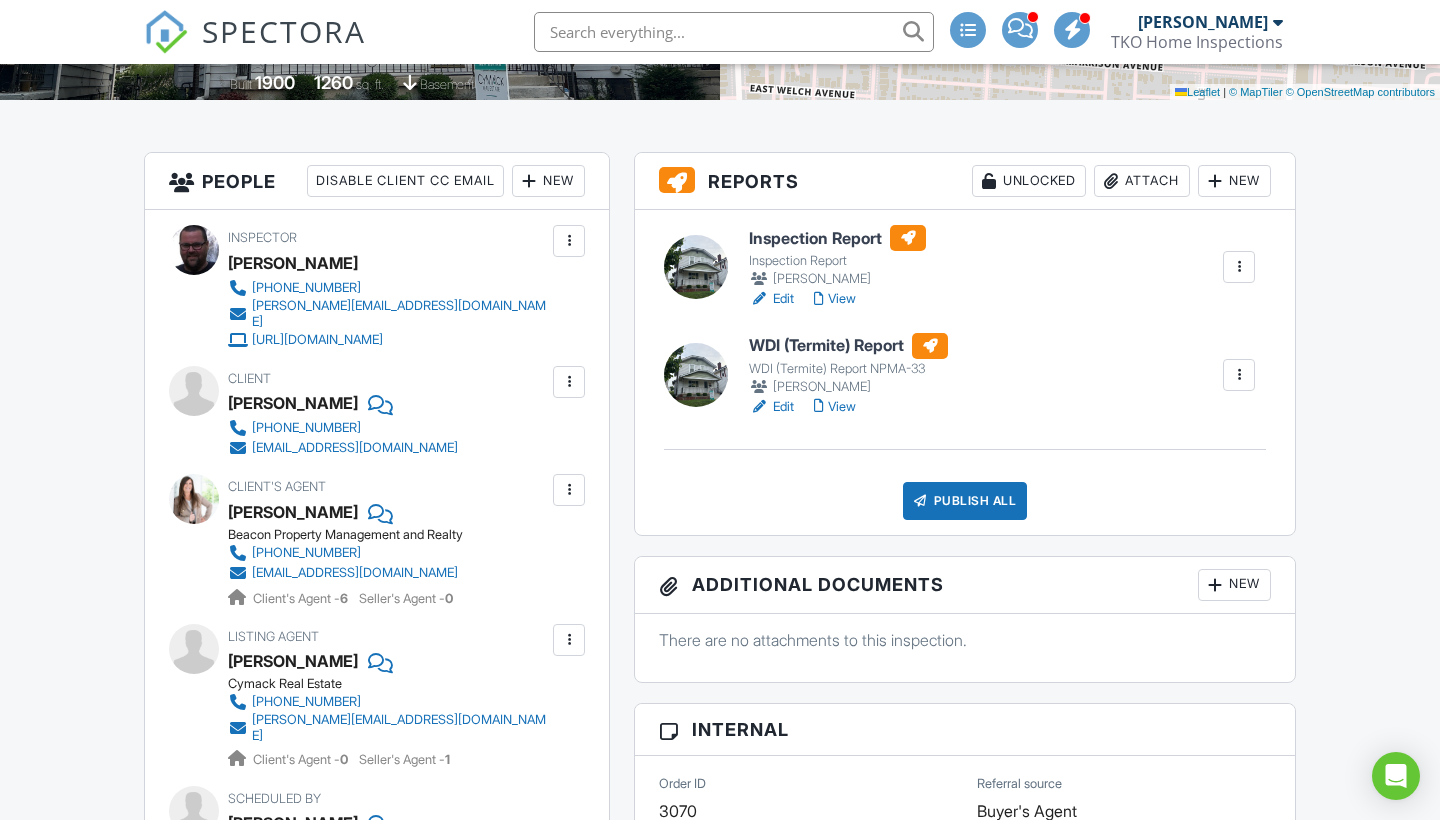 click on "View" at bounding box center (835, 299) 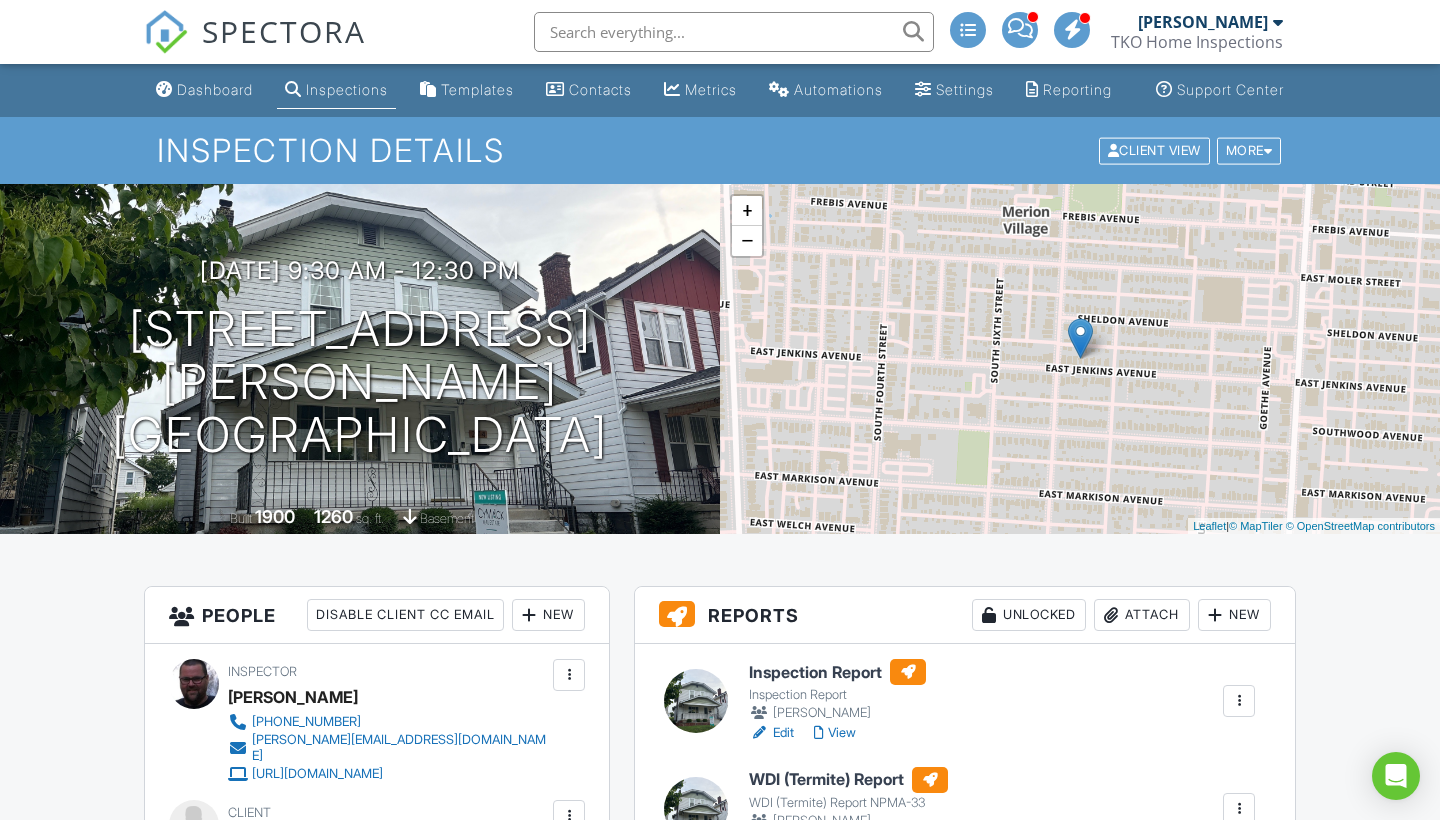 click on "Publish All" at bounding box center [965, 935] 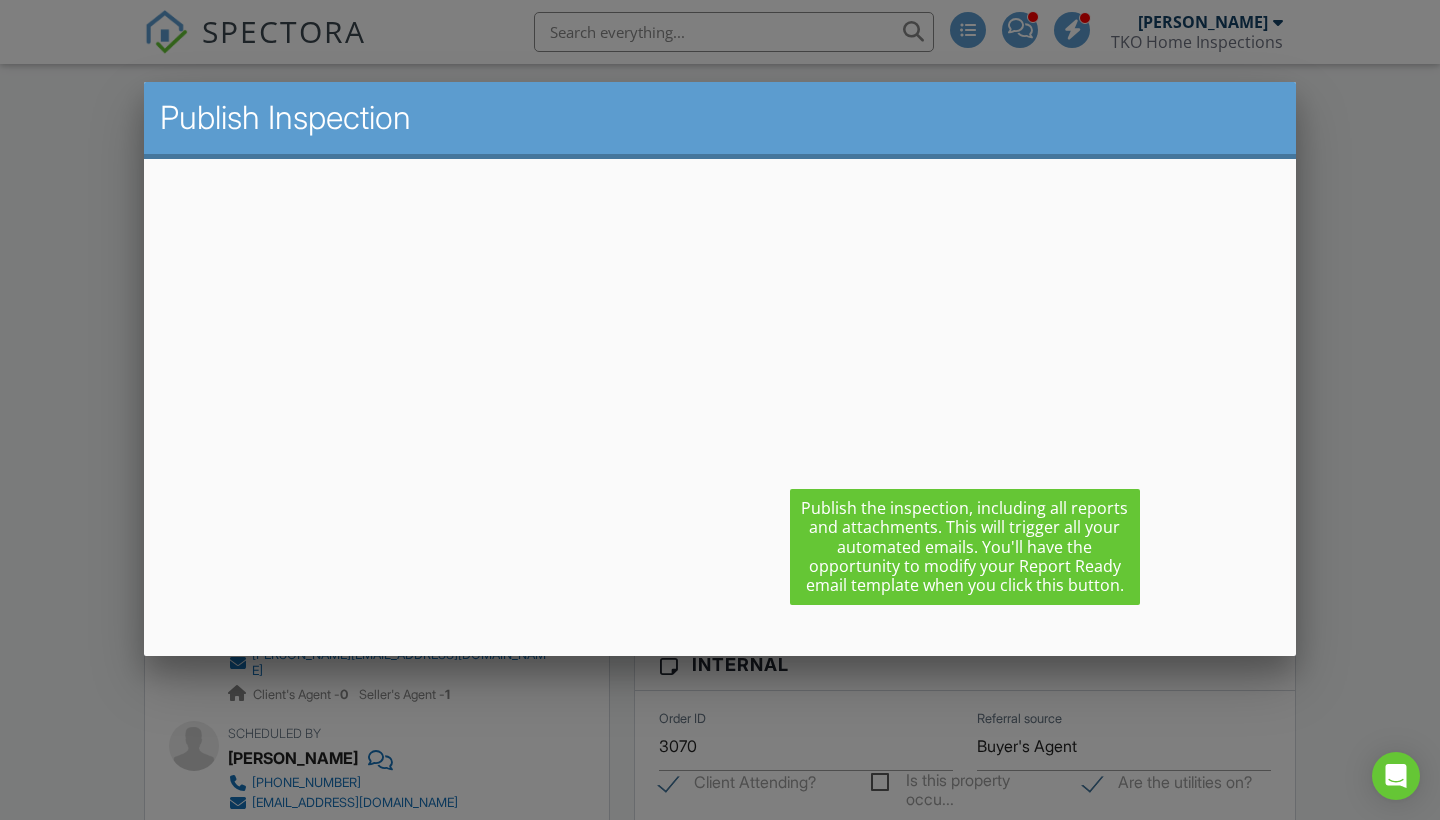 scroll, scrollTop: 499, scrollLeft: 0, axis: vertical 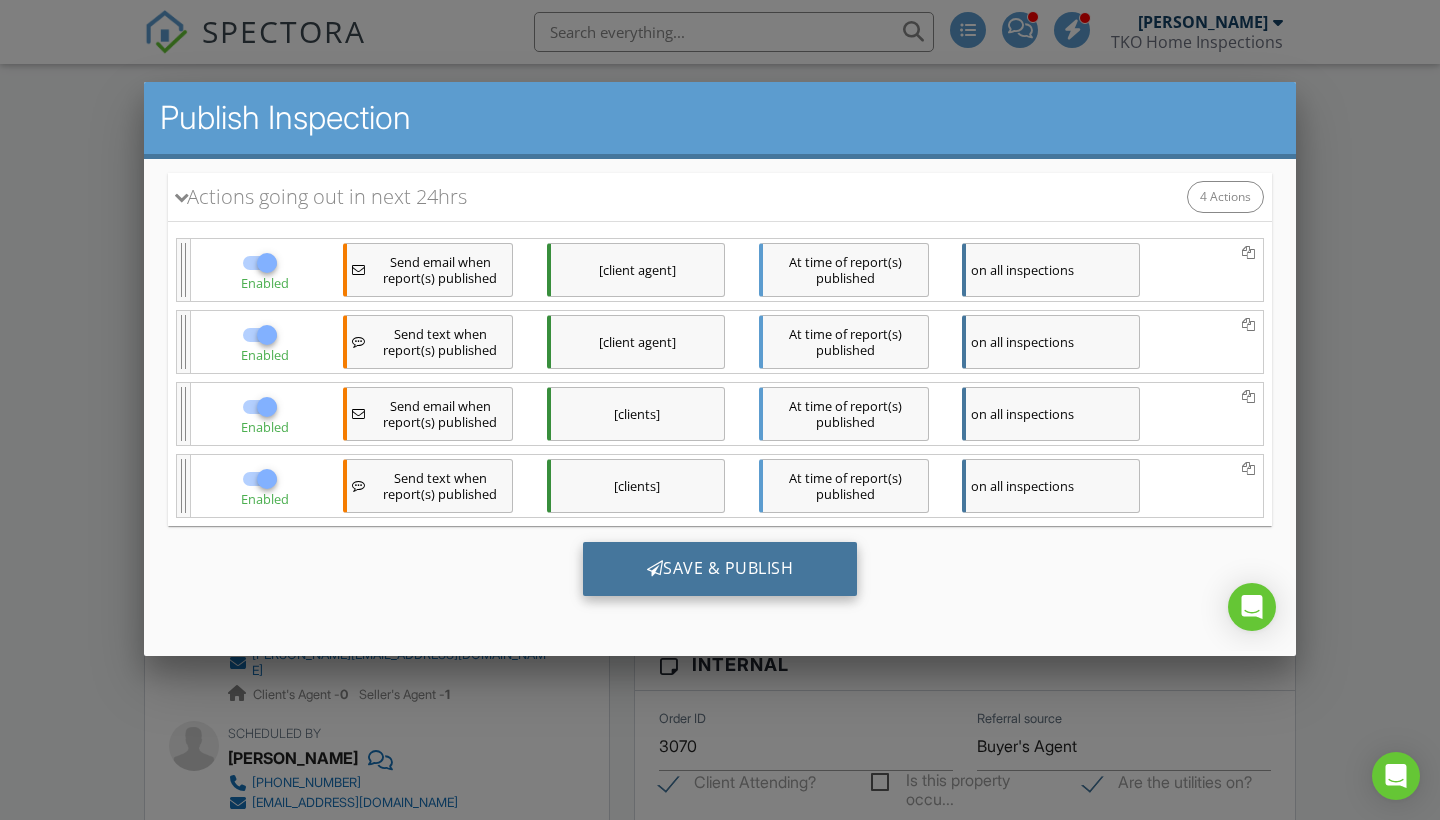 click on "Save & Publish" at bounding box center [720, 569] 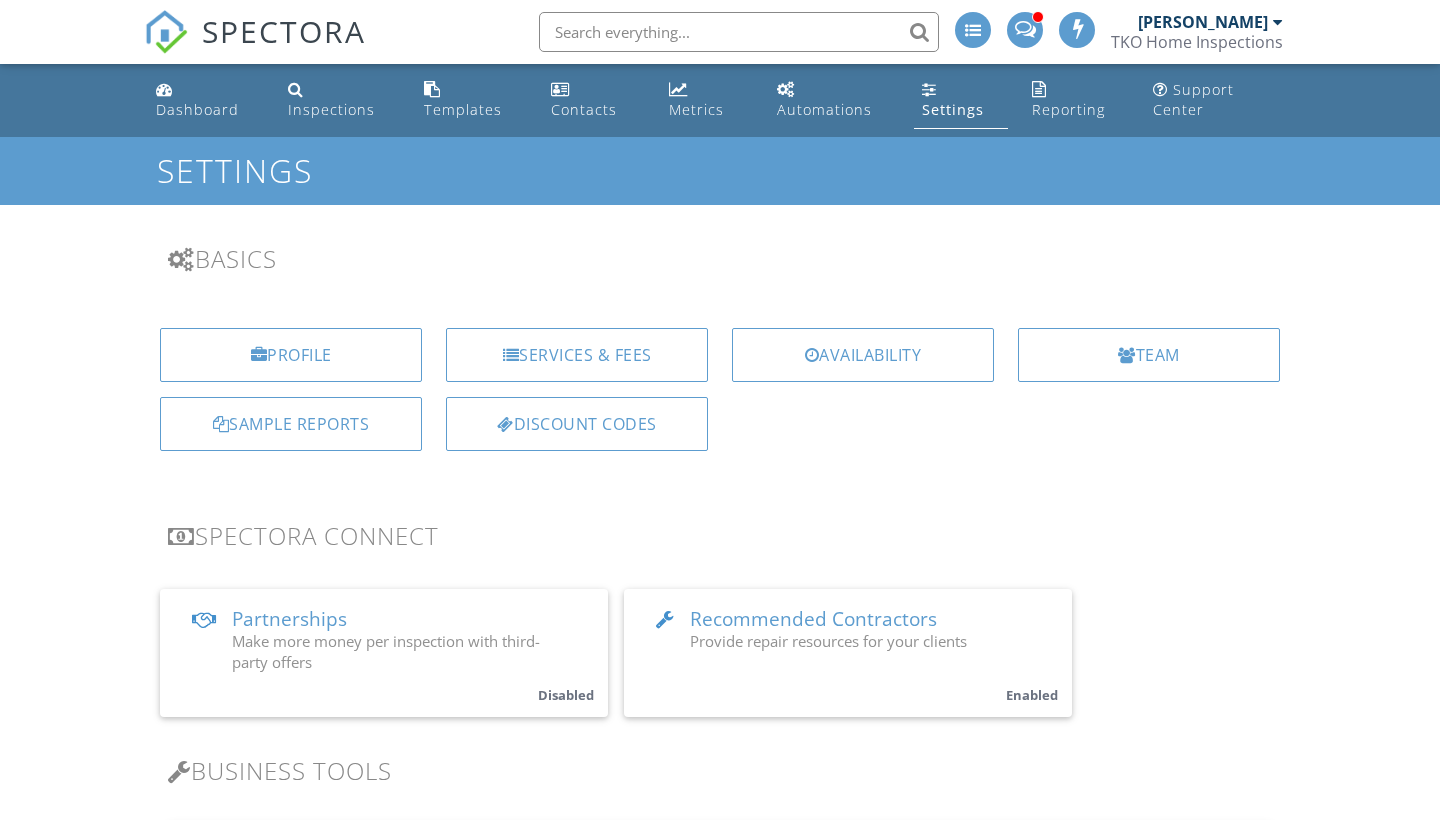 scroll, scrollTop: 0, scrollLeft: 0, axis: both 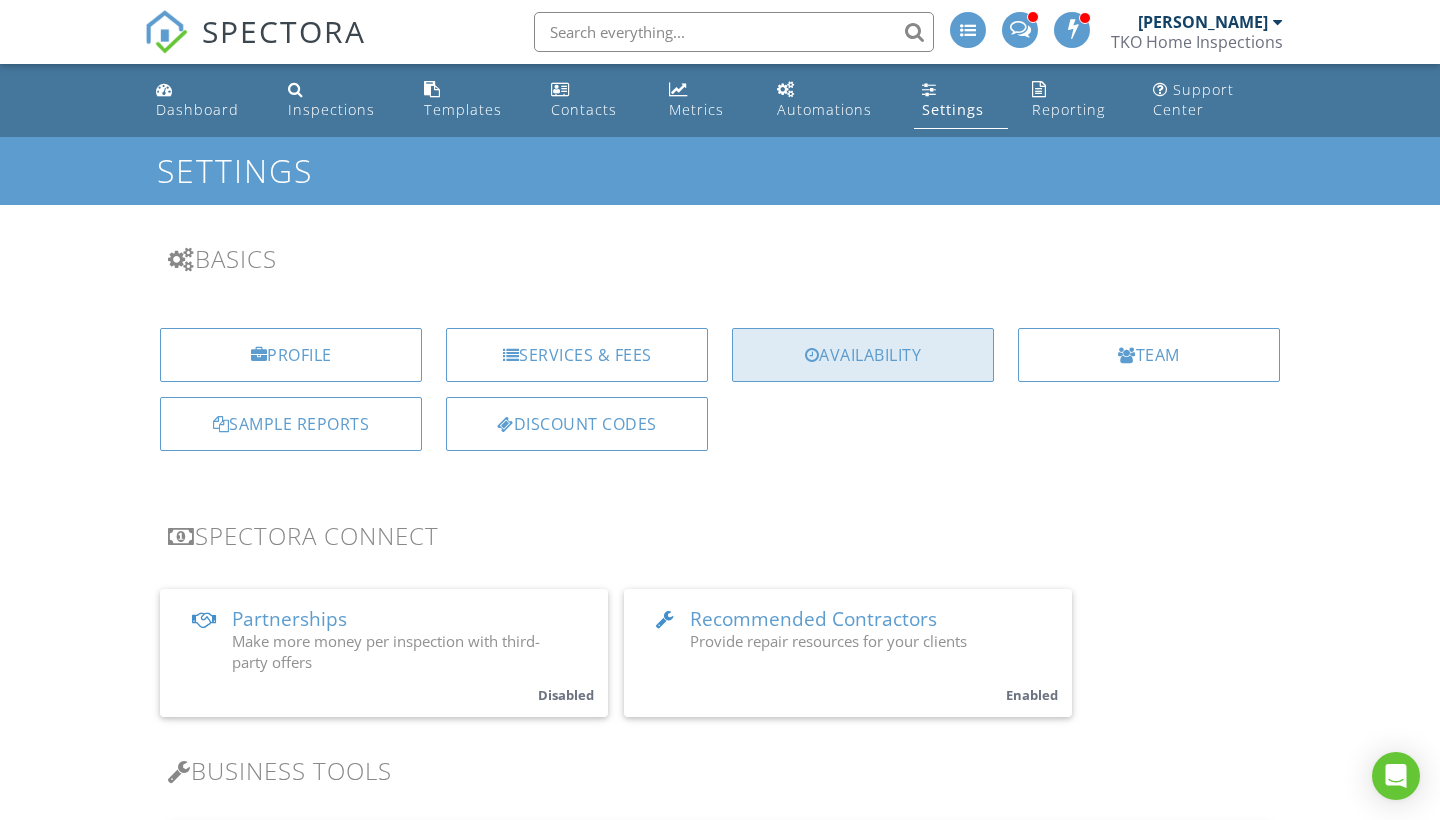 click on "Availability" at bounding box center (863, 355) 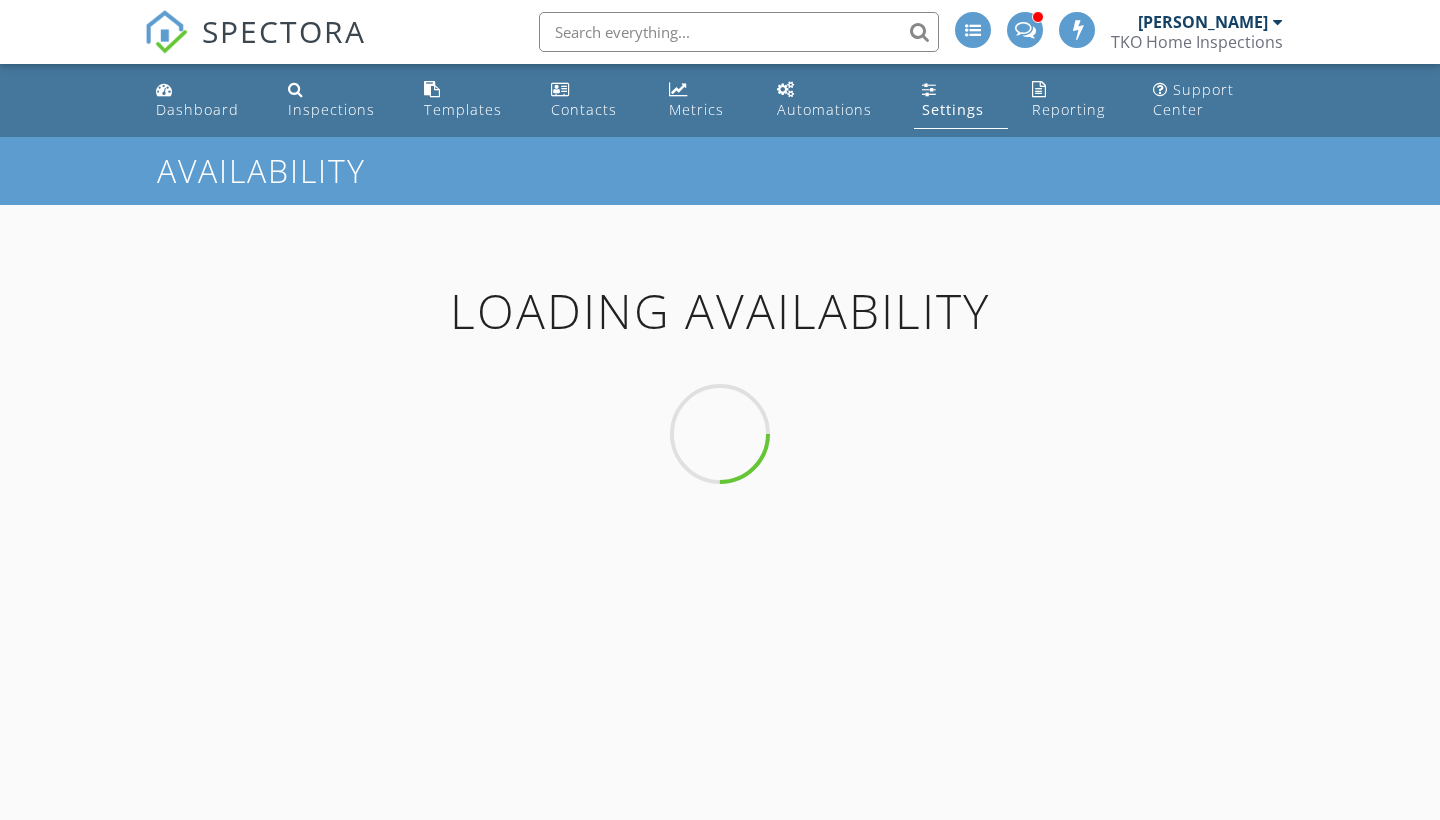 scroll, scrollTop: 0, scrollLeft: 0, axis: both 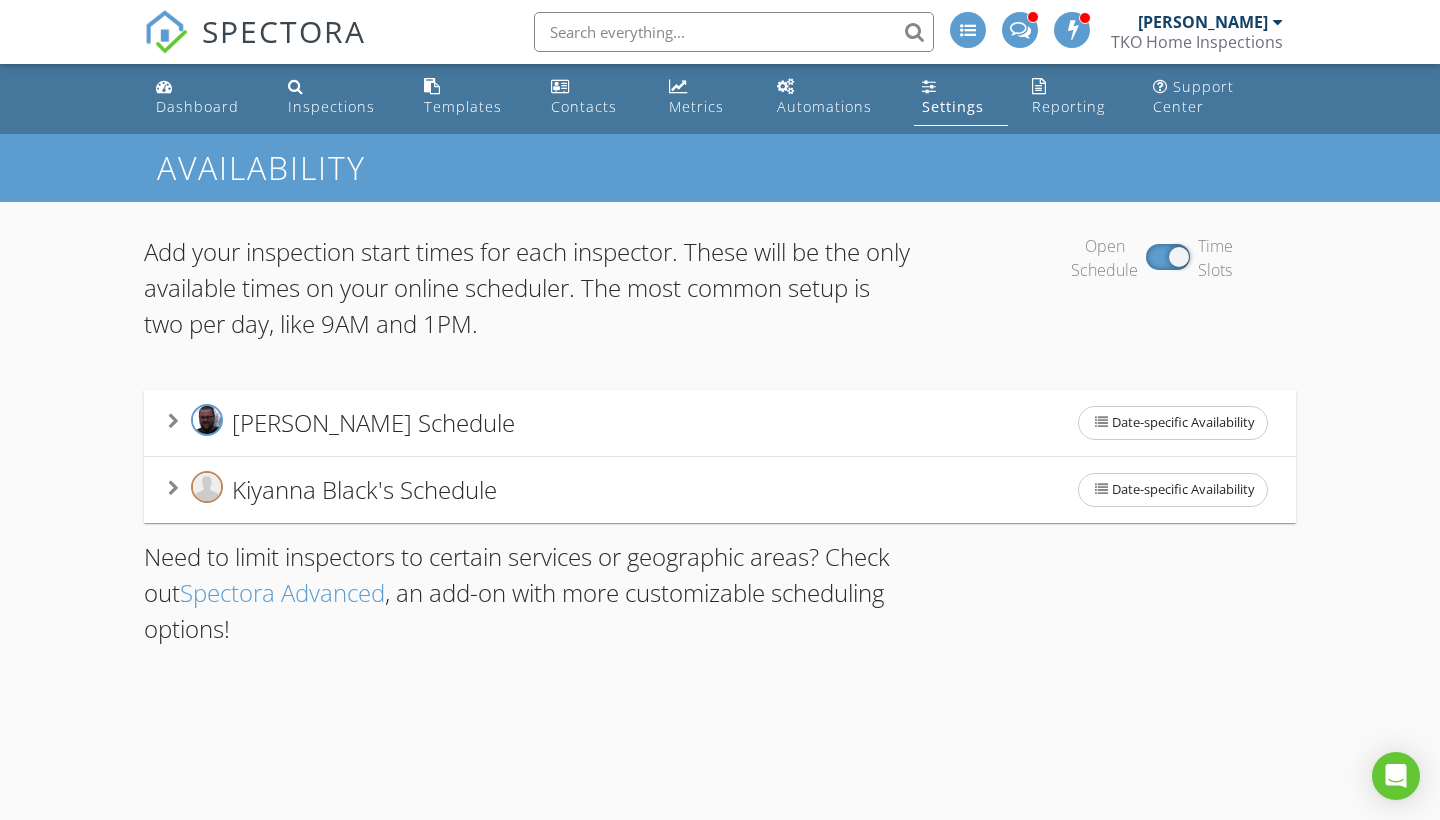 click at bounding box center (173, 421) 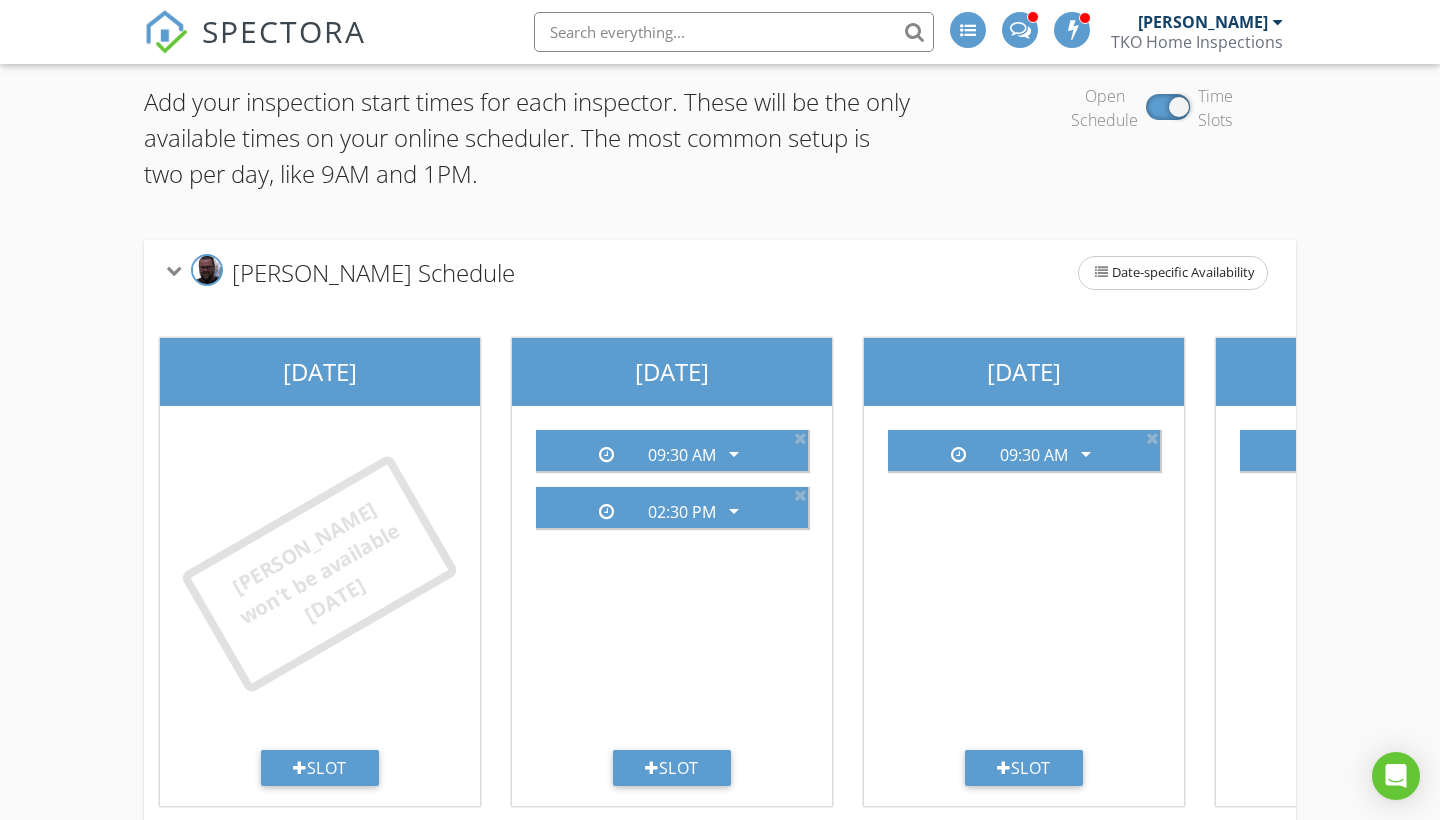 scroll, scrollTop: 212, scrollLeft: 0, axis: vertical 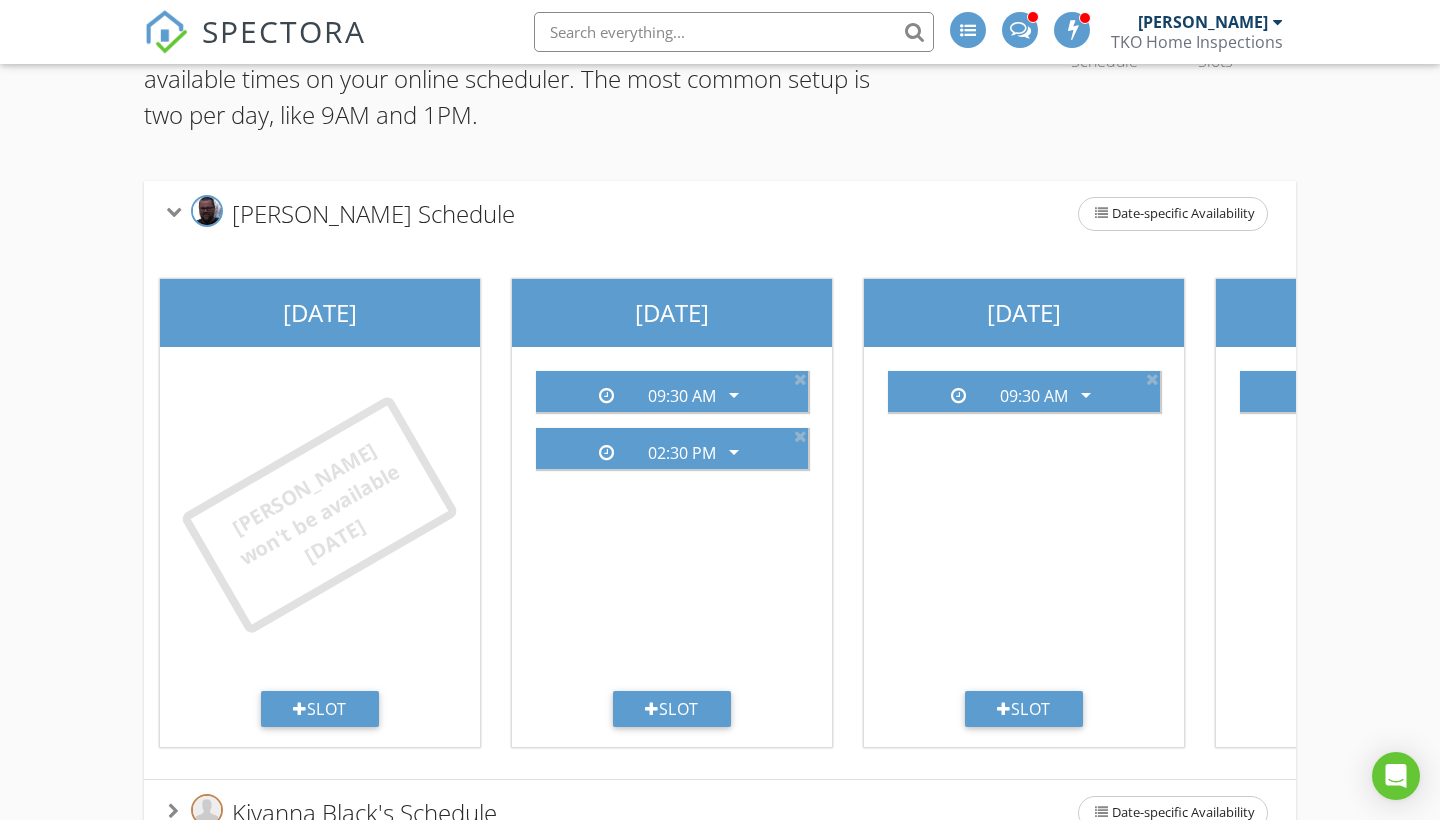 drag, startPoint x: 903, startPoint y: 619, endPoint x: 1365, endPoint y: 426, distance: 500.69254 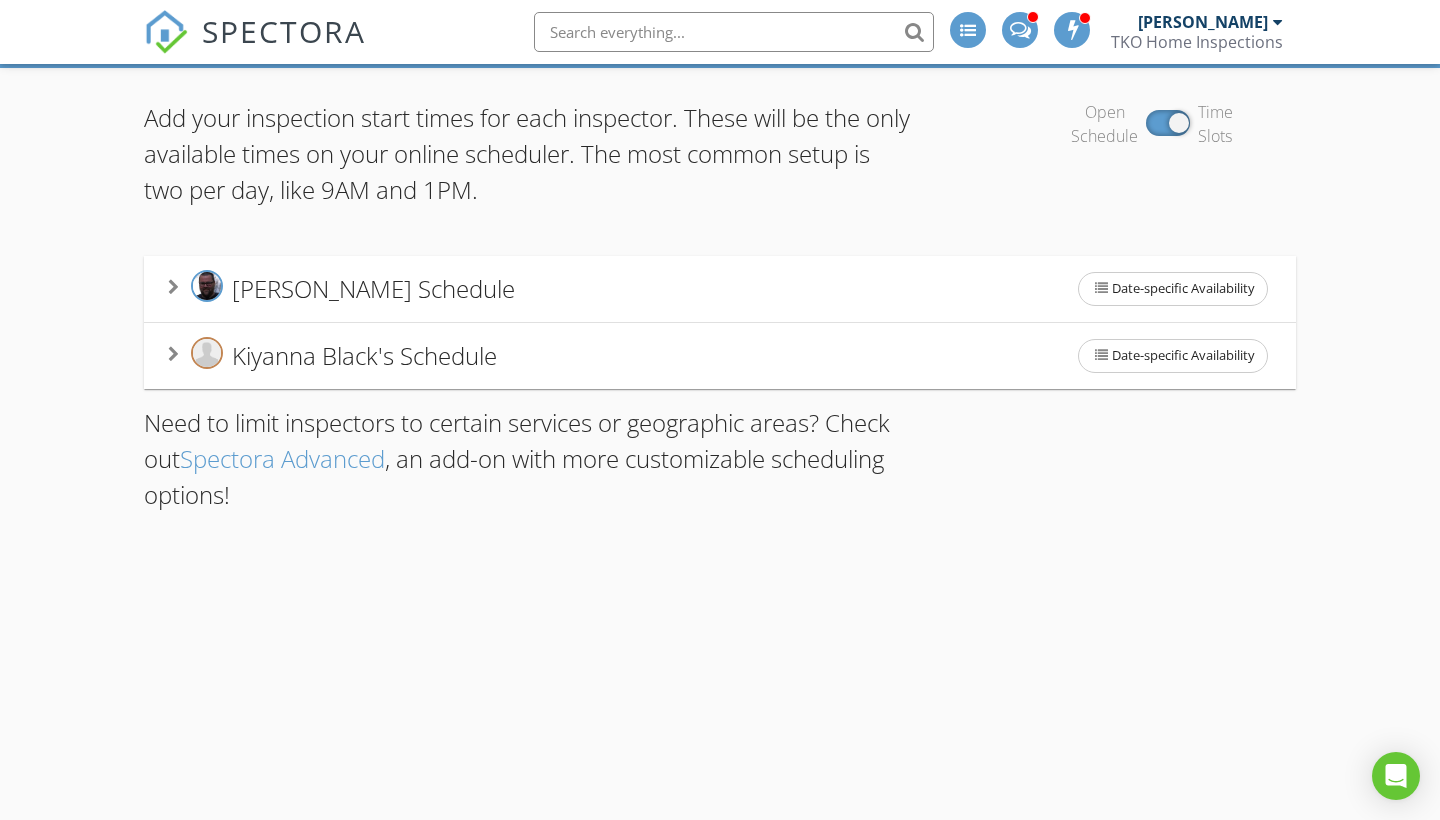 scroll, scrollTop: 137, scrollLeft: 0, axis: vertical 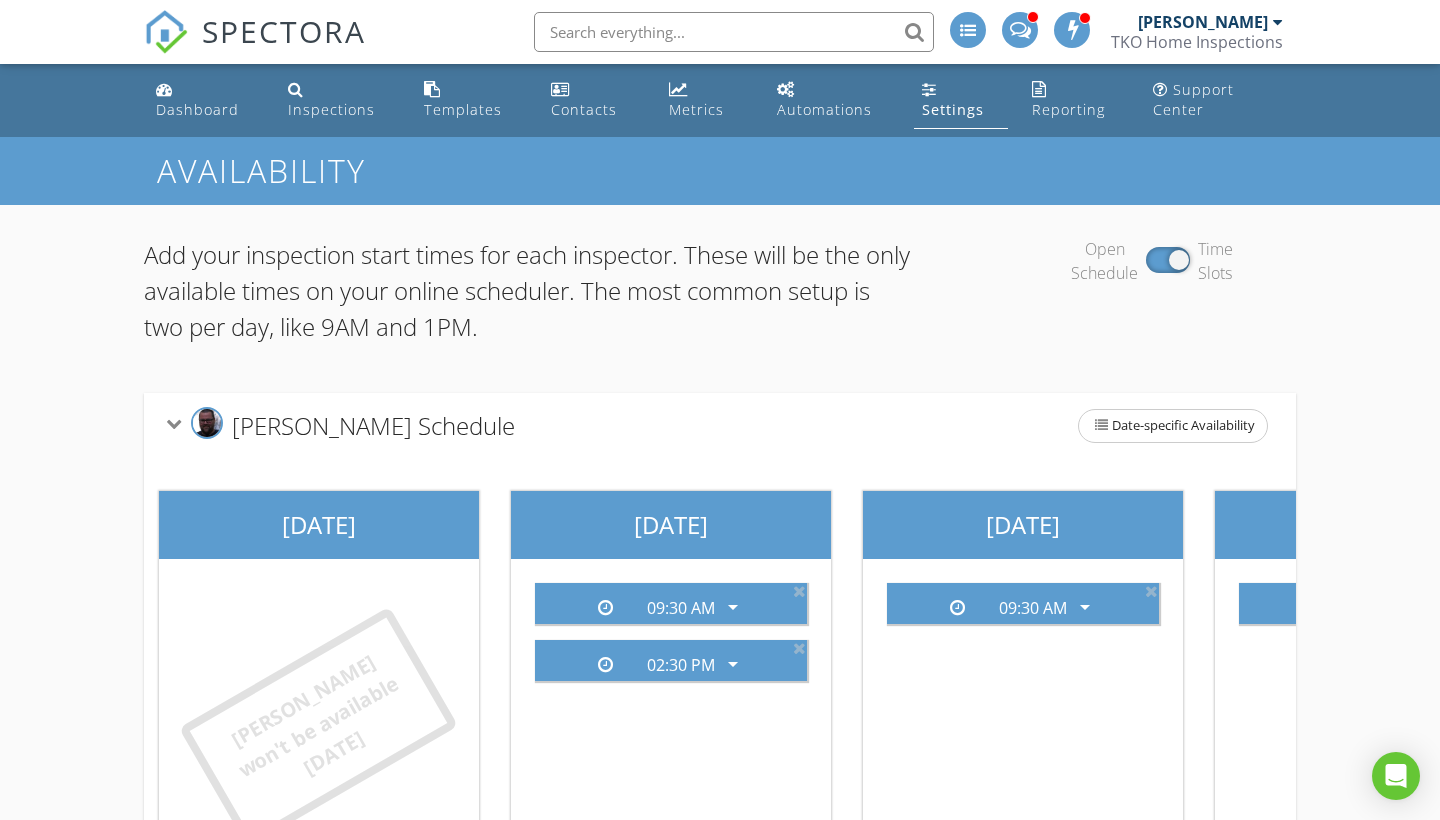 click on "SPECTORA" at bounding box center [284, 31] 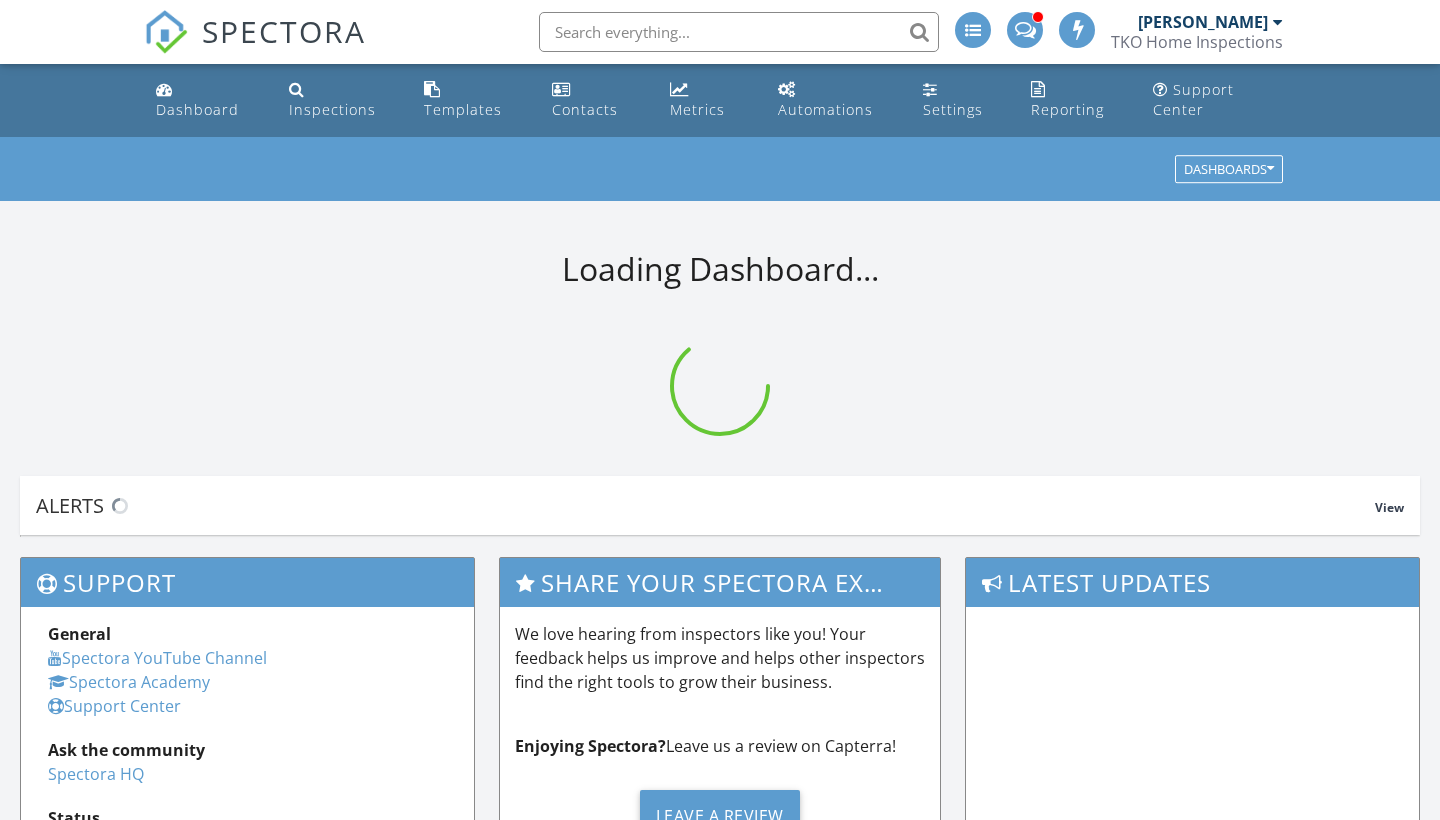 scroll, scrollTop: 0, scrollLeft: 0, axis: both 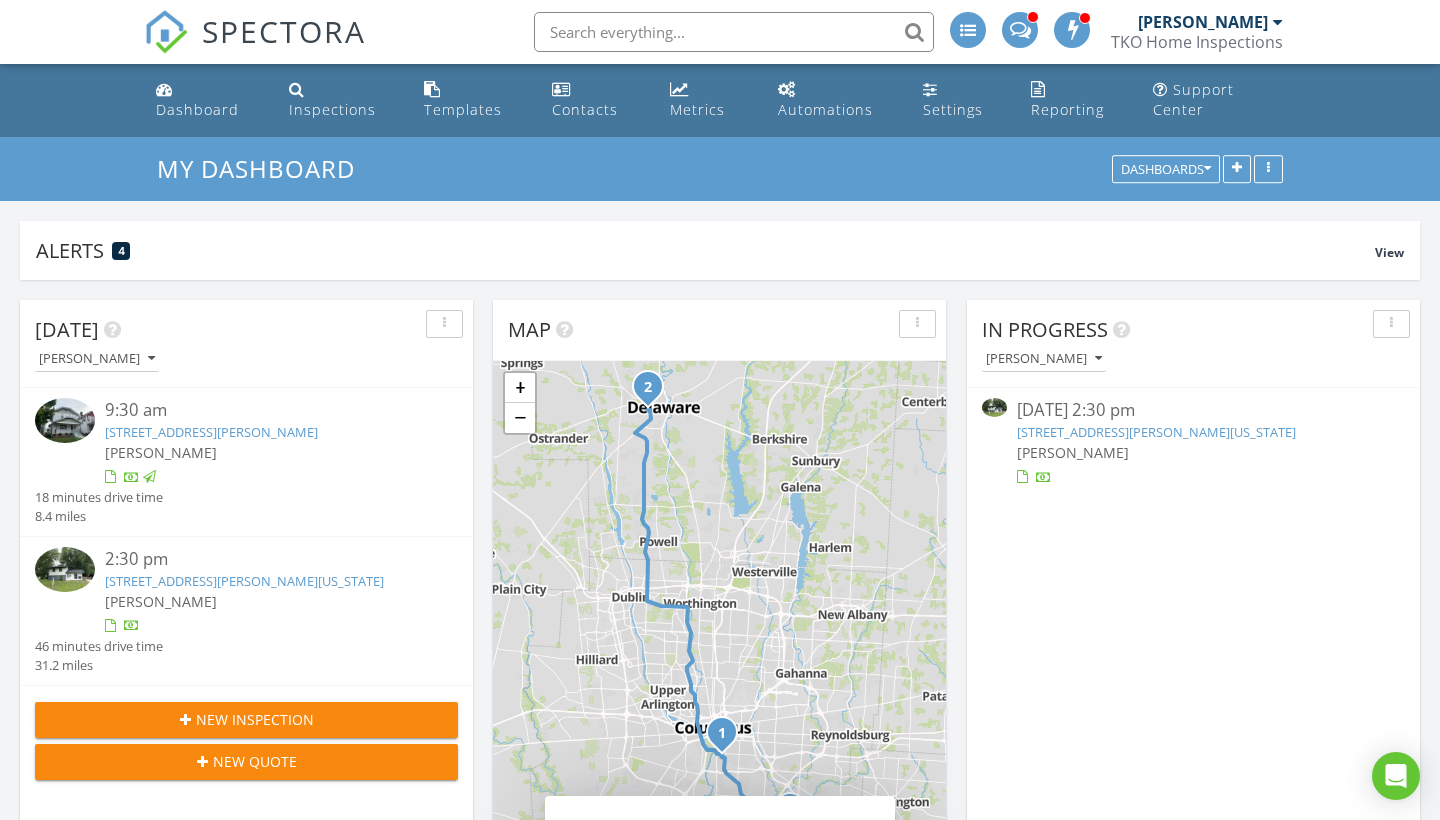 click on "11 Richards Dr, Delaware, OH 43015" at bounding box center (244, 581) 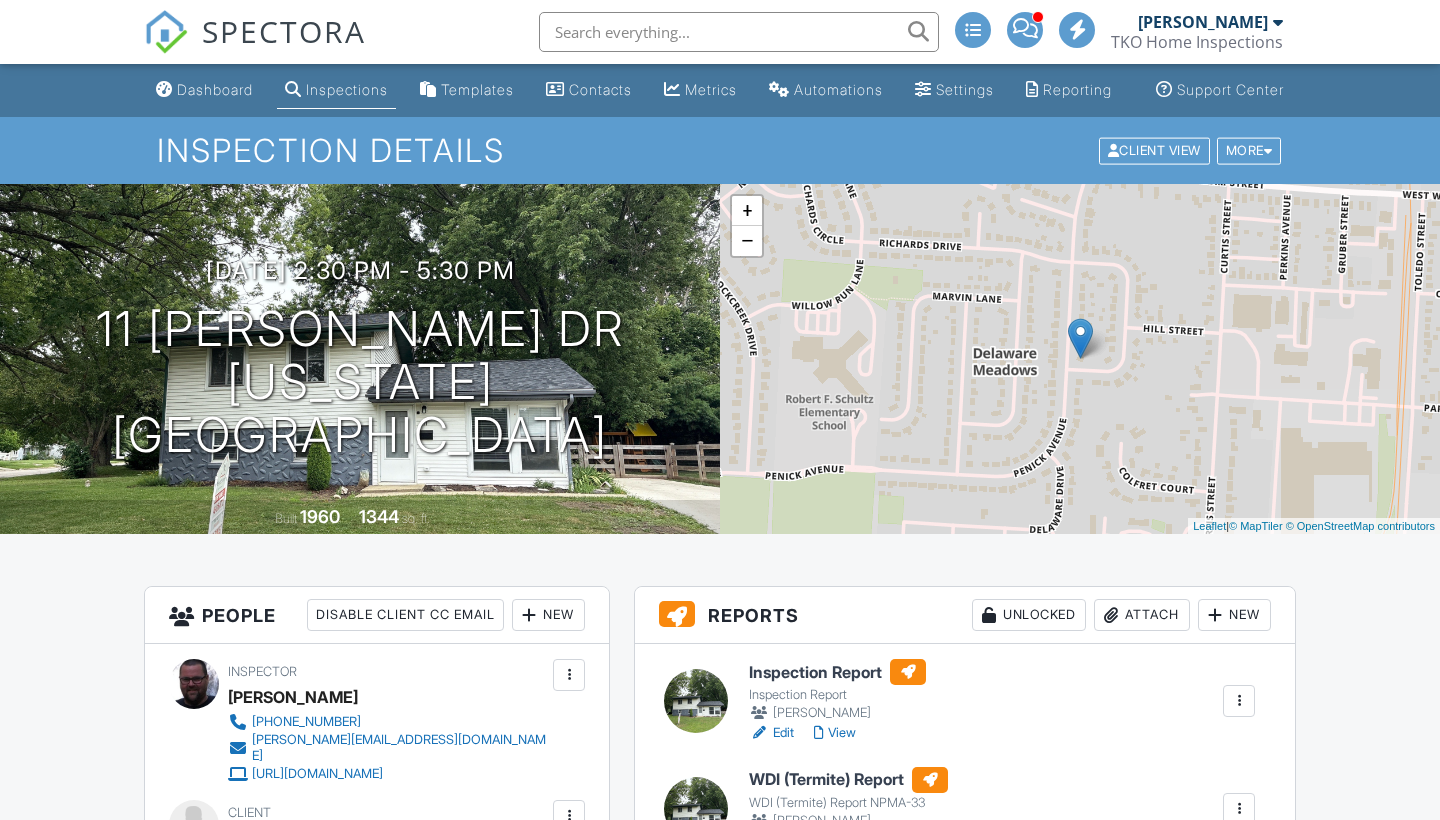 scroll, scrollTop: 0, scrollLeft: 0, axis: both 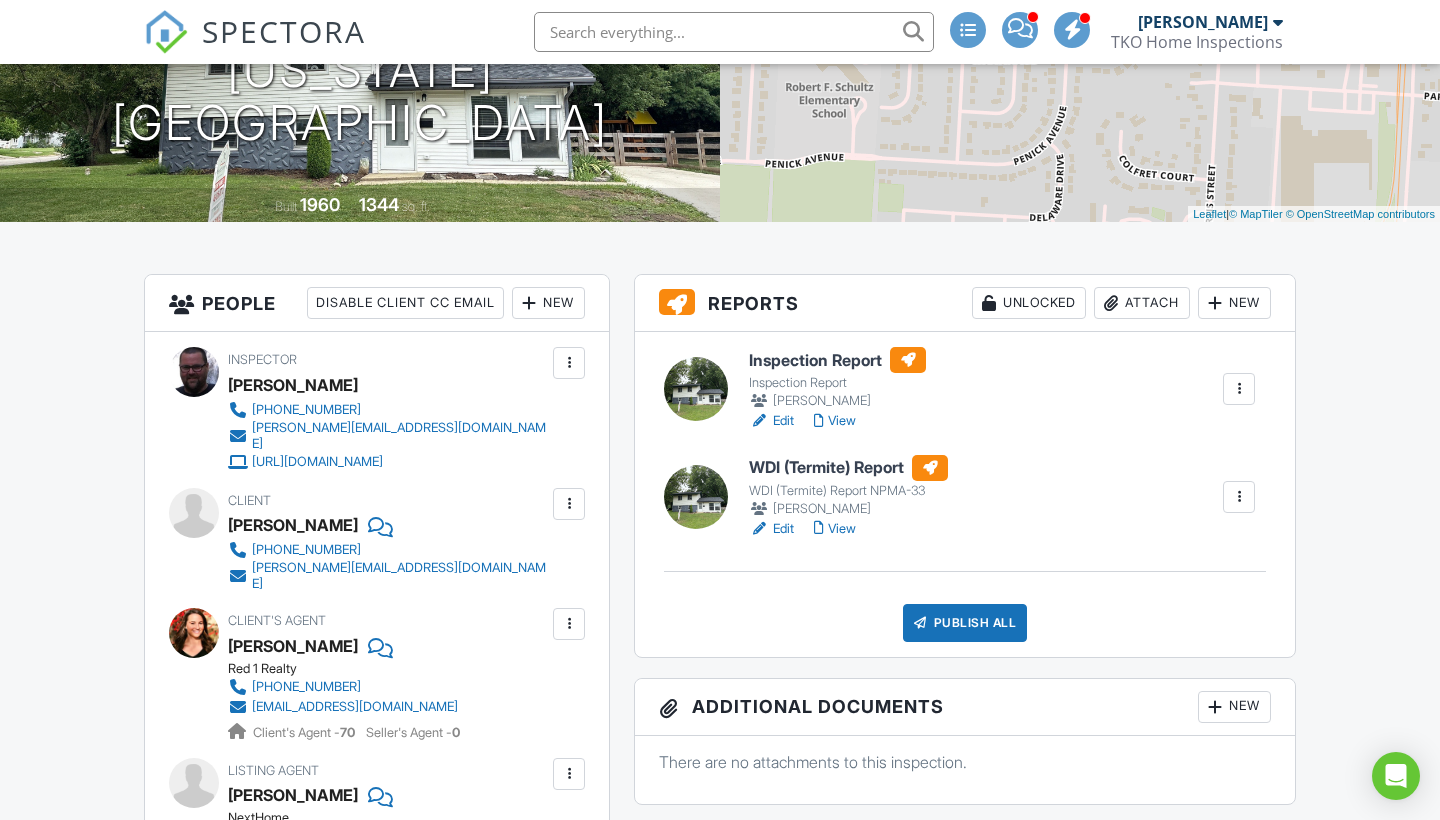 click on "View" at bounding box center (835, 529) 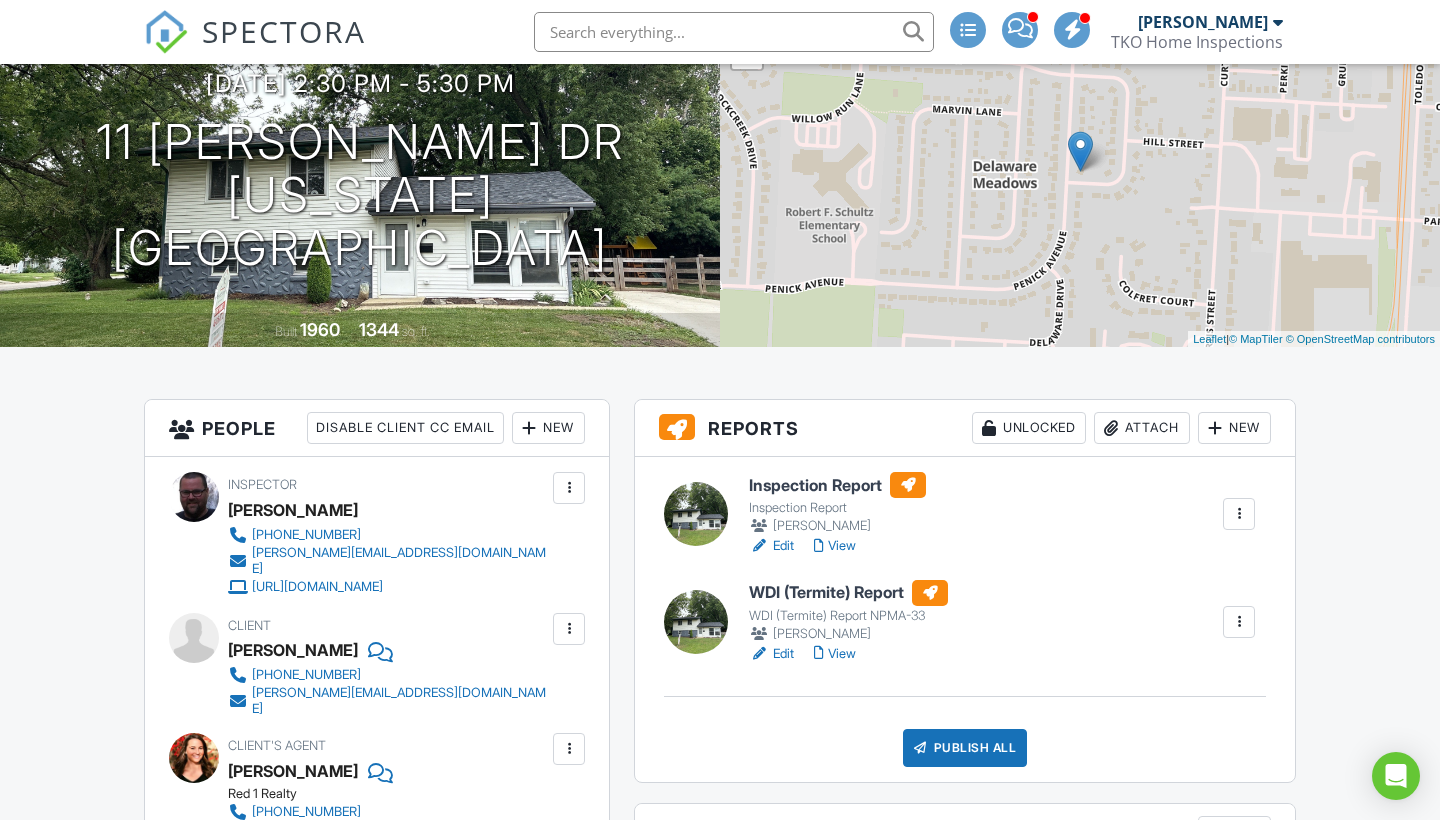 scroll, scrollTop: 301, scrollLeft: 0, axis: vertical 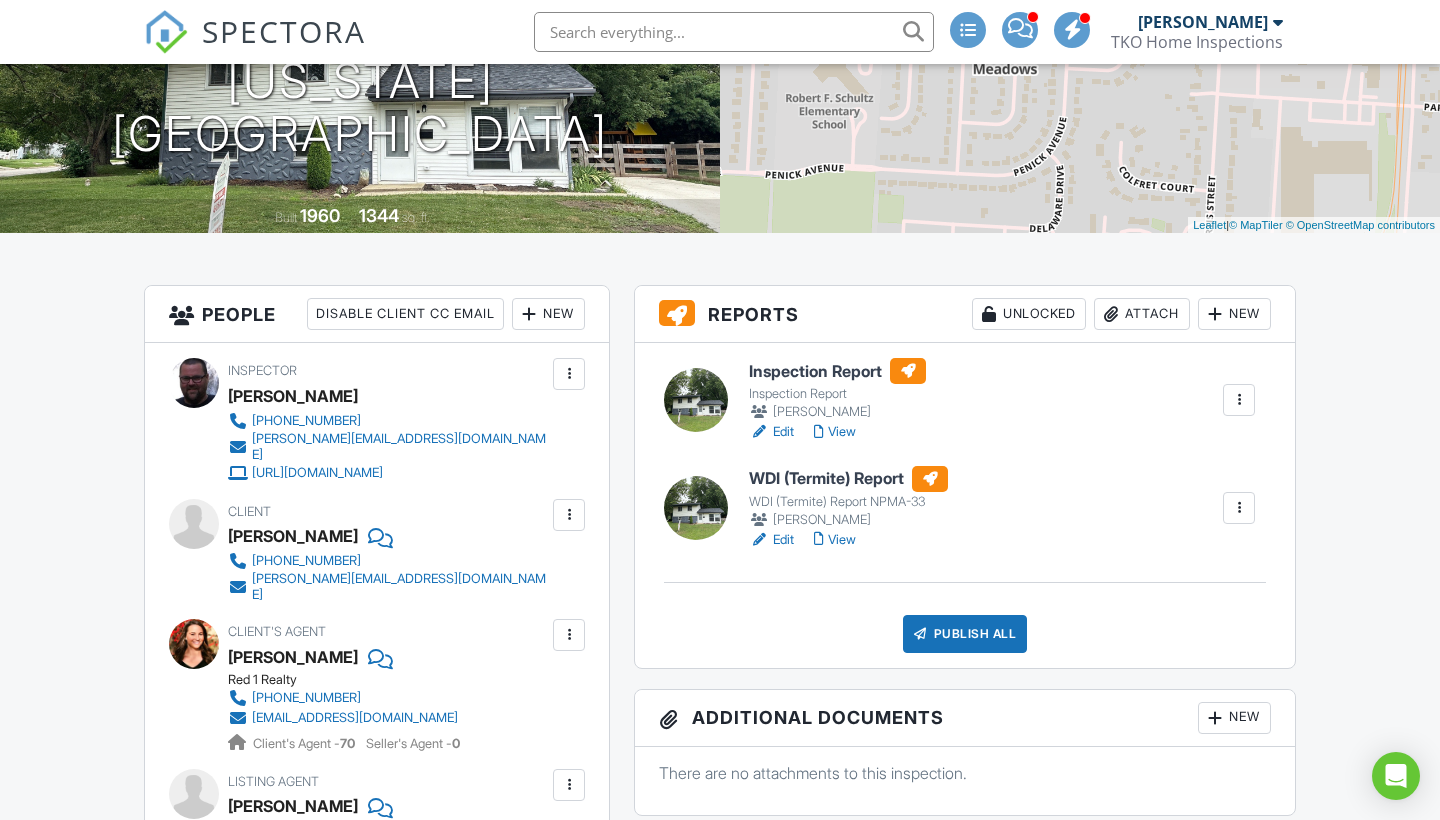 click on "View" at bounding box center (835, 432) 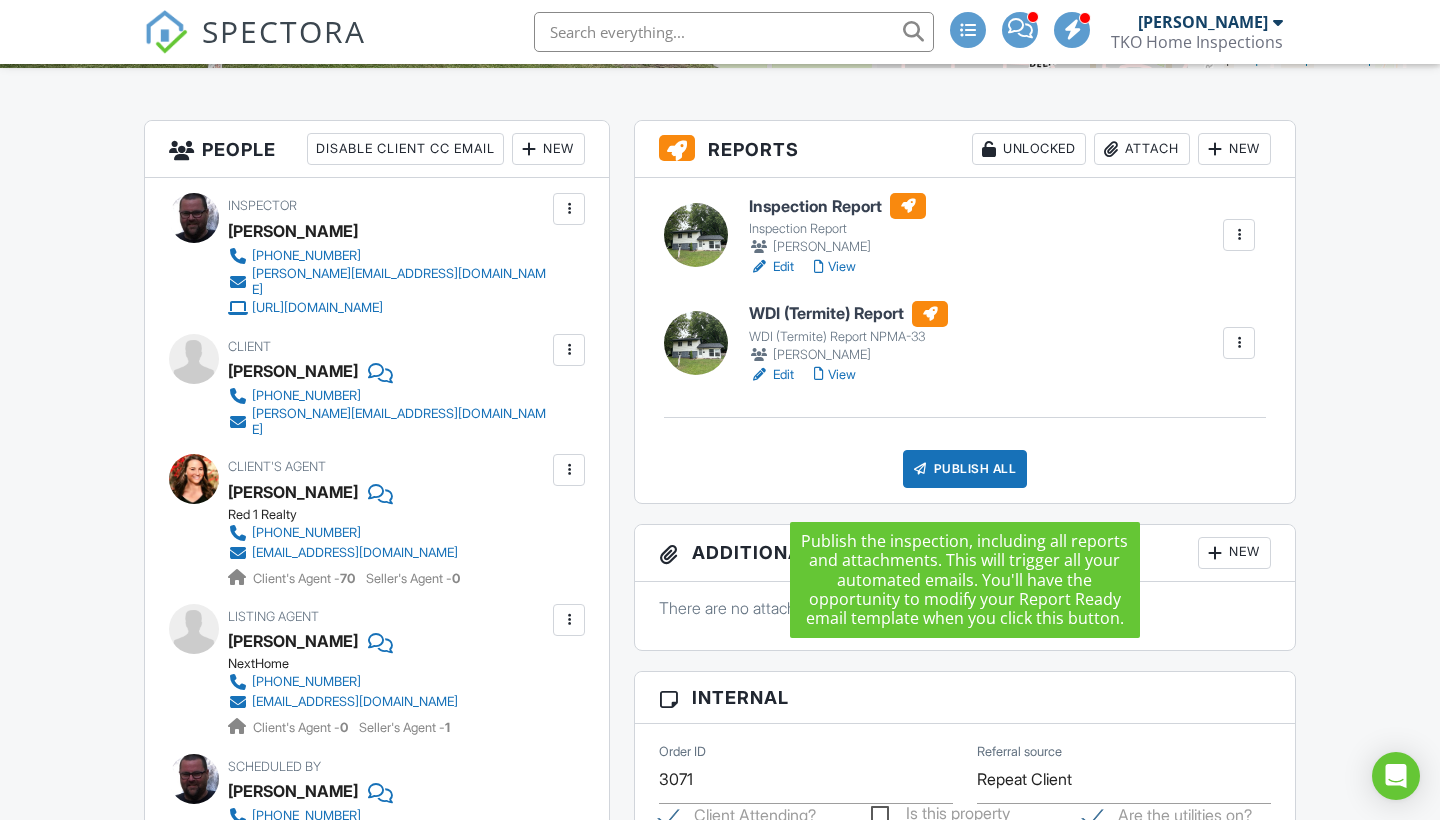 scroll, scrollTop: 466, scrollLeft: 0, axis: vertical 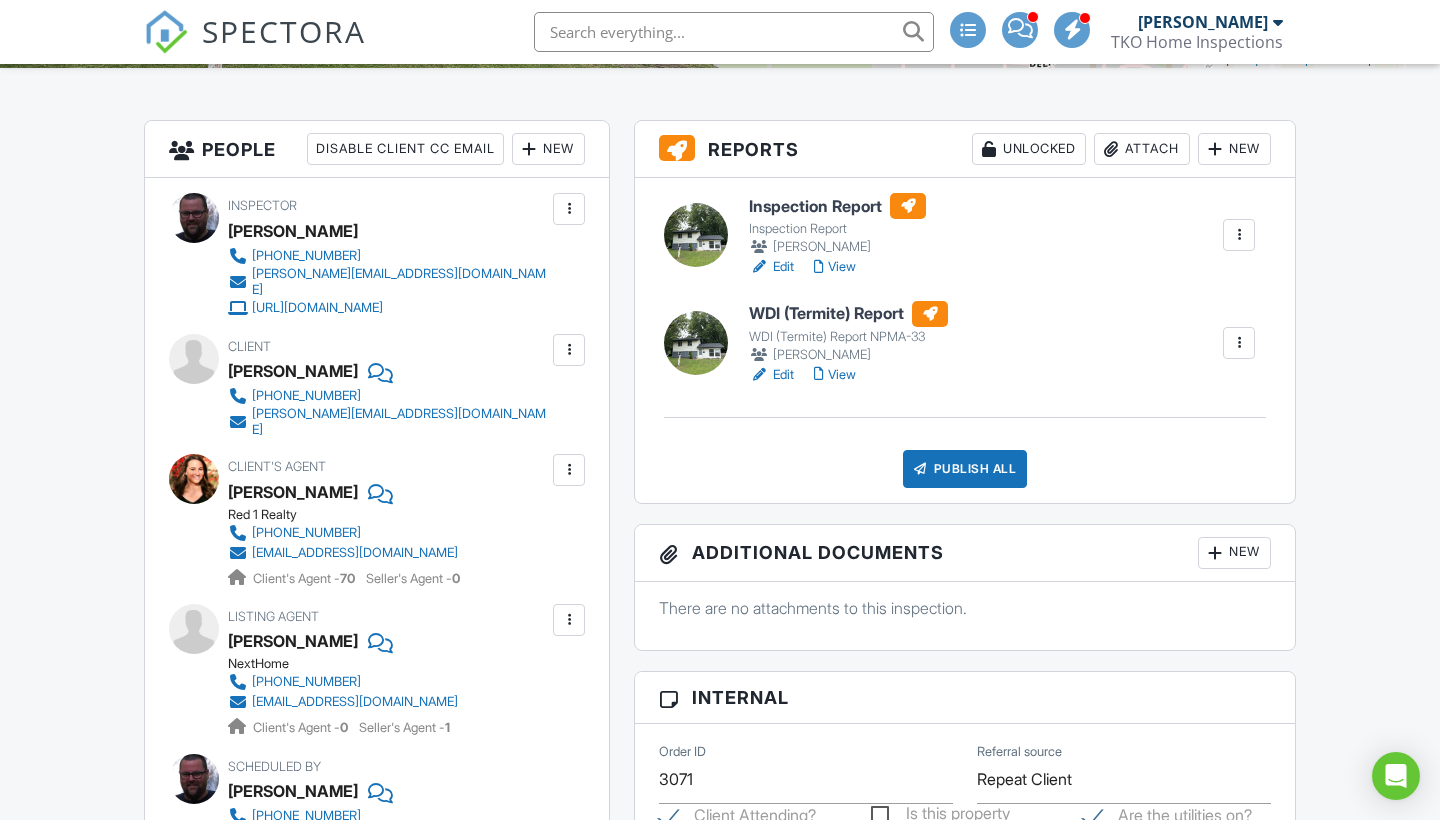 click on "Publish All" at bounding box center (965, 469) 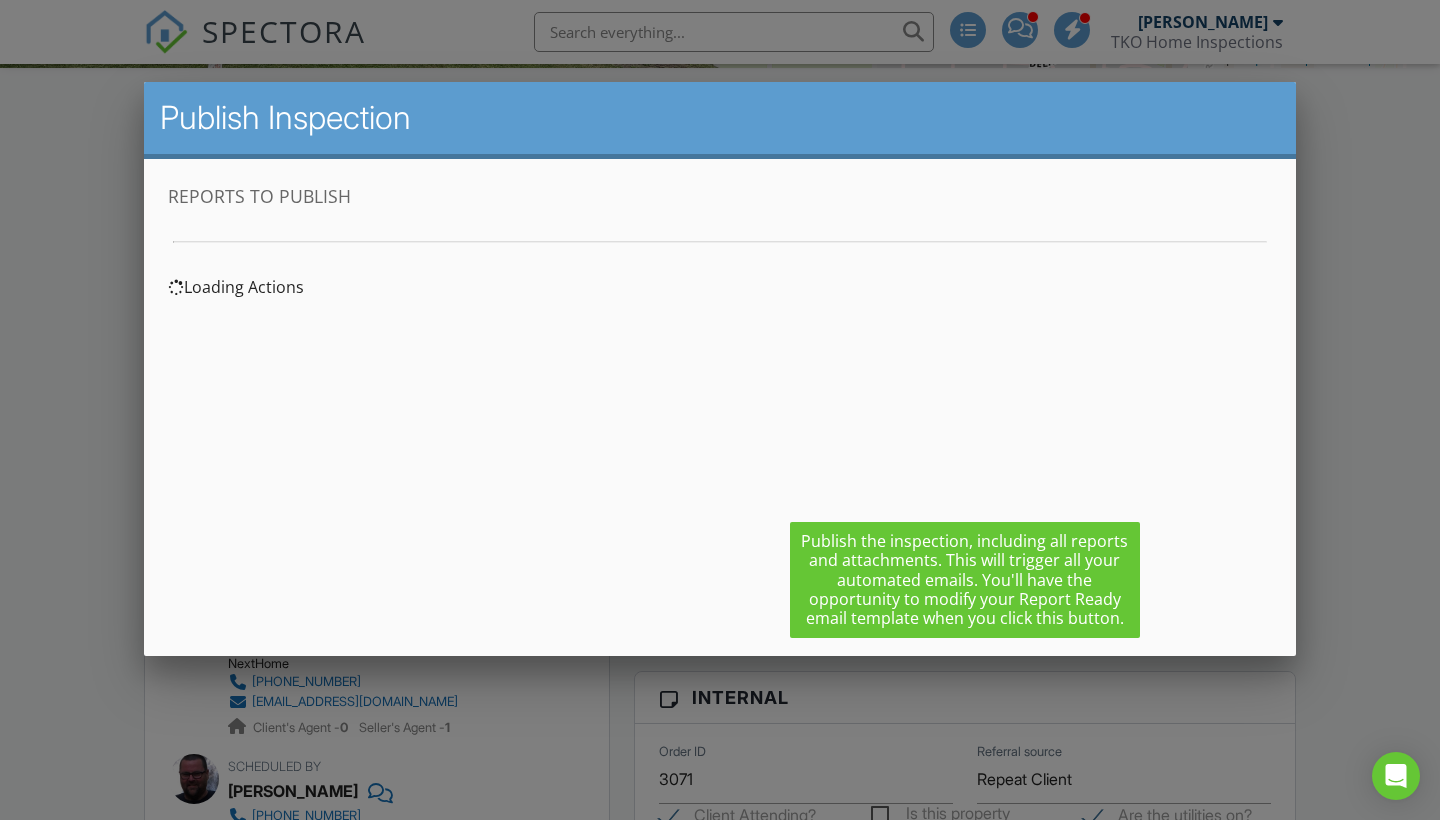 scroll, scrollTop: 0, scrollLeft: 0, axis: both 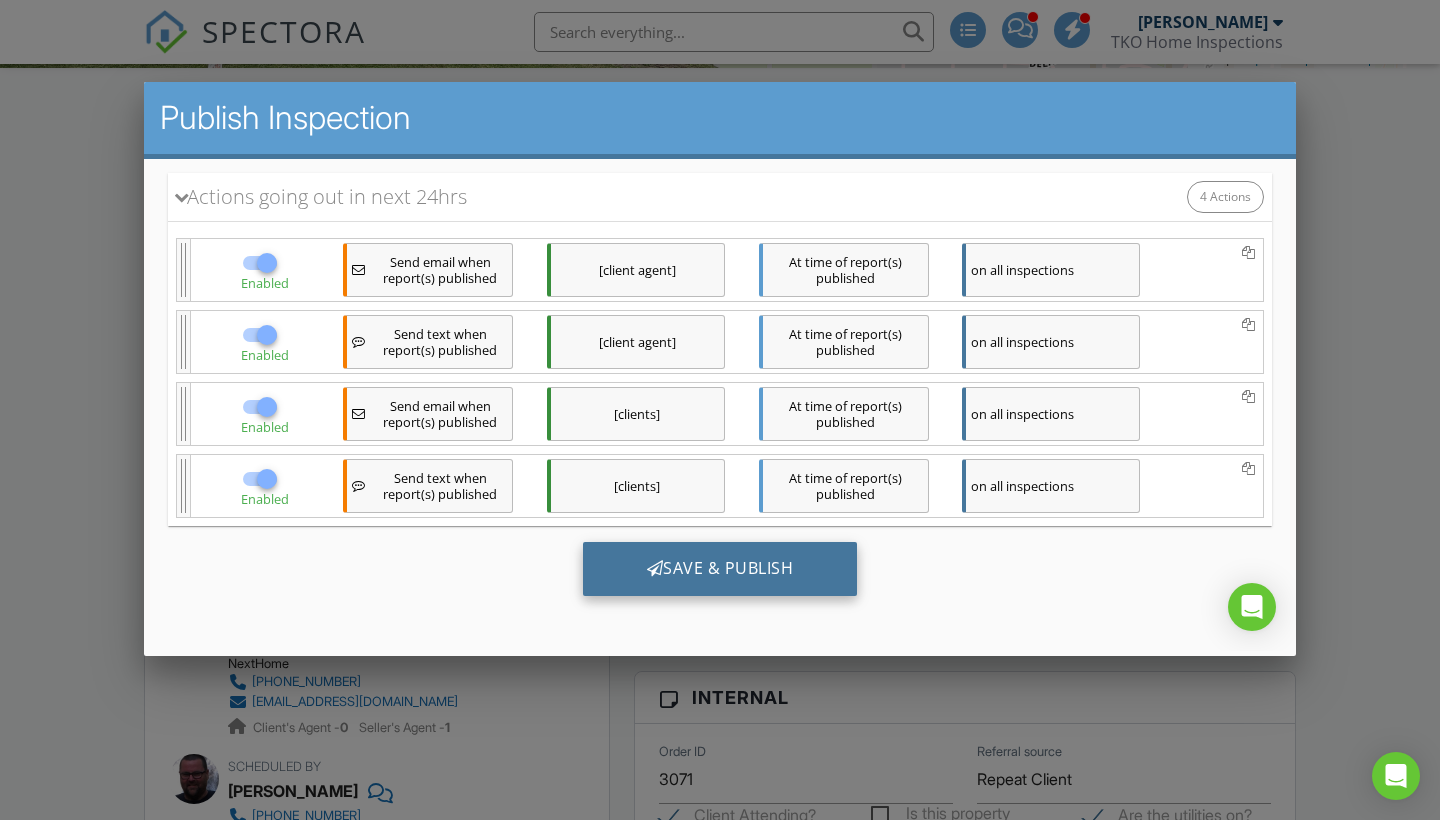 click on "Save & Publish" at bounding box center (720, 569) 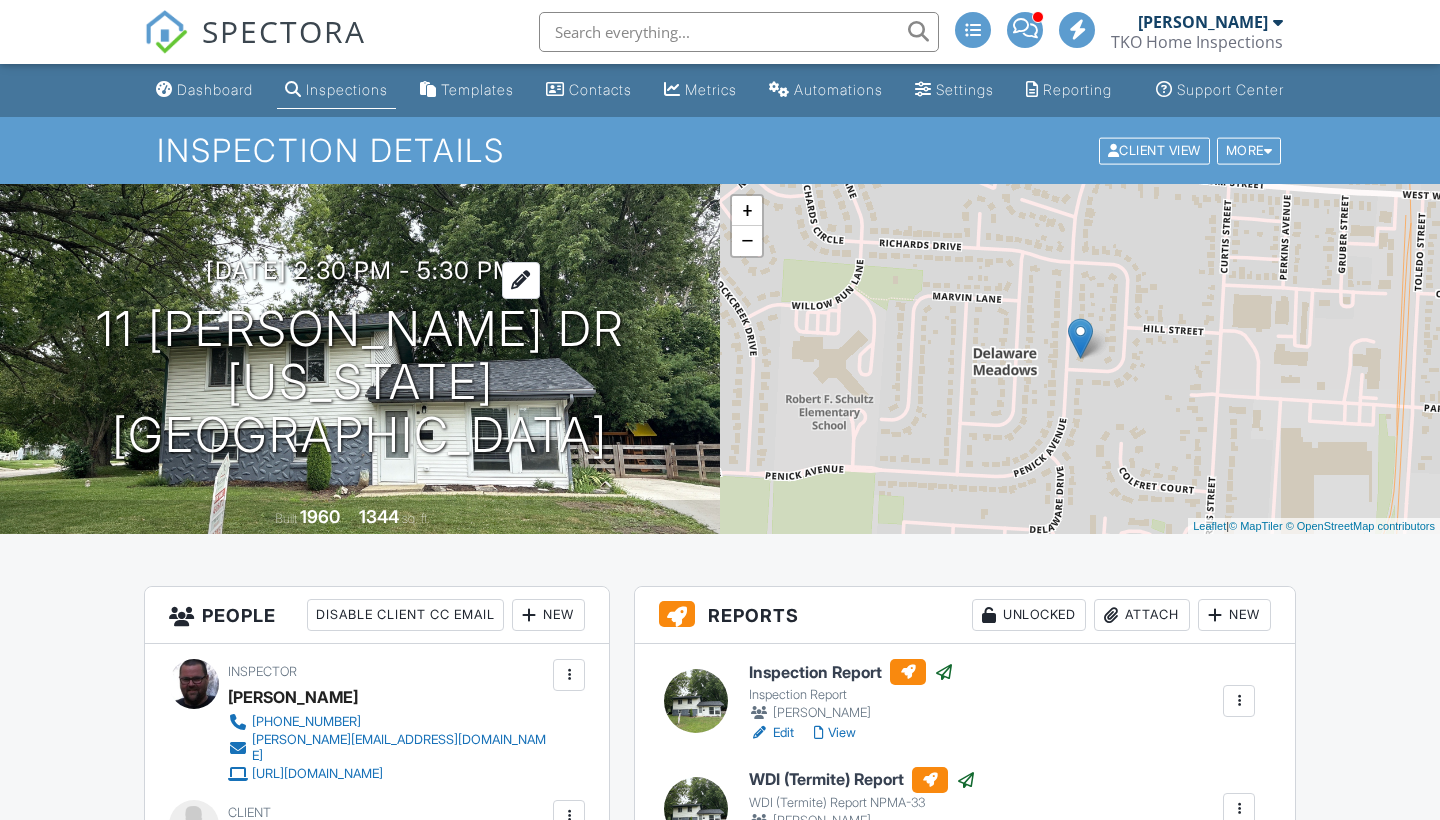scroll, scrollTop: 0, scrollLeft: 0, axis: both 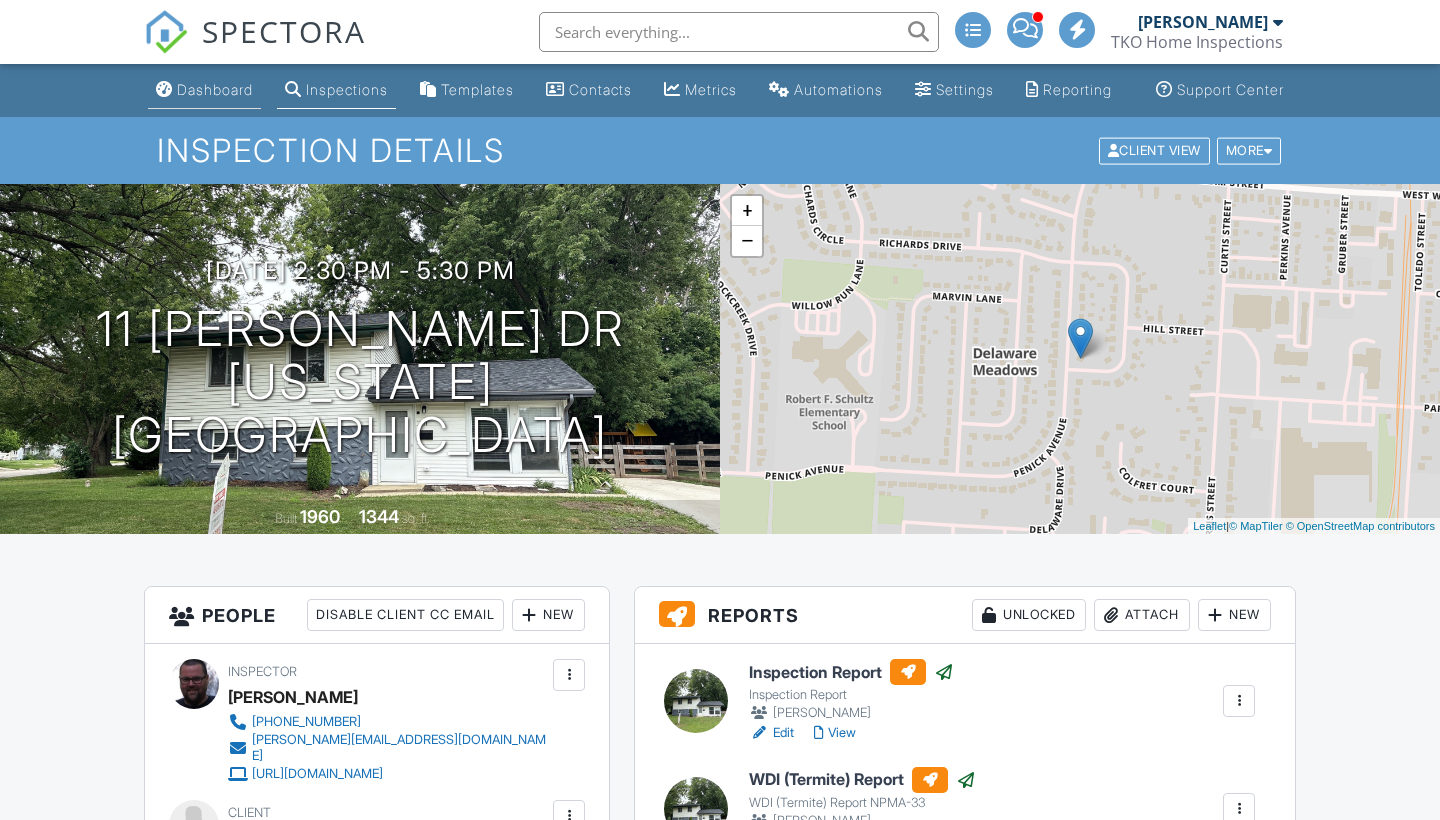 click on "Dashboard" at bounding box center [215, 89] 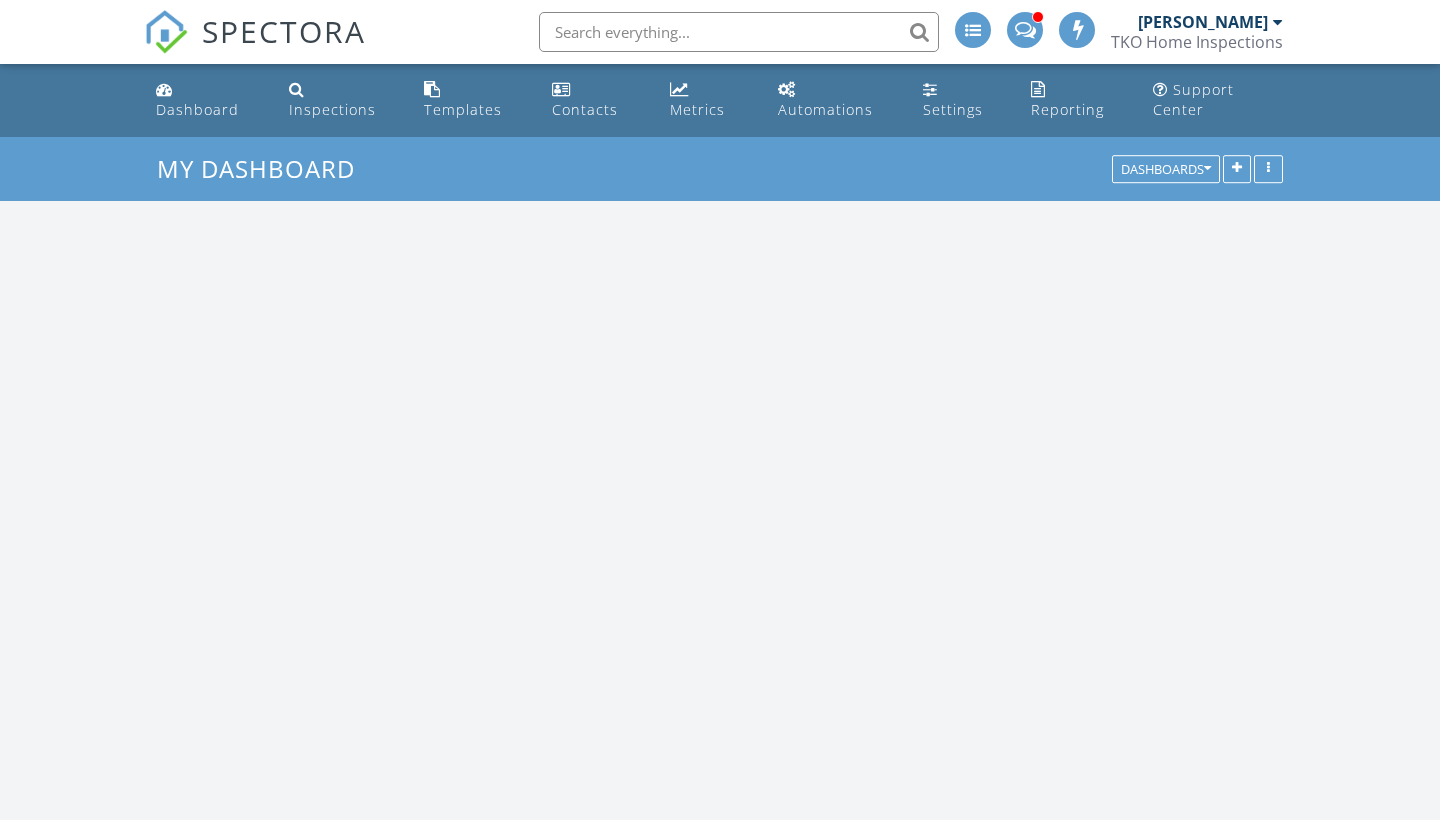 scroll, scrollTop: 0, scrollLeft: 0, axis: both 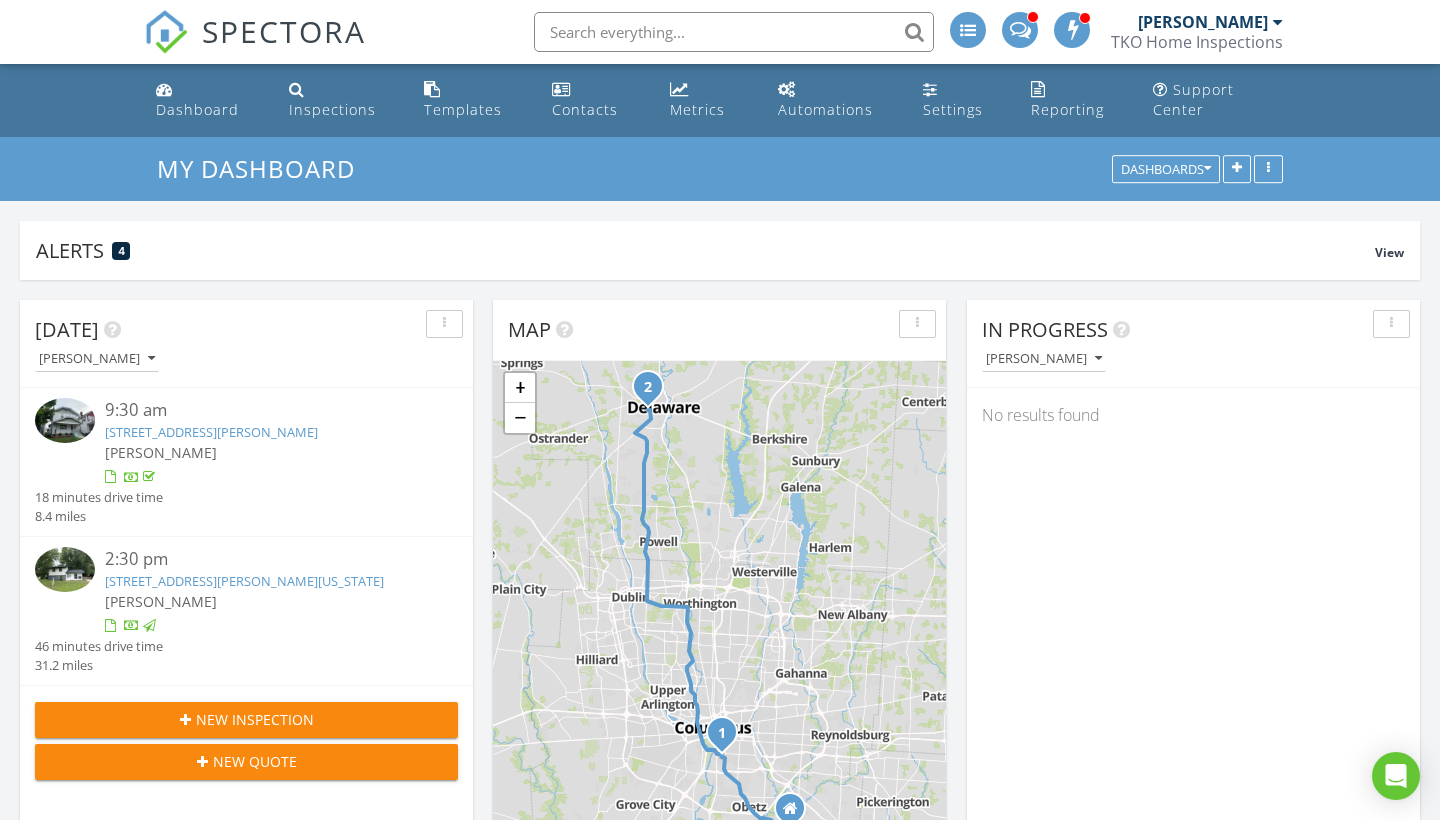 click at bounding box center (734, 32) 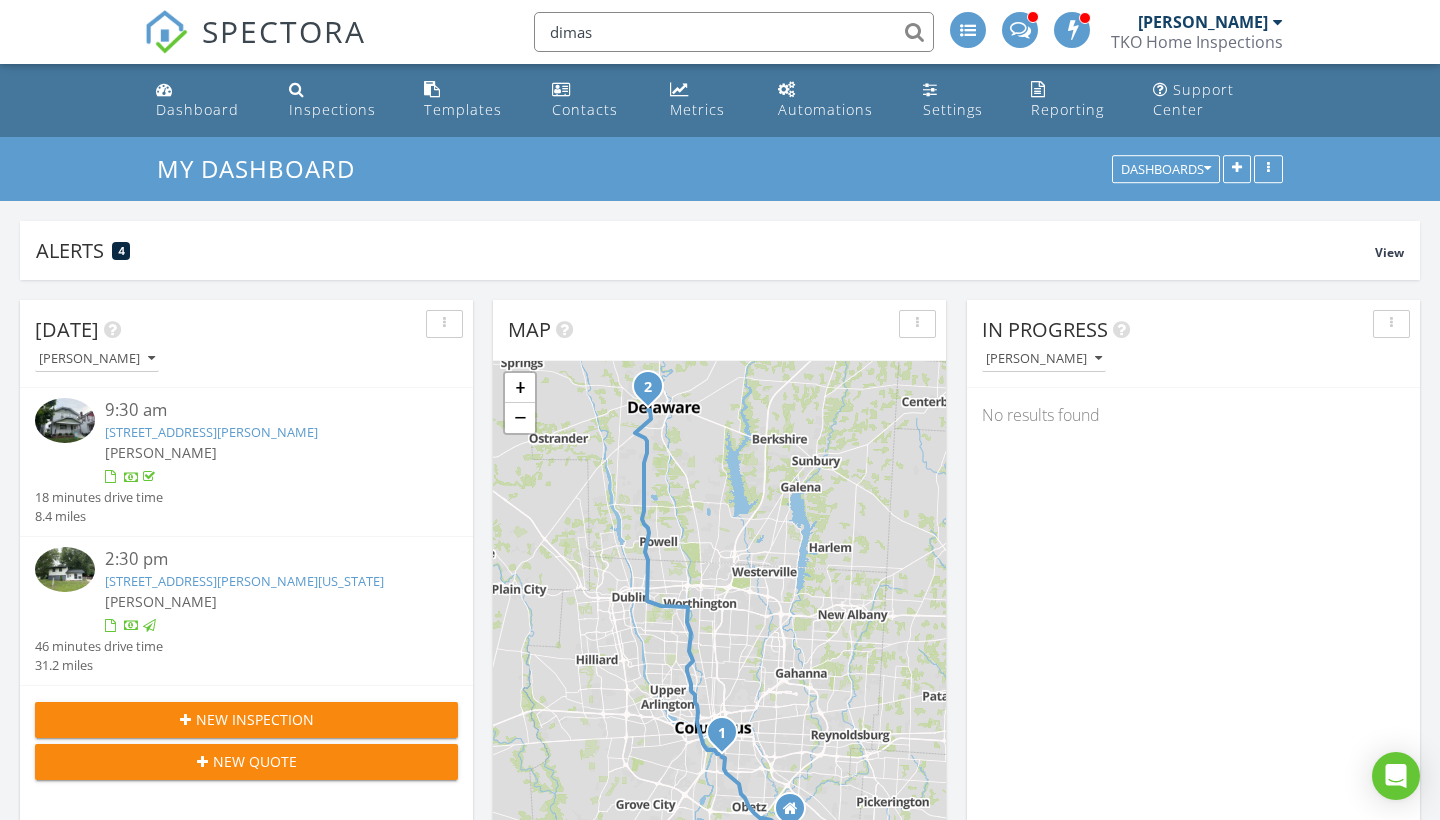 type on "dimas" 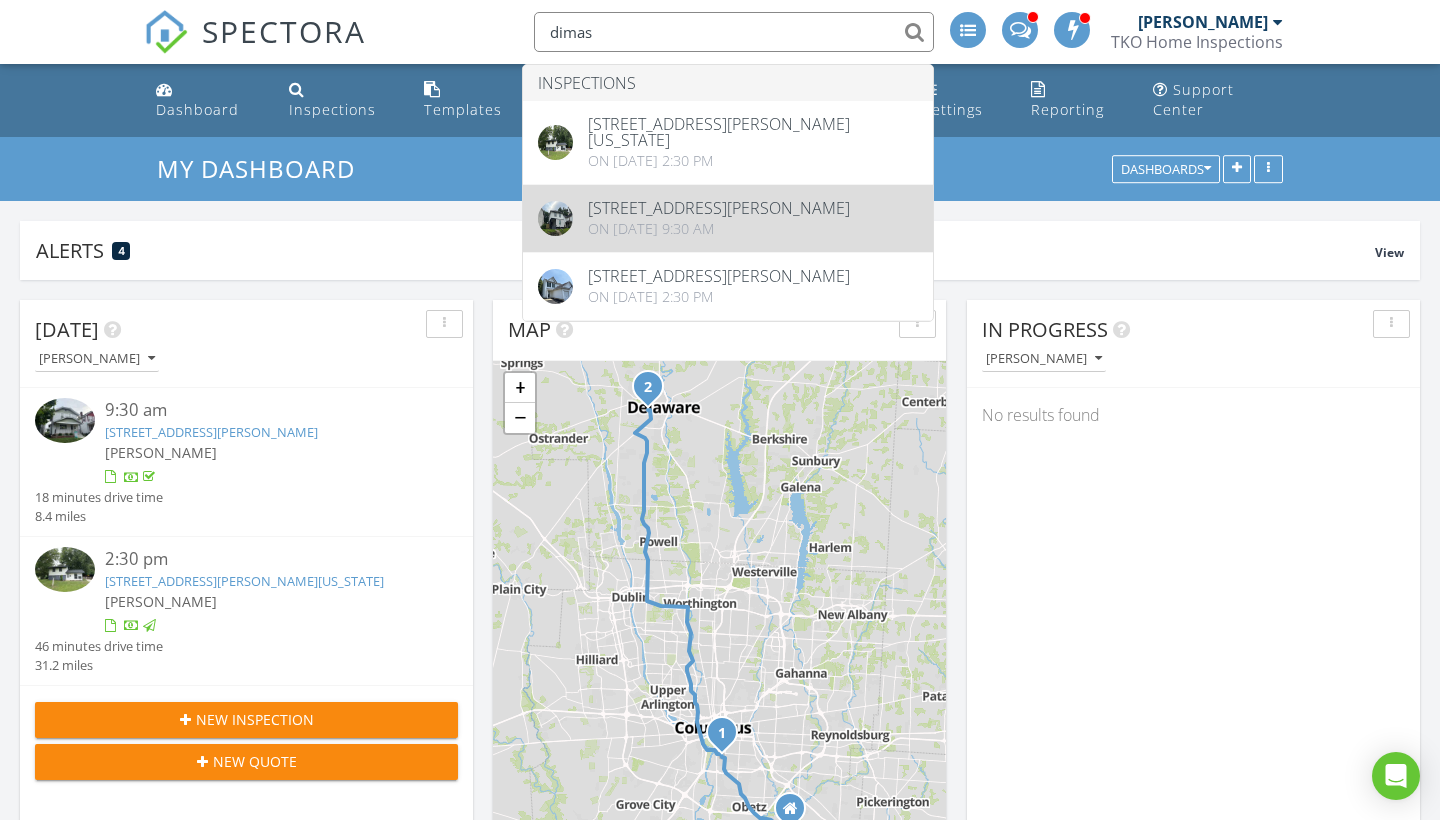 type 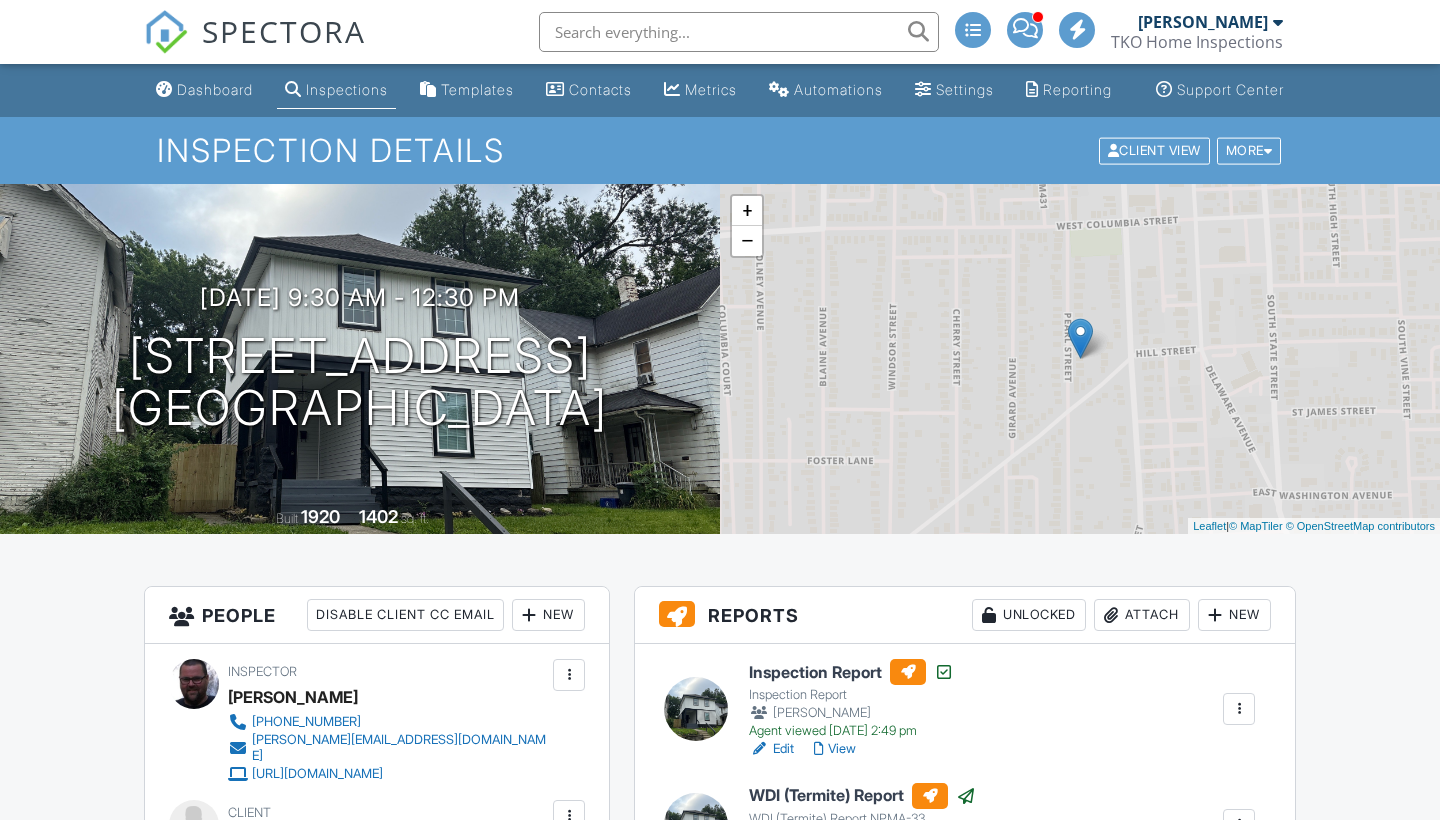 scroll, scrollTop: 887, scrollLeft: 0, axis: vertical 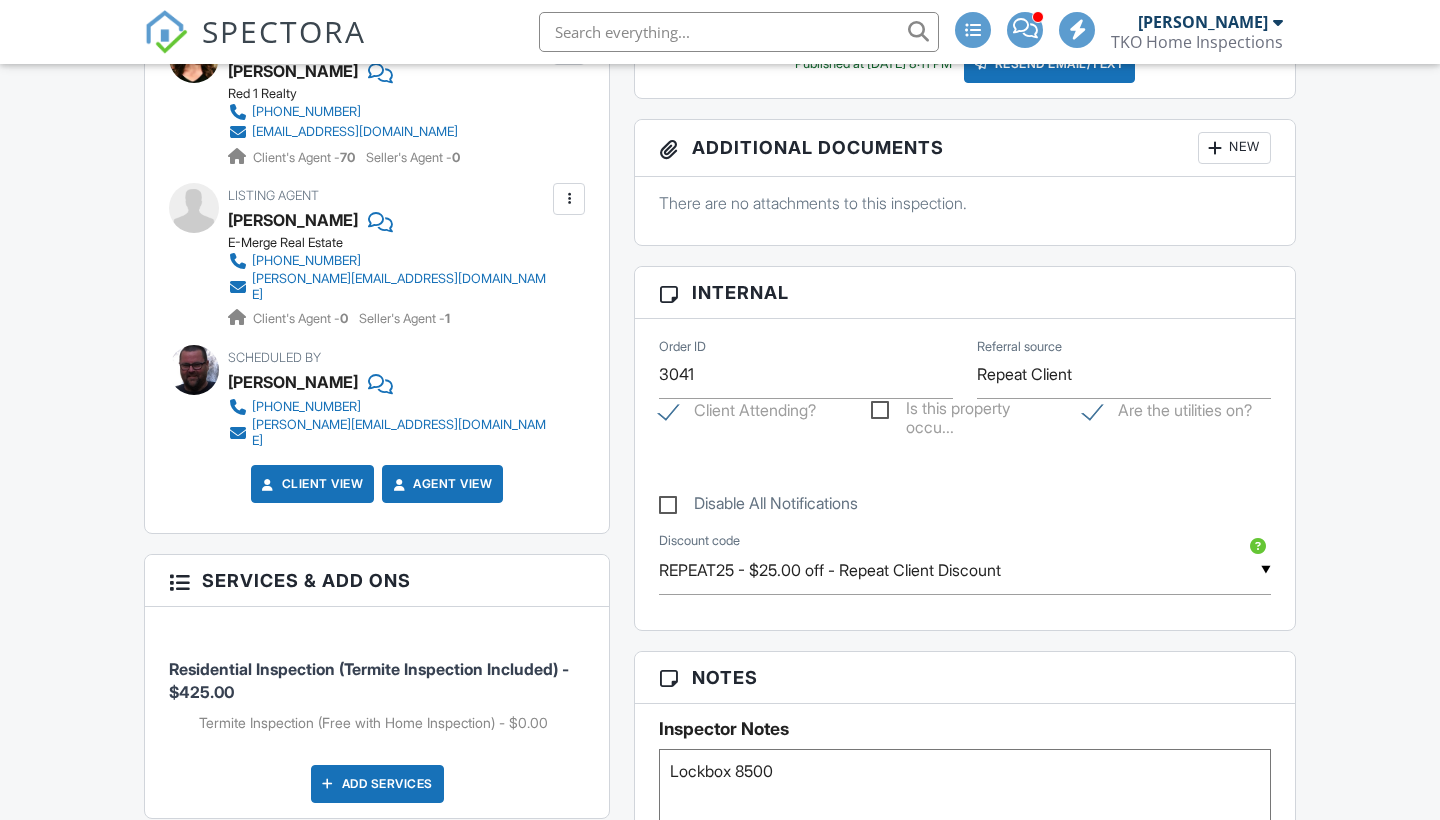 click on "Disable All Notifications" at bounding box center (758, 506) 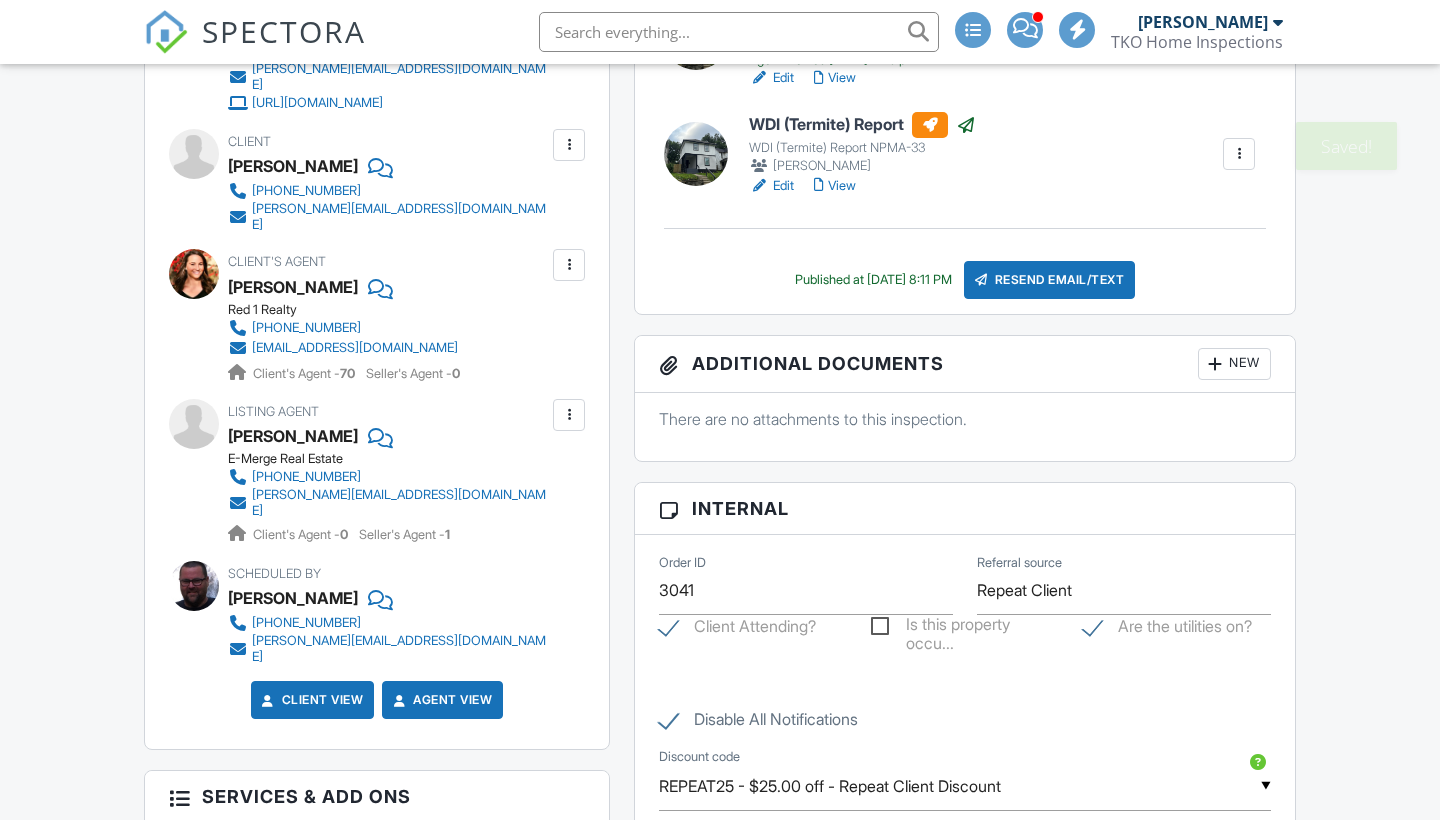 scroll, scrollTop: -1, scrollLeft: 0, axis: vertical 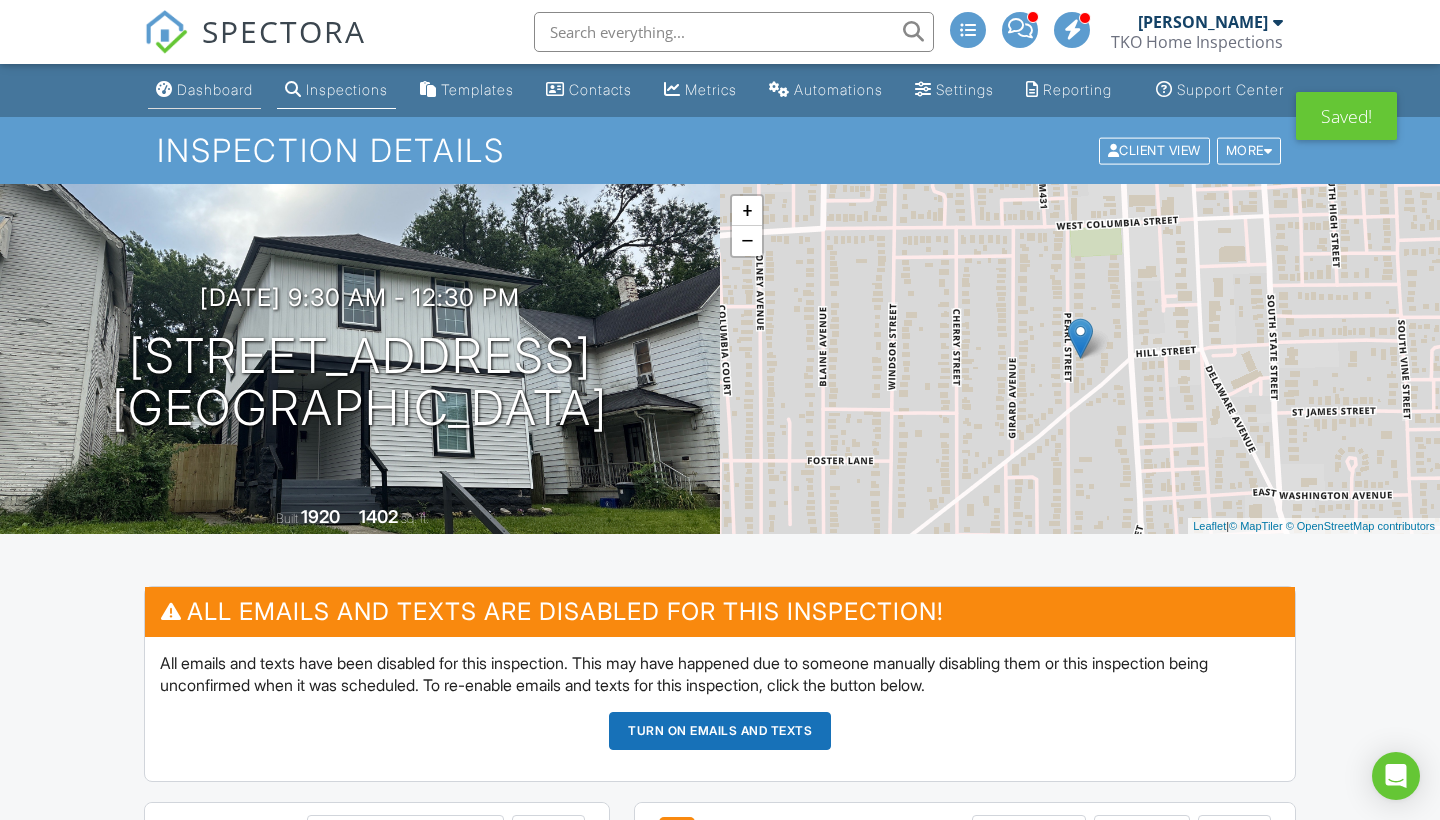 click on "Dashboard" at bounding box center (215, 89) 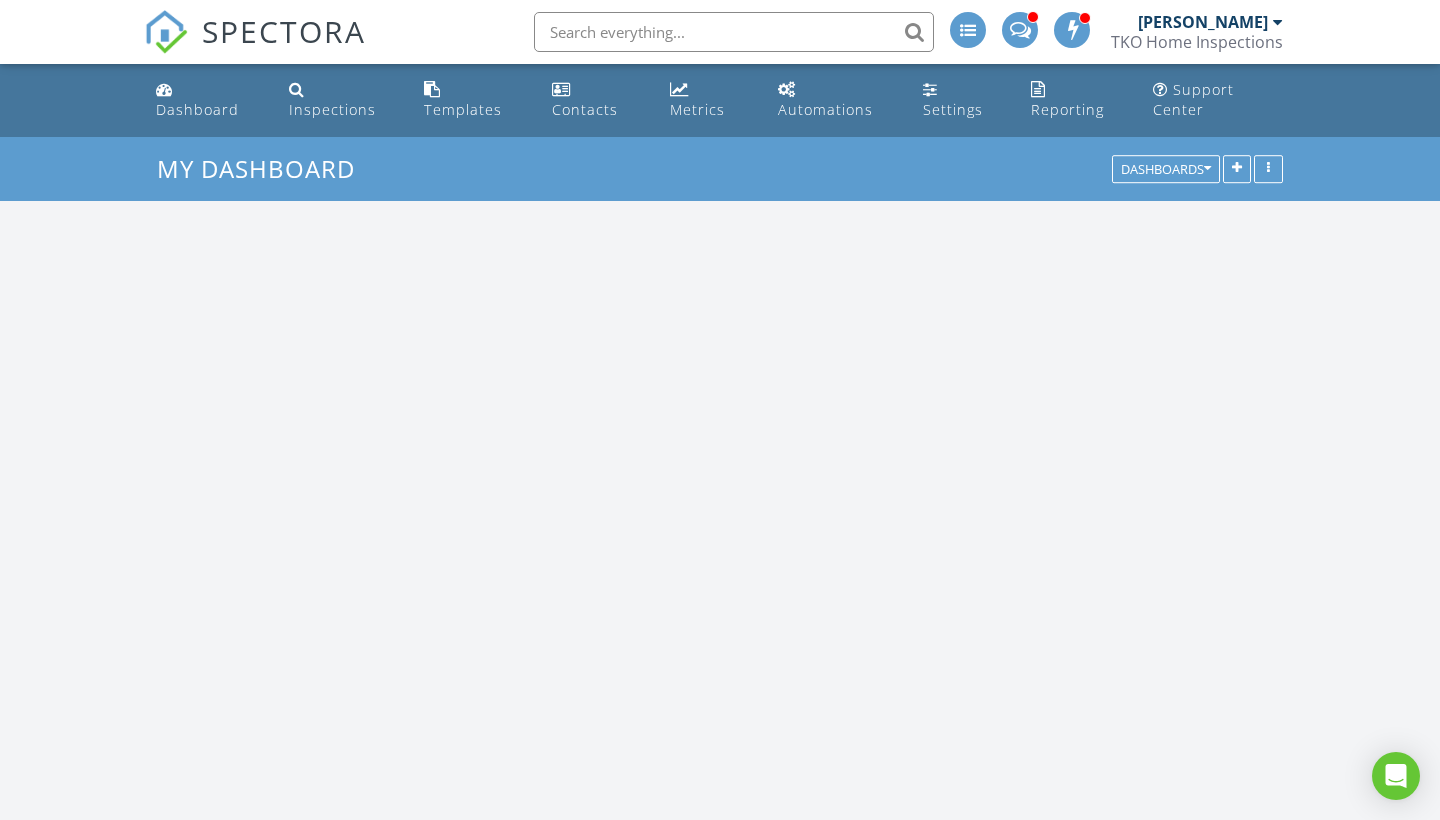 scroll, scrollTop: 0, scrollLeft: 0, axis: both 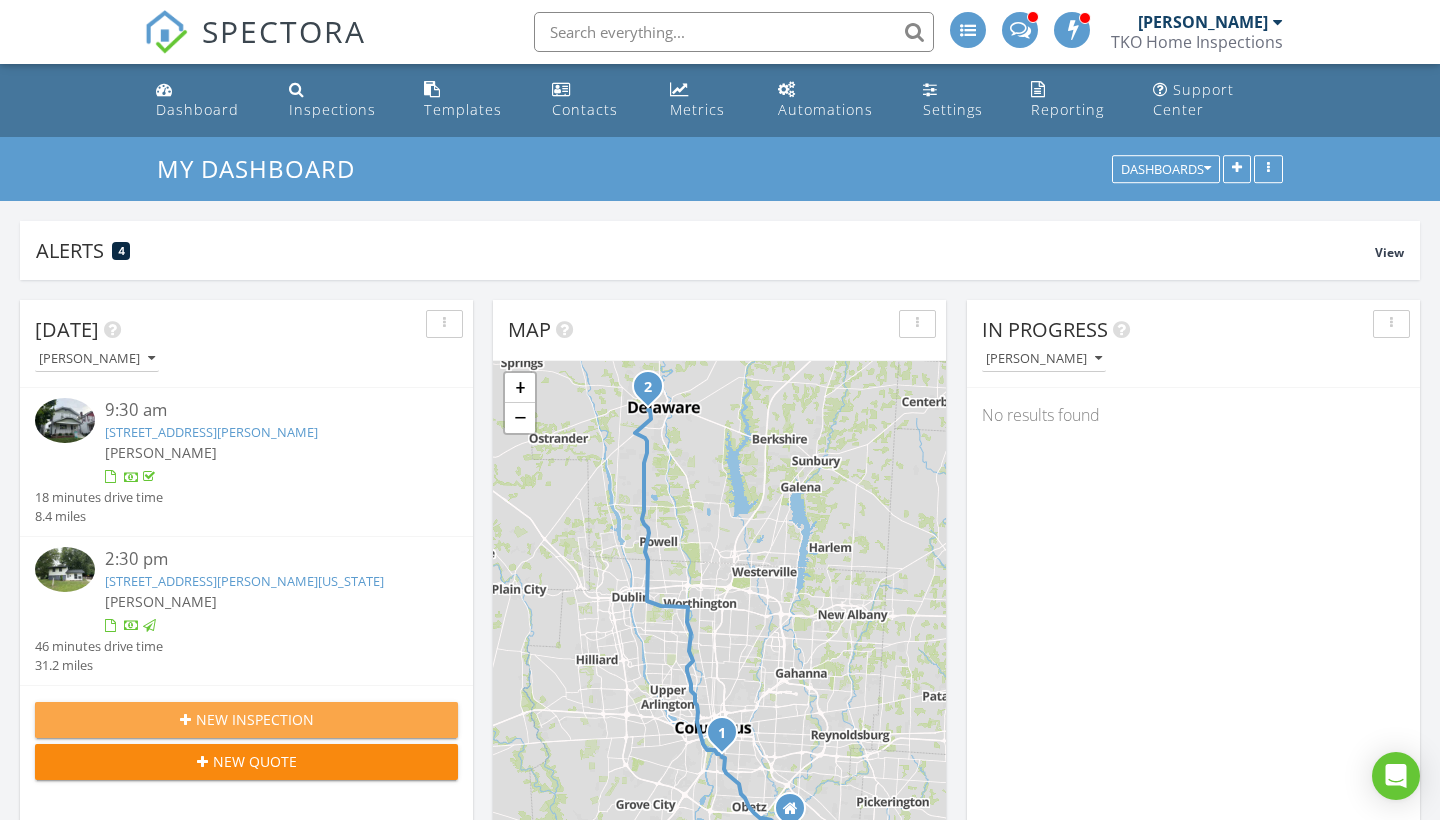 click on "New Inspection" at bounding box center [255, 719] 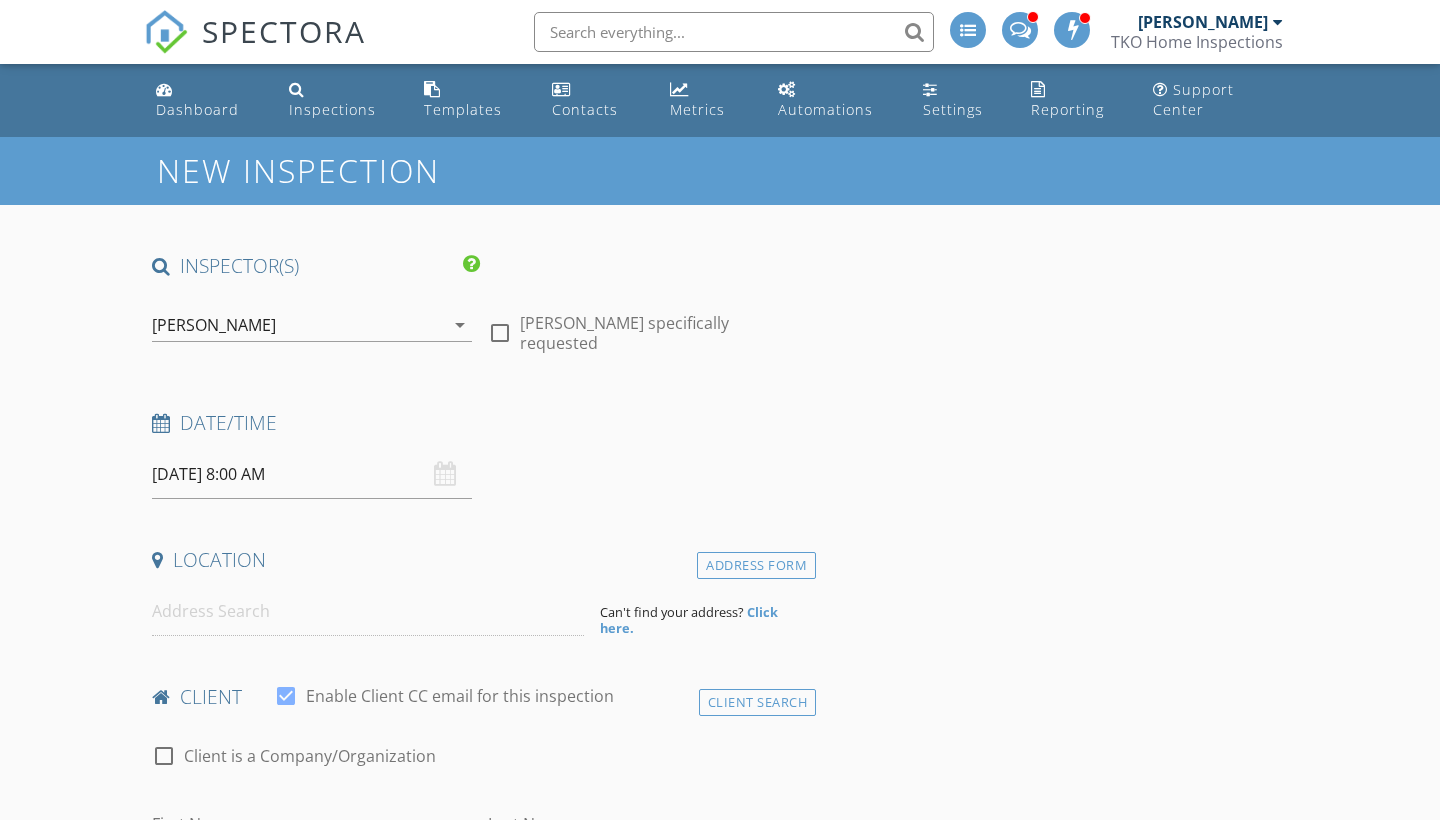 select on "6" 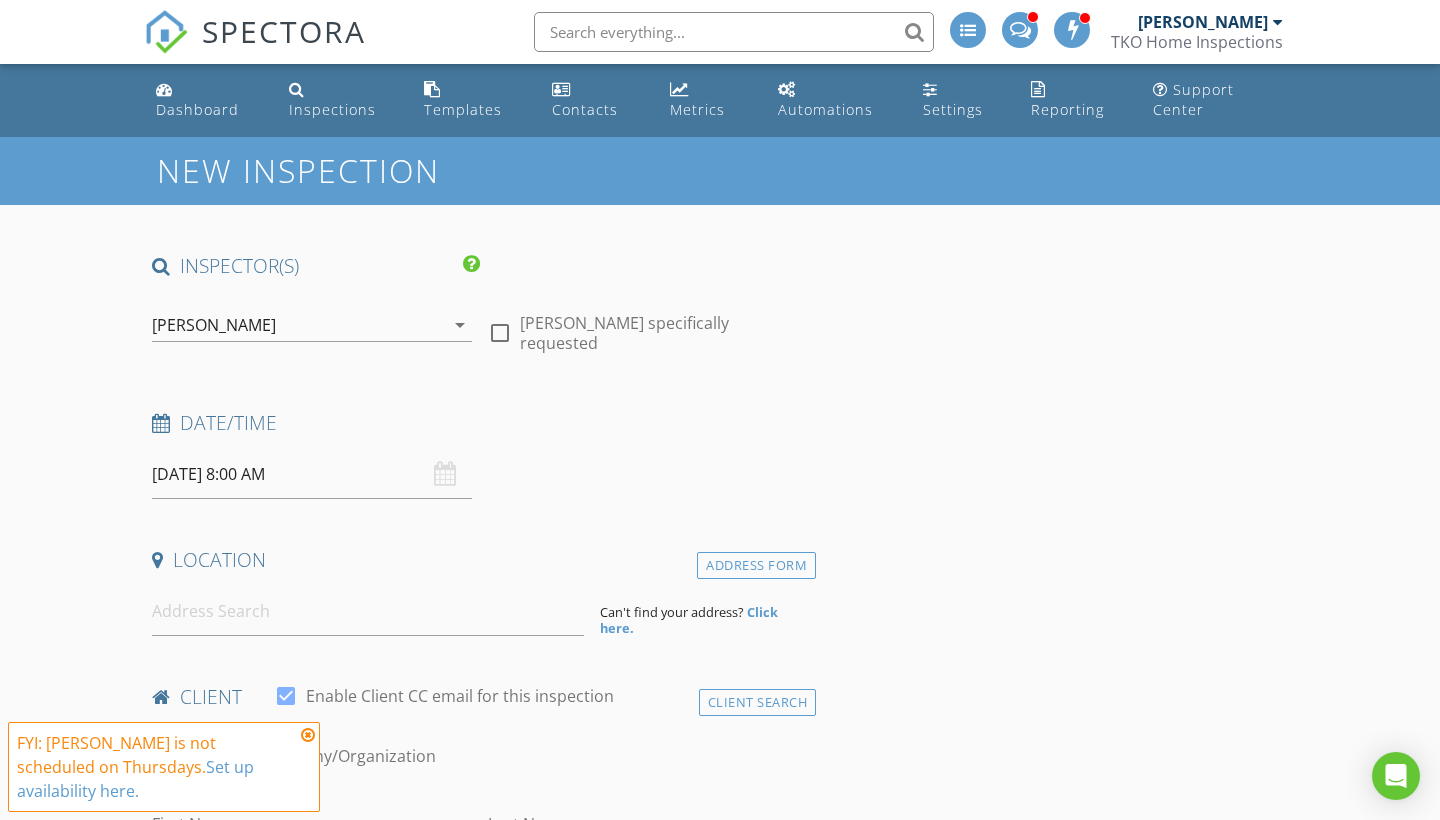 scroll, scrollTop: 0, scrollLeft: 0, axis: both 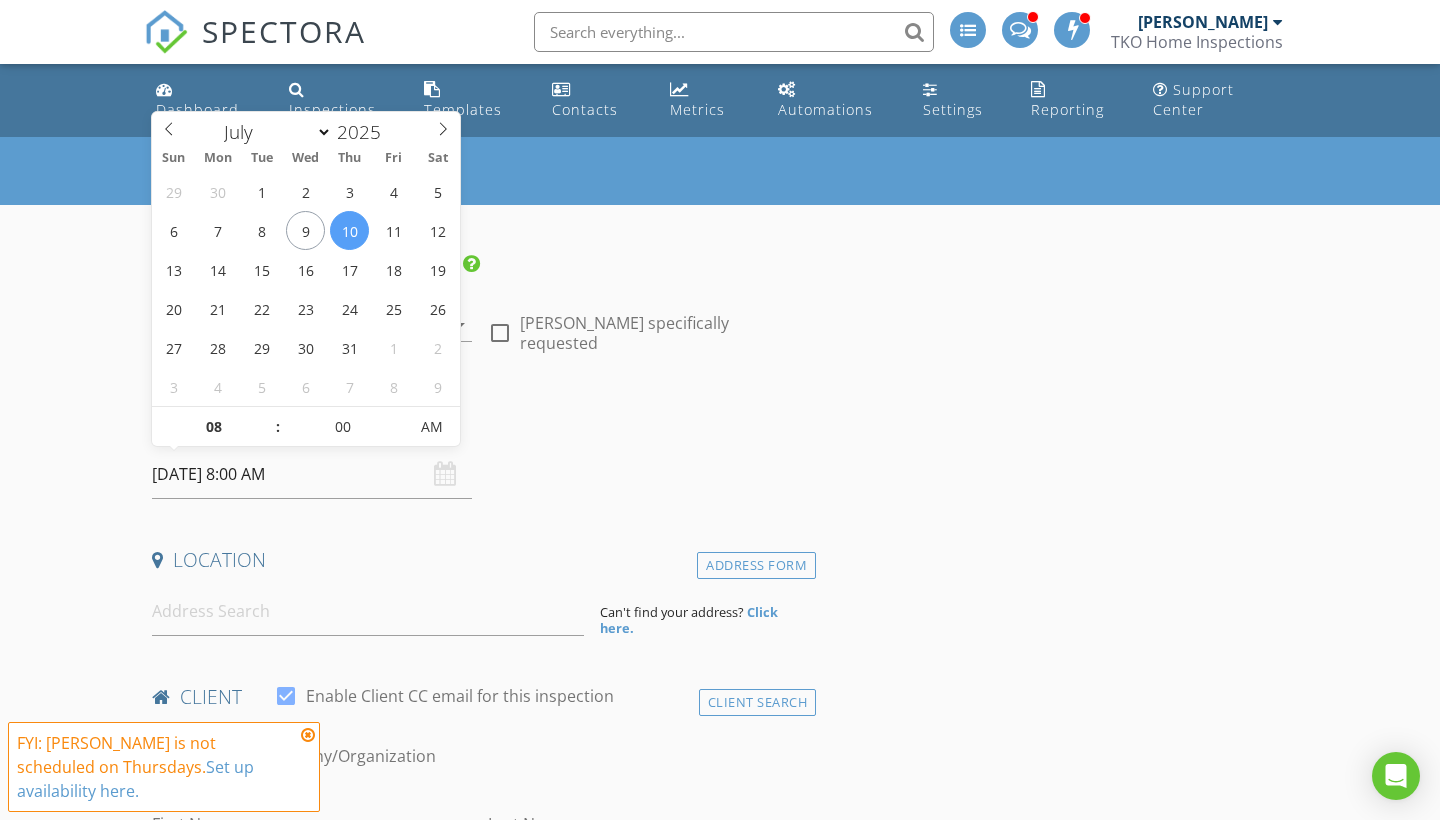 click on "[DATE] 8:00 AM" at bounding box center (312, 474) 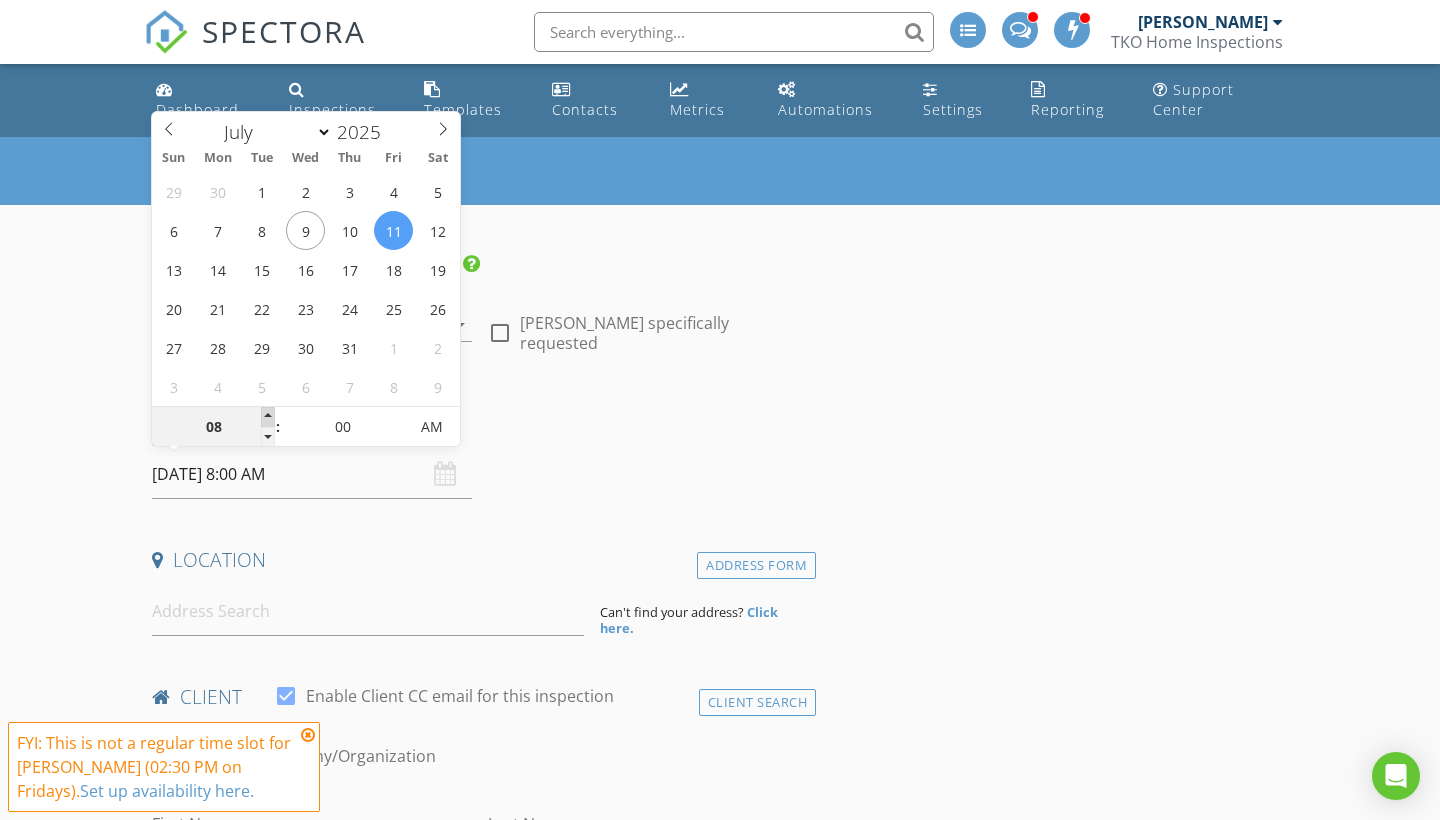 type on "[DATE] 9:00 AM" 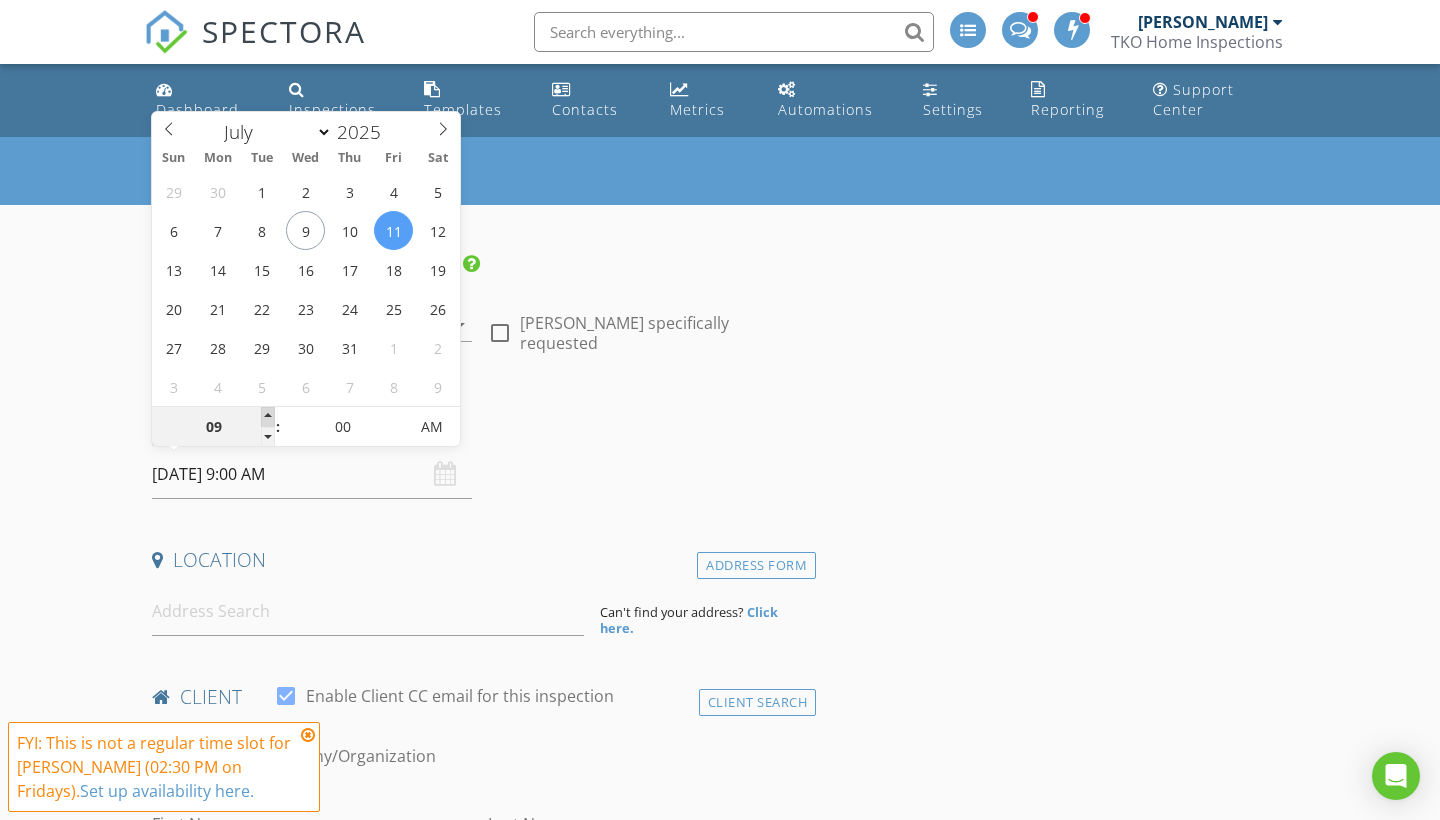 click at bounding box center (268, 417) 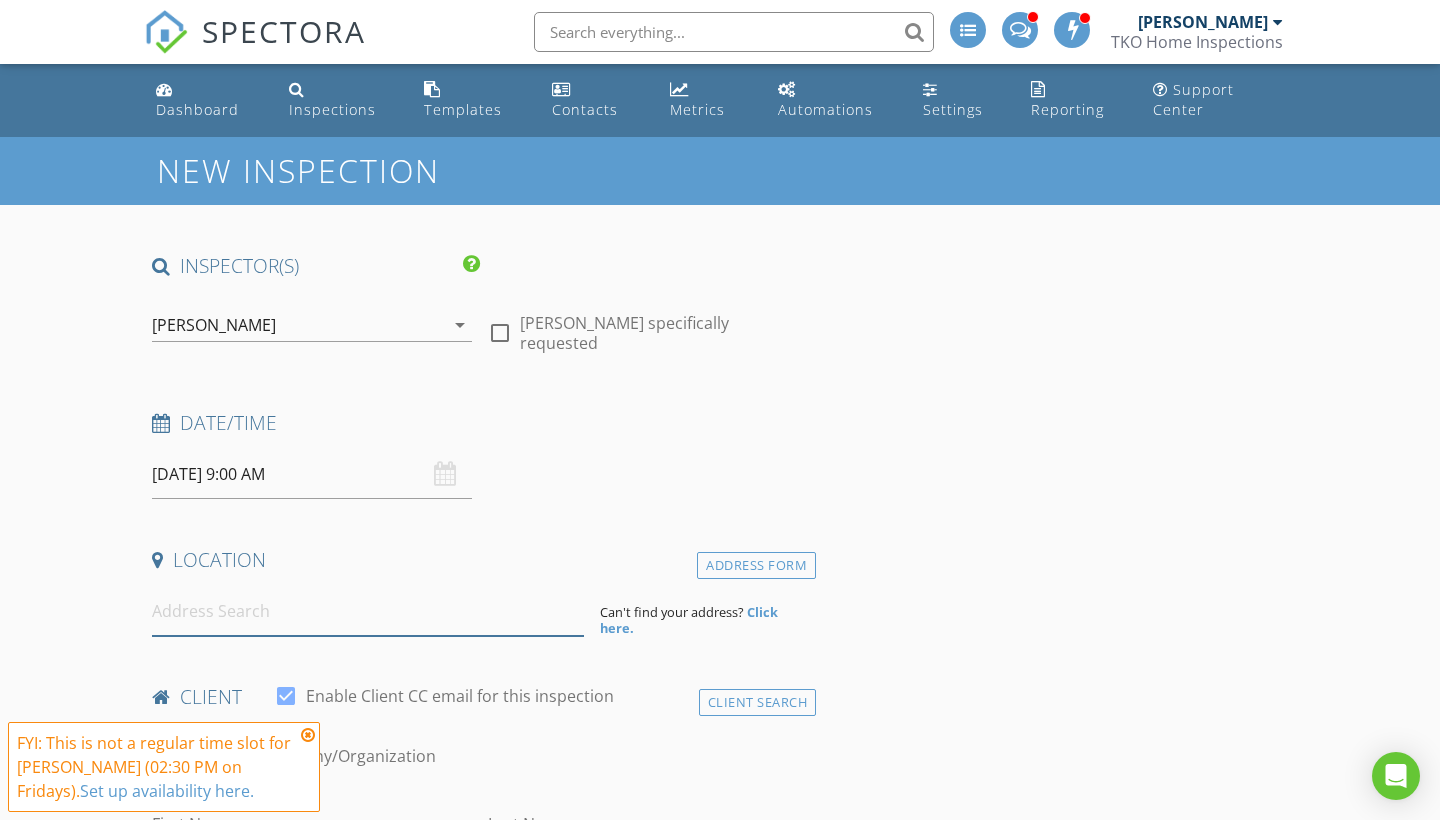 click at bounding box center [368, 611] 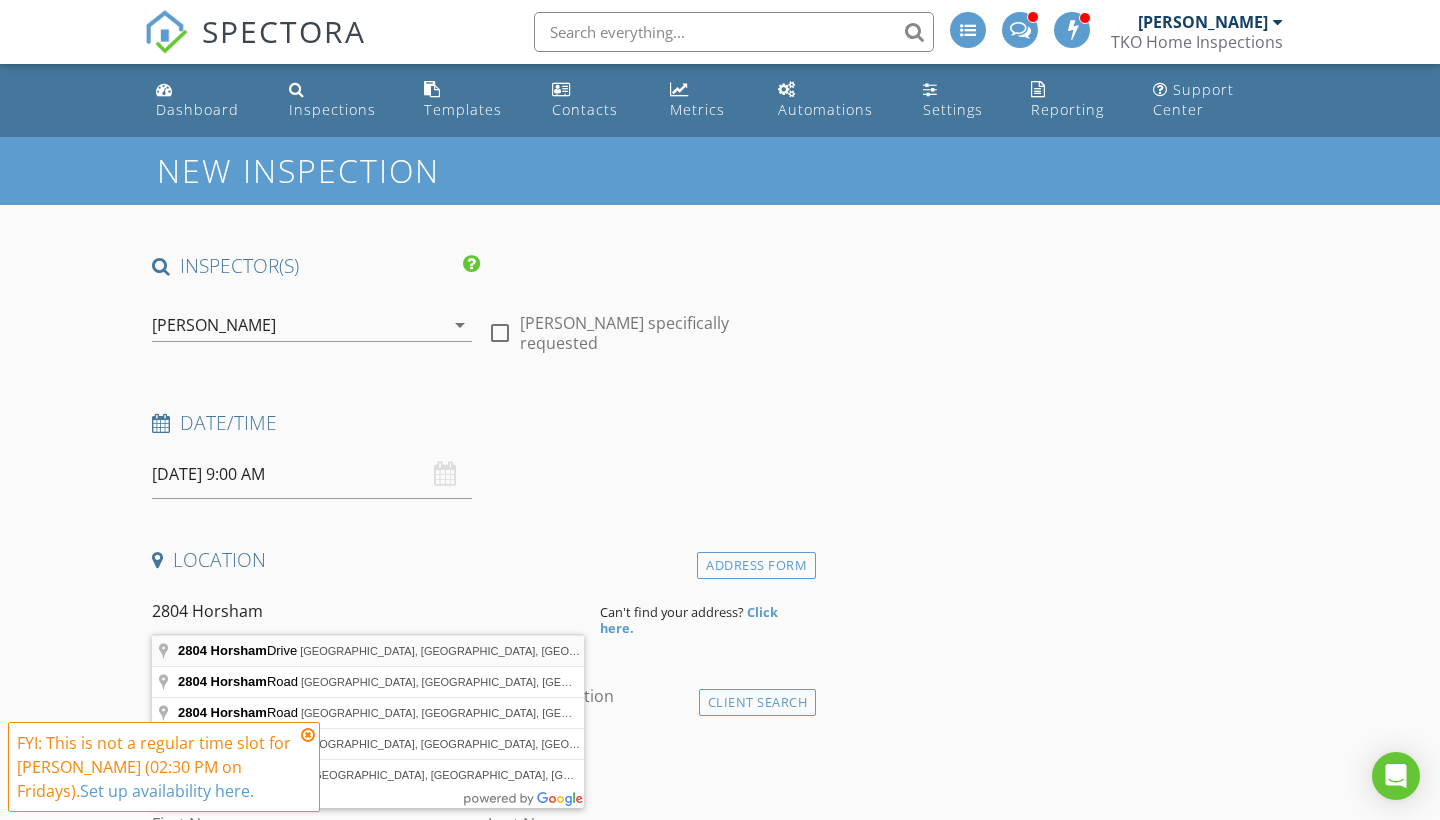 type on "[STREET_ADDRESS]" 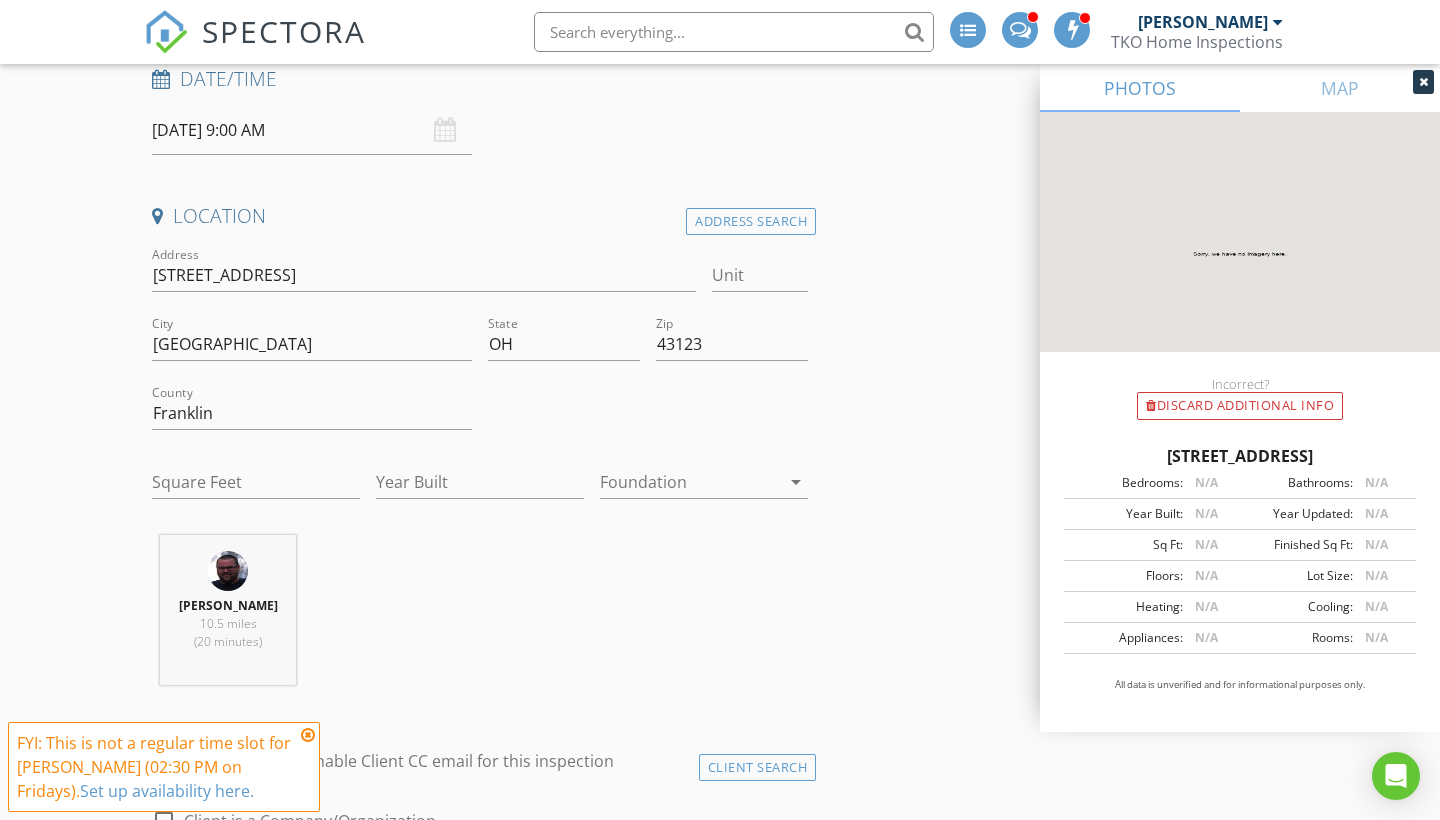 scroll, scrollTop: 395, scrollLeft: 0, axis: vertical 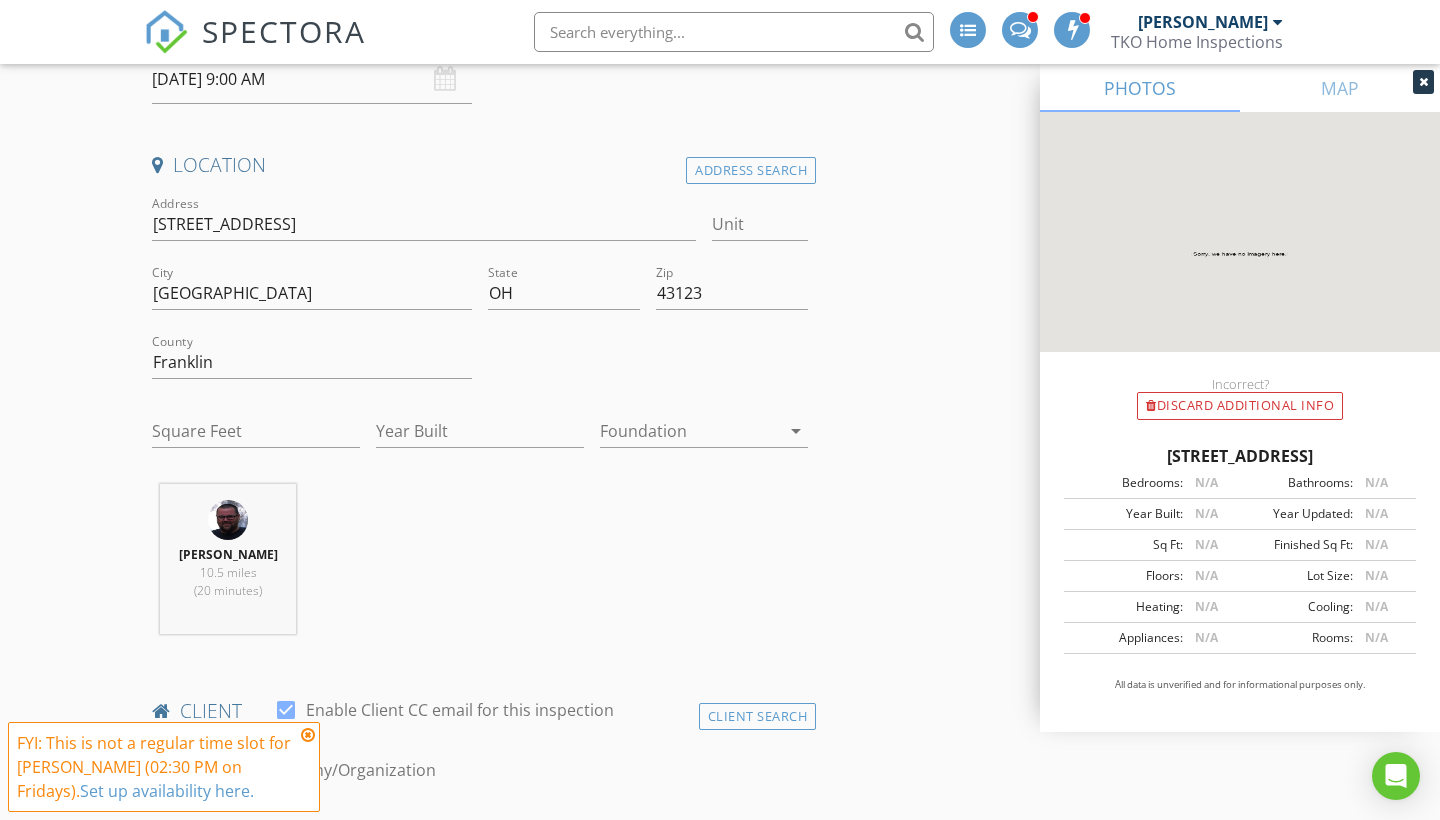 click at bounding box center [308, 735] 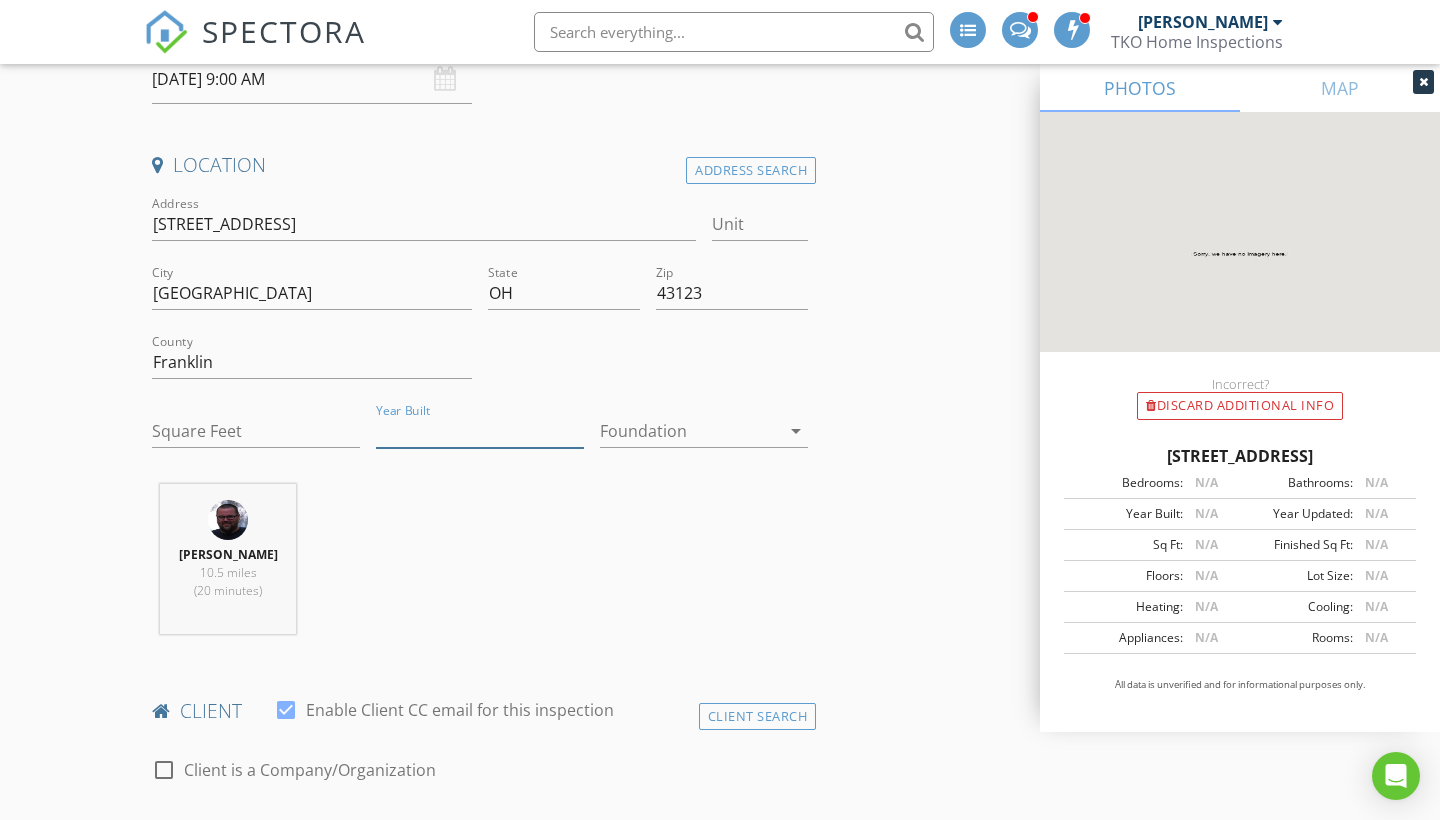 click on "Year Built" at bounding box center (480, 431) 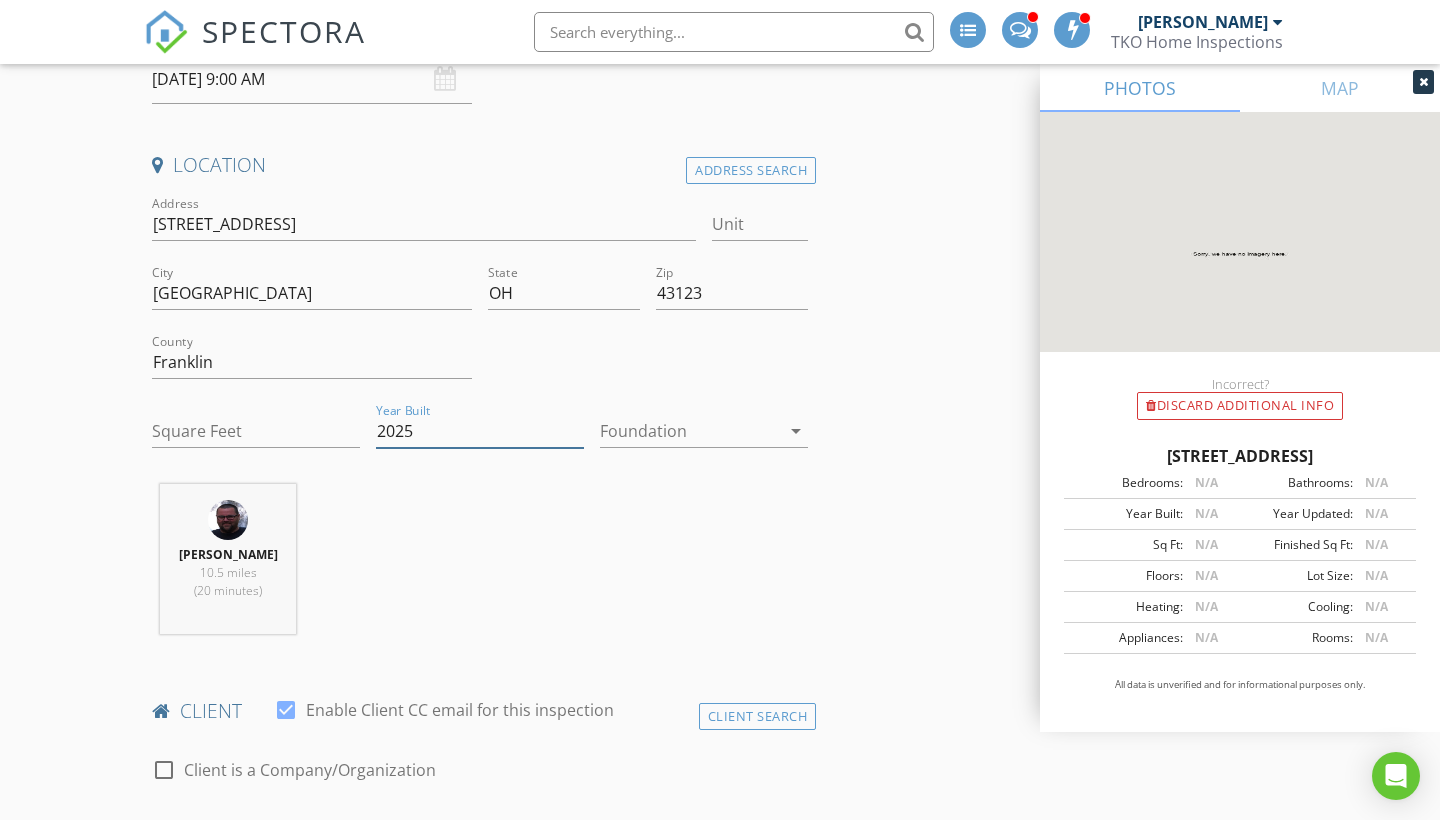 scroll, scrollTop: 823, scrollLeft: 0, axis: vertical 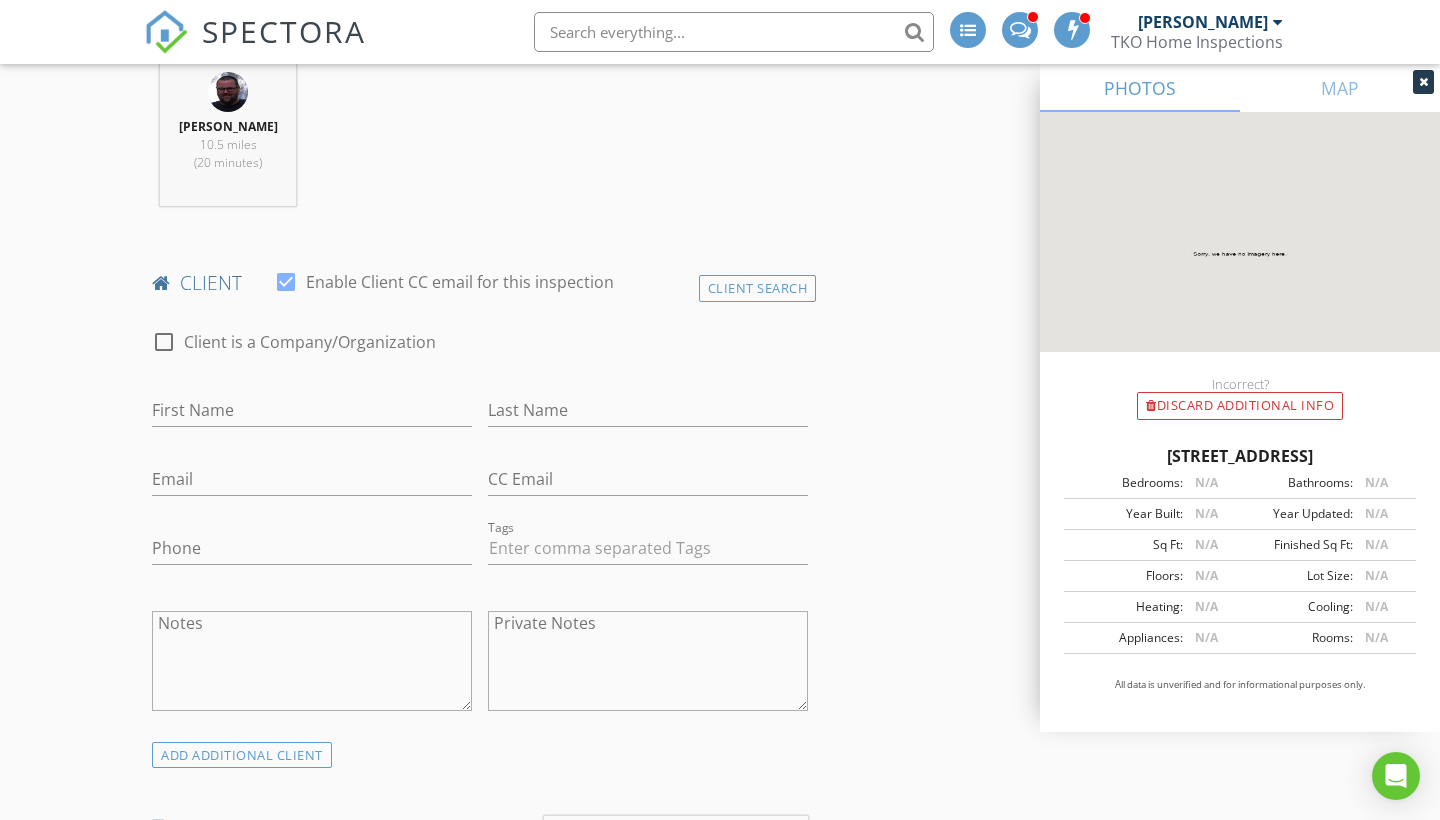 type on "2025" 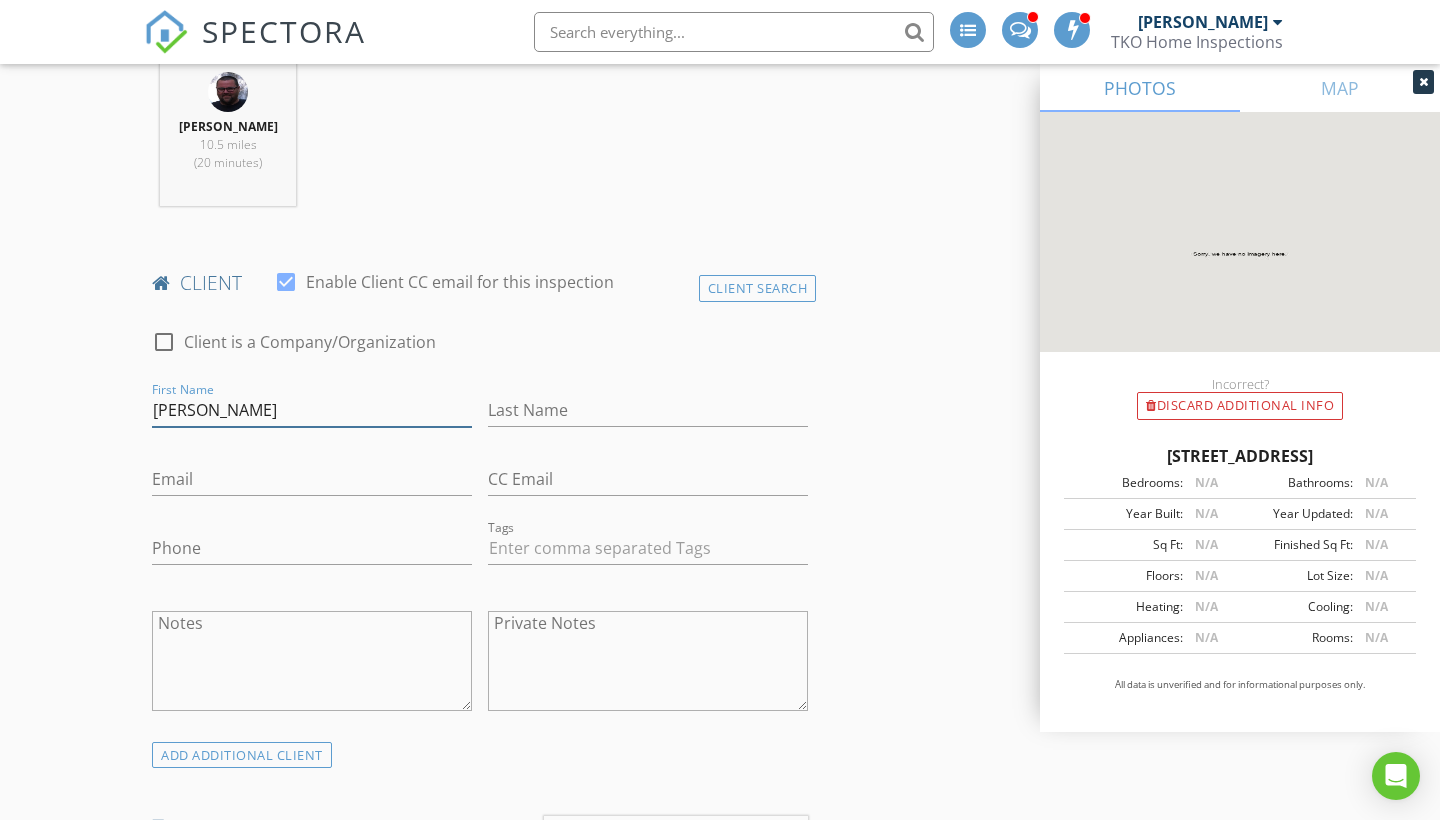 type on "[PERSON_NAME]" 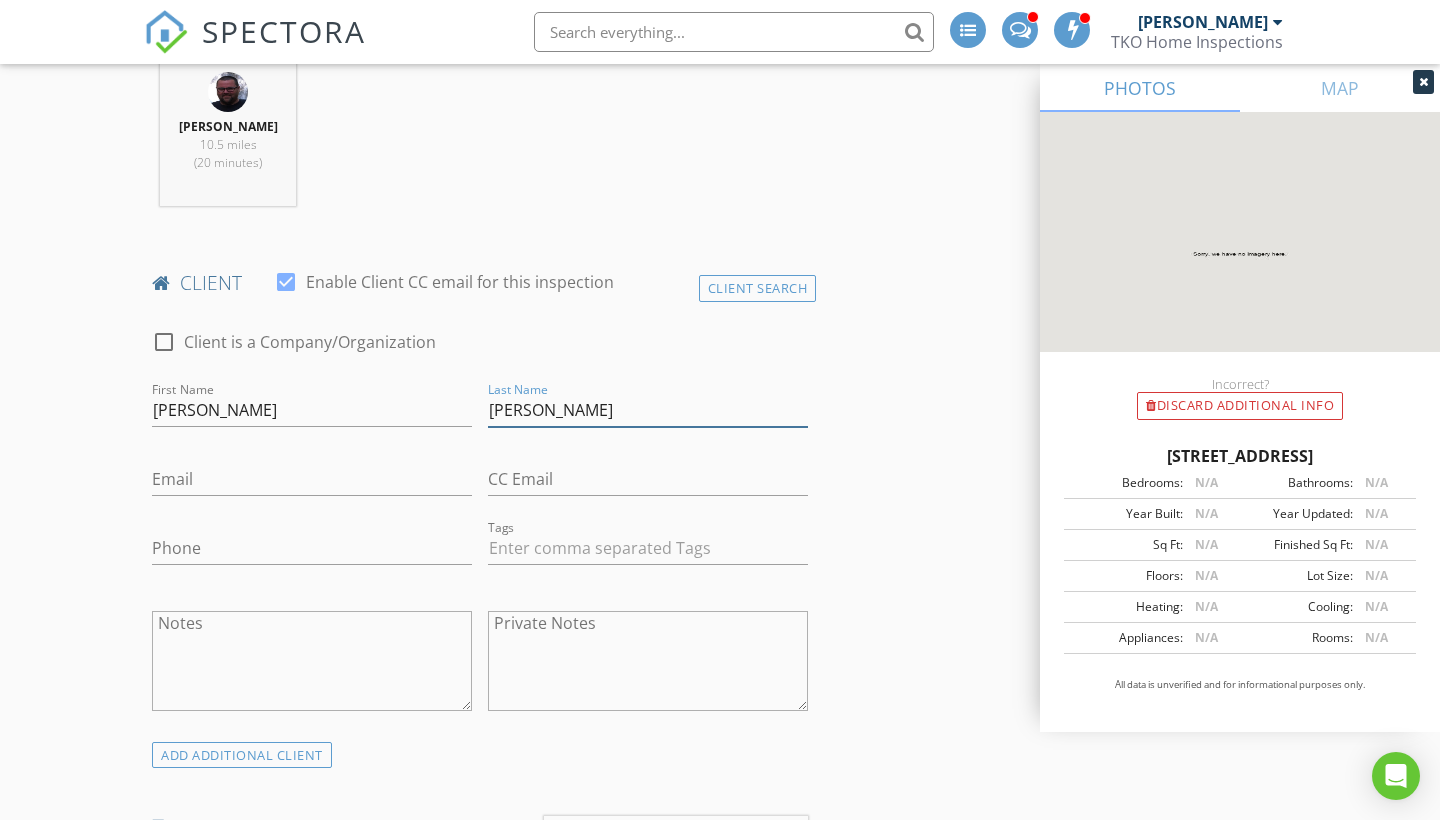 type on "[PERSON_NAME]" 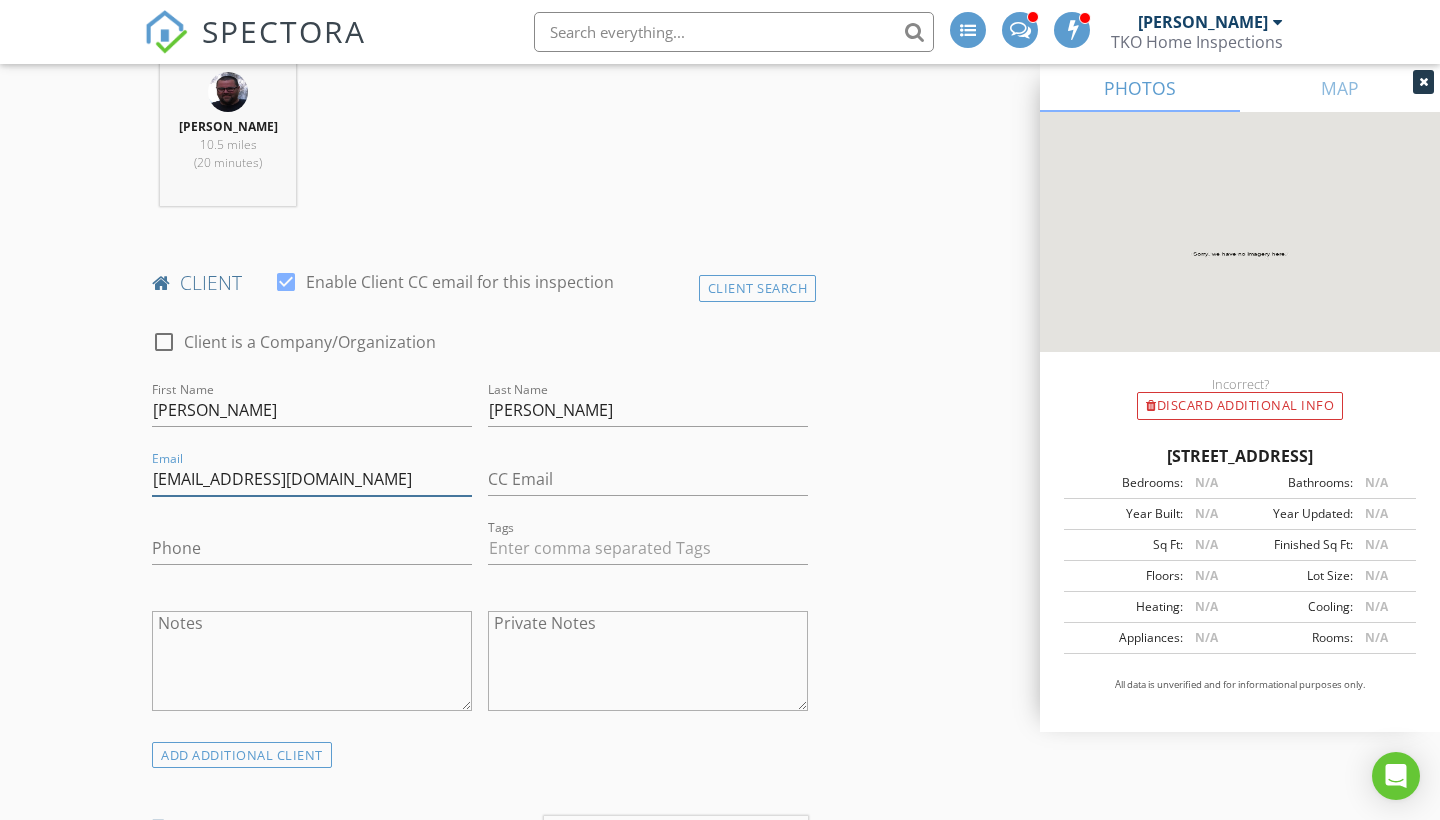 type on "[EMAIL_ADDRESS][DOMAIN_NAME]" 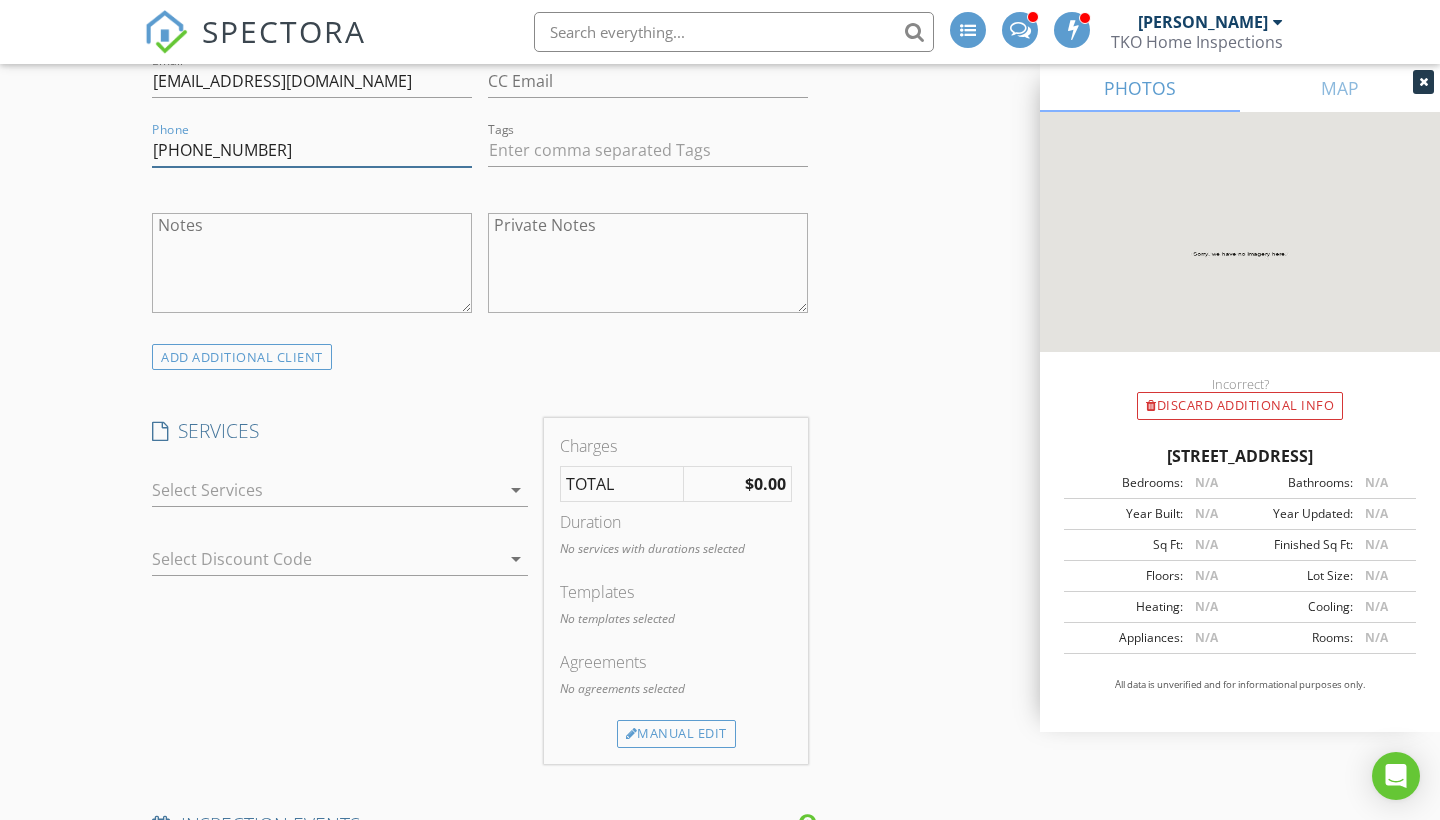 scroll, scrollTop: 1336, scrollLeft: 0, axis: vertical 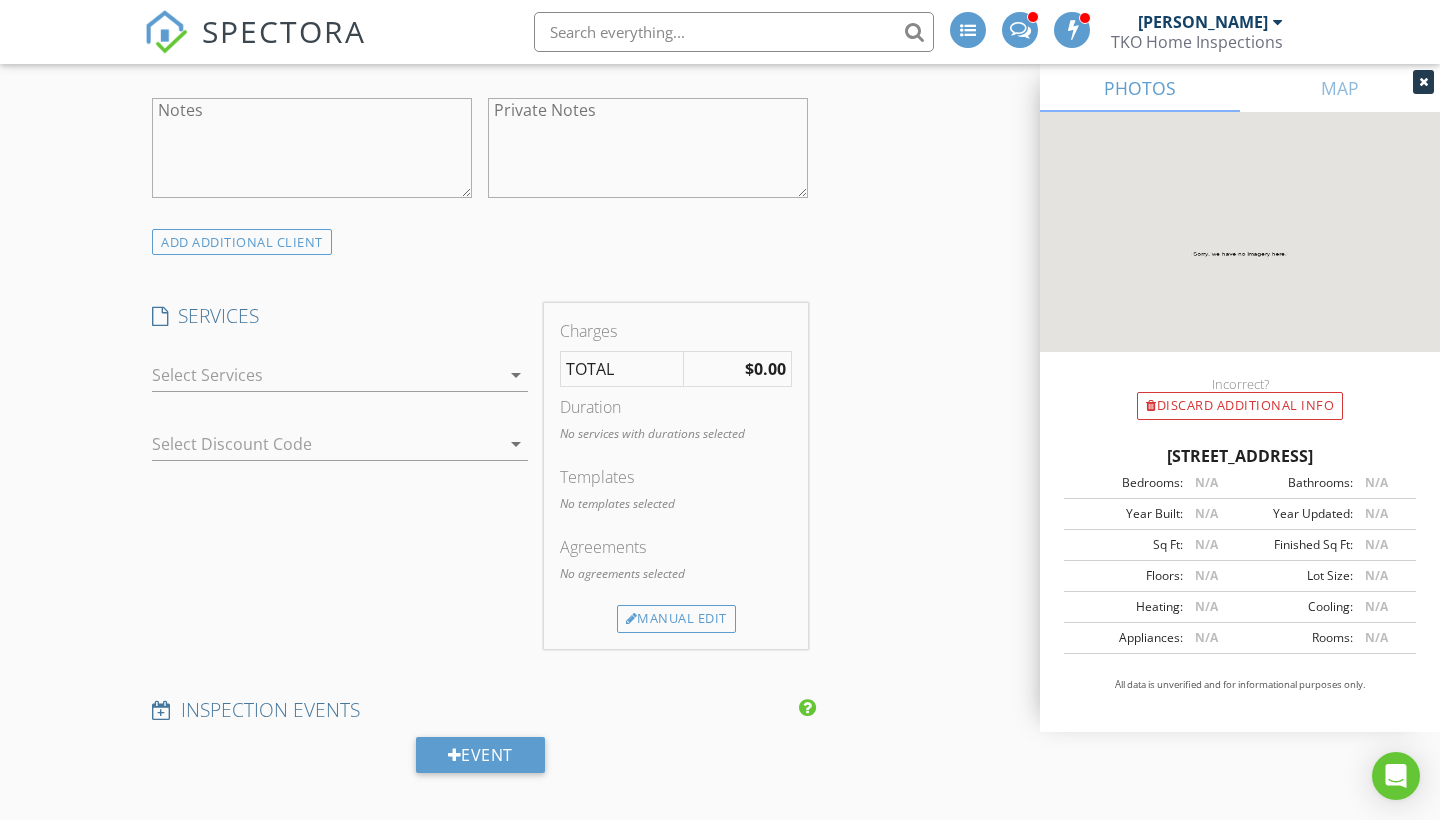 type on "[PHONE_NUMBER]" 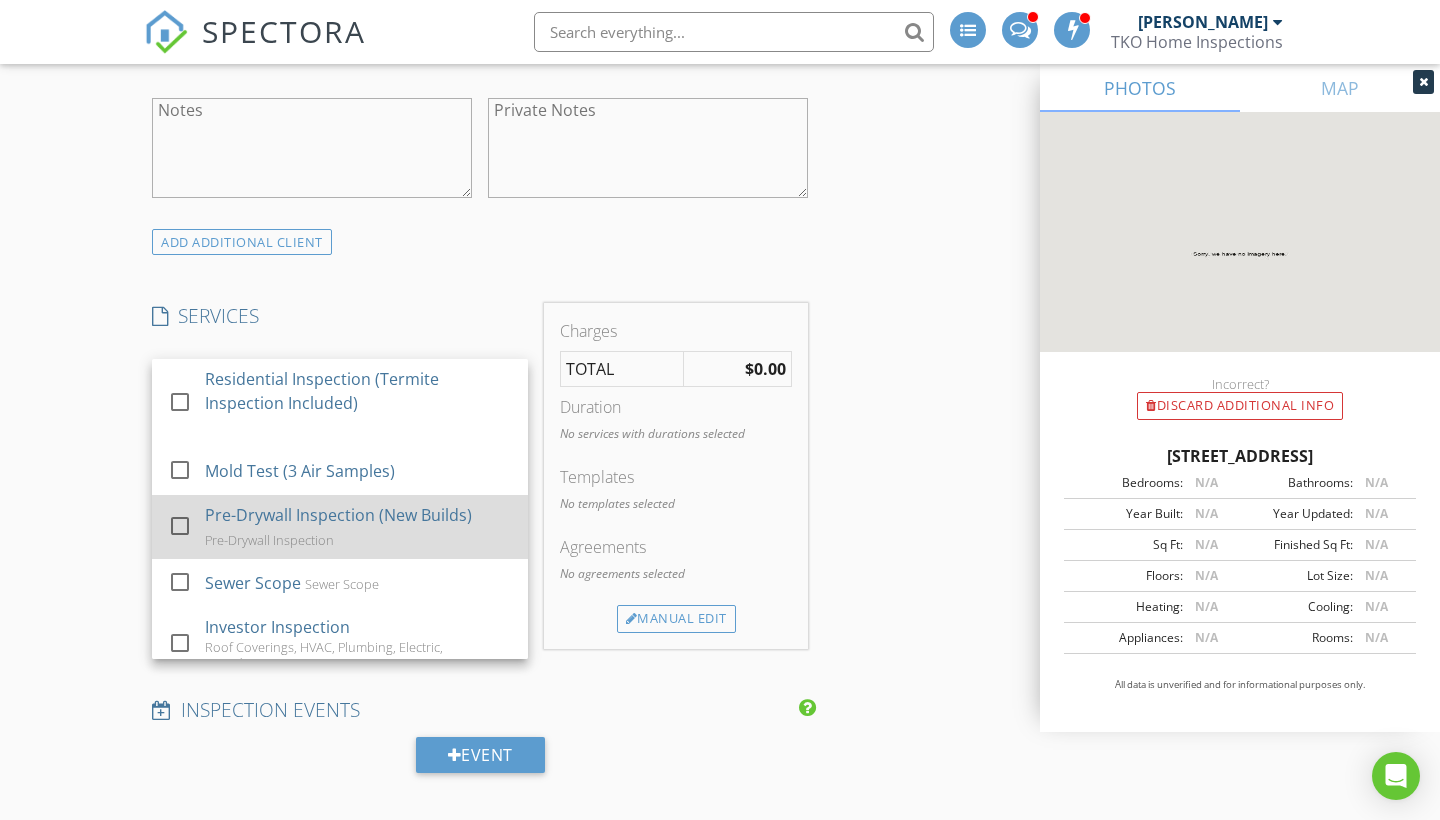 click on "Pre-Drywall Inspection" at bounding box center [269, 540] 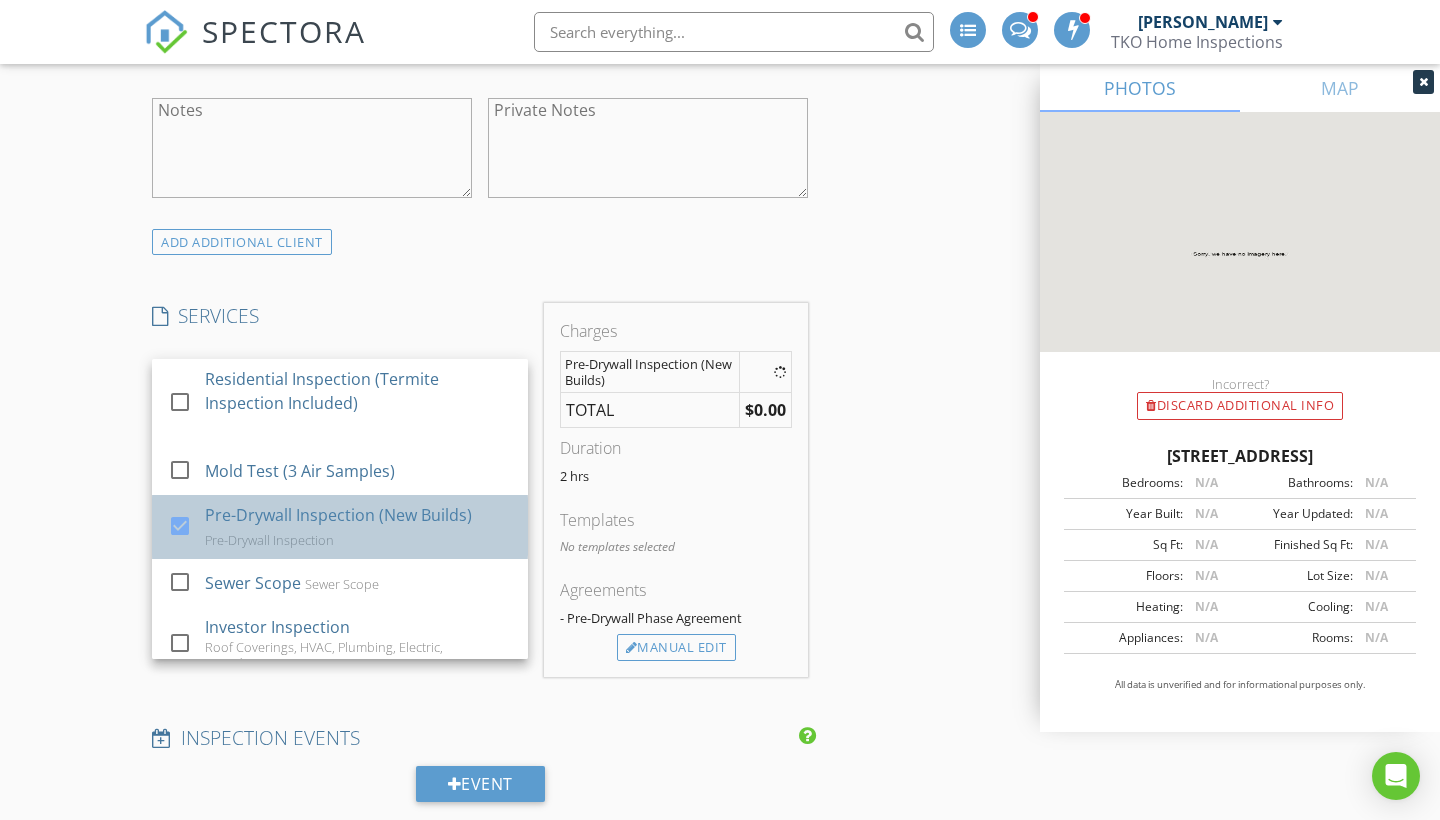 checkbox on "false" 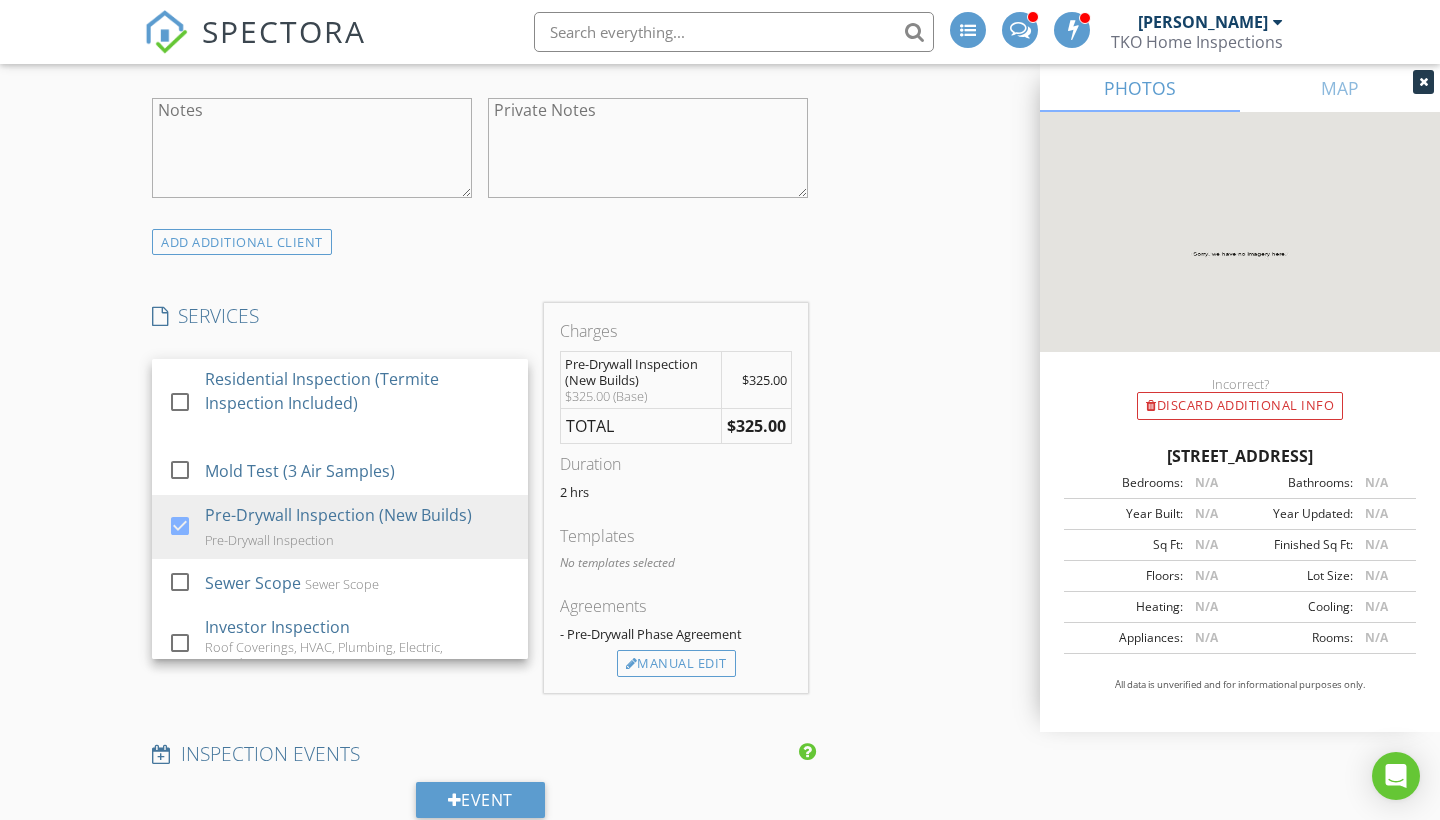 click on "New Inspection
INSPECTOR(S)
check_box   Todd Kirk   PRIMARY   check_box_outline_blank   Kiyanna Black     Todd Kirk arrow_drop_down   check_box_outline_blank Todd Kirk specifically requested
Date/Time
07/11/2025 9:00 AM
Location
Address Search       Address 2804 Horsham Dr   Unit   City Grove City   State OH   Zip 43123   County Franklin     Square Feet   Year Built 2025   Foundation arrow_drop_down     Todd Kirk     10.5 miles     (20 minutes)
client
check_box Enable Client CC email for this inspection   Client Search     check_box_outline_blank Client is a Company/Organization     First Name Dermont   Last Name Harper   Email d.harp0920@gmail.com   CC Email   Phone 614-598-5388         Tags         Notes   Private Notes
ADD ADDITIONAL client
SERVICES" at bounding box center [720, 827] 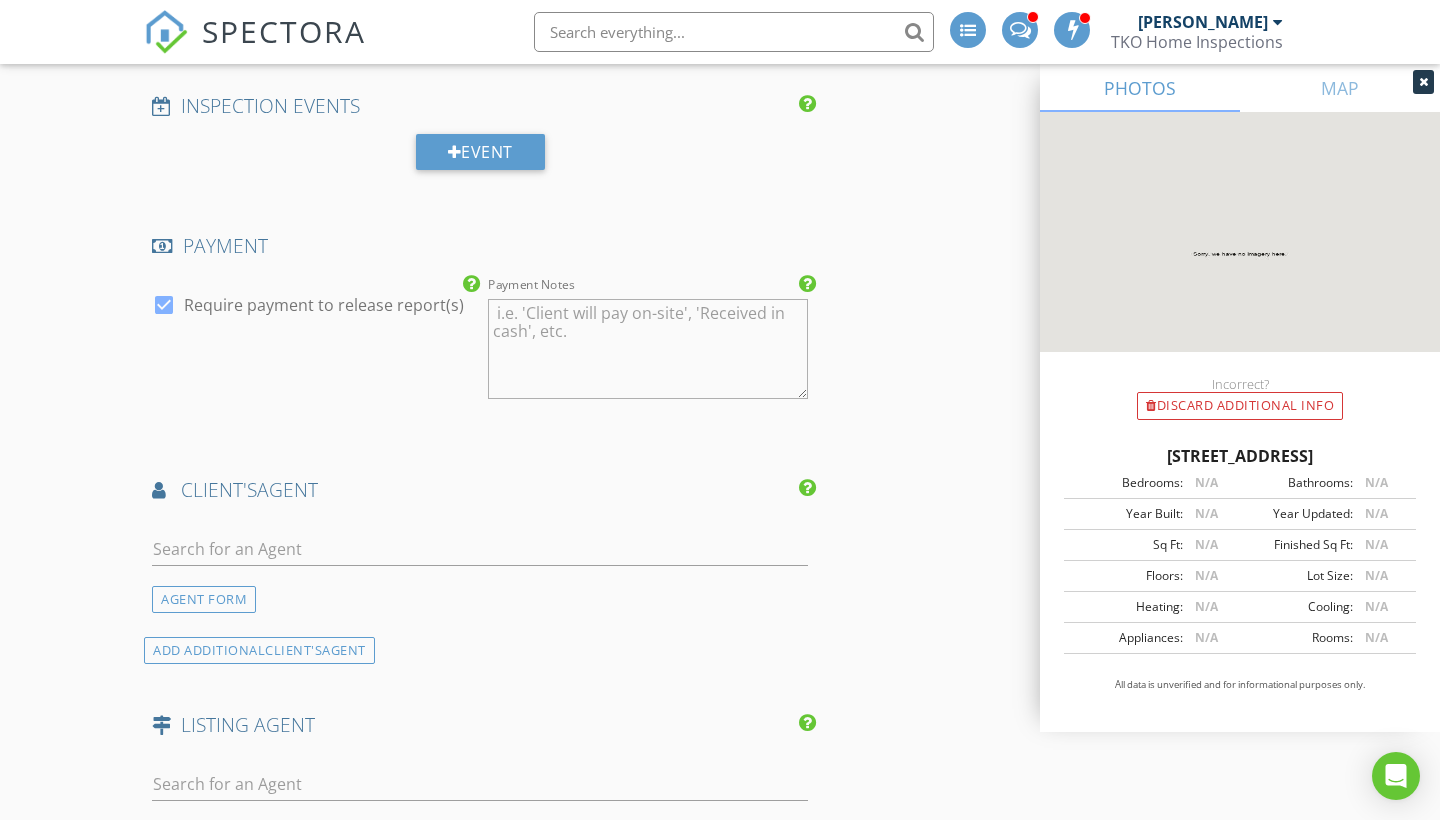 scroll, scrollTop: 2015, scrollLeft: 0, axis: vertical 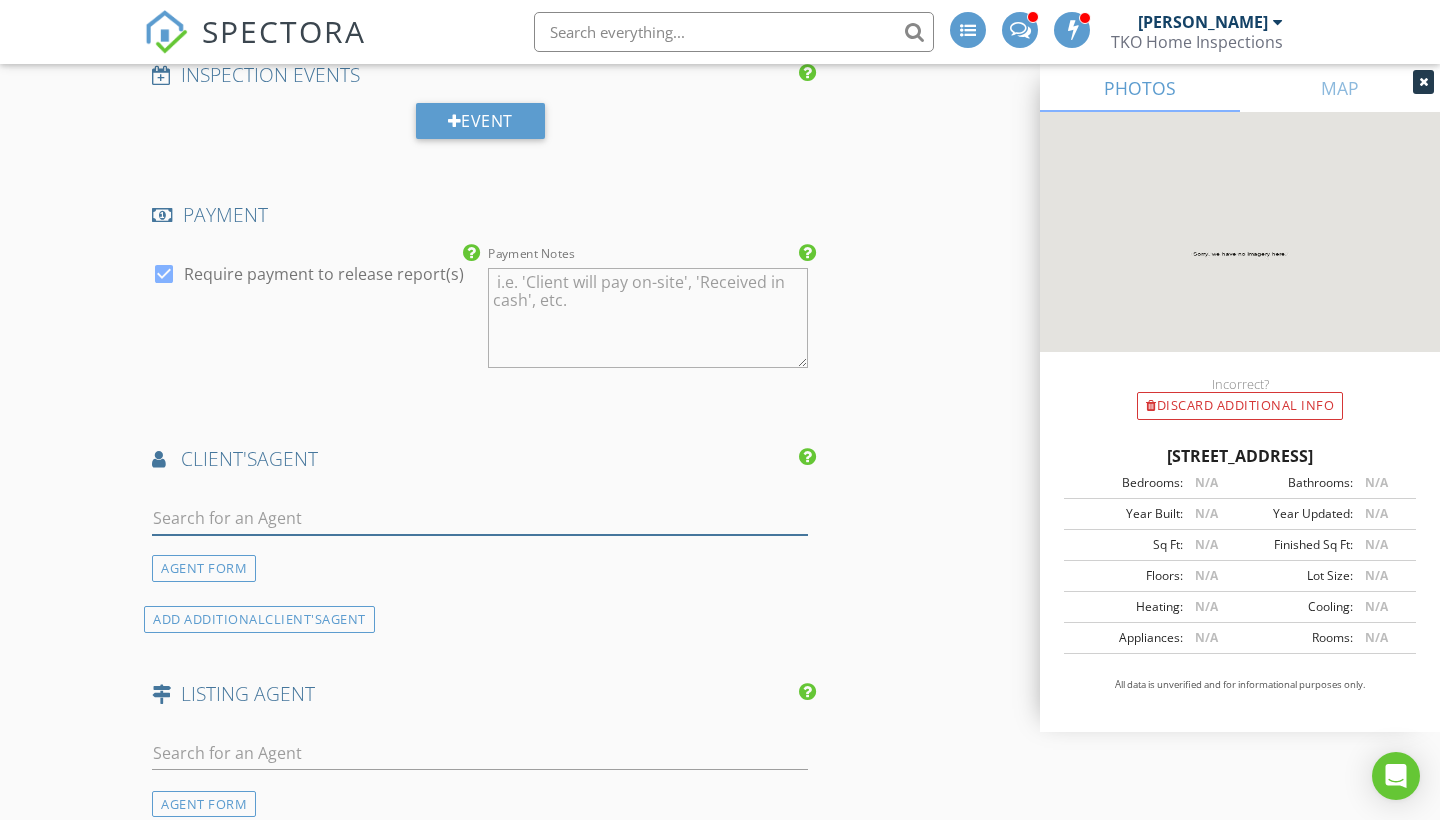 click at bounding box center [480, 518] 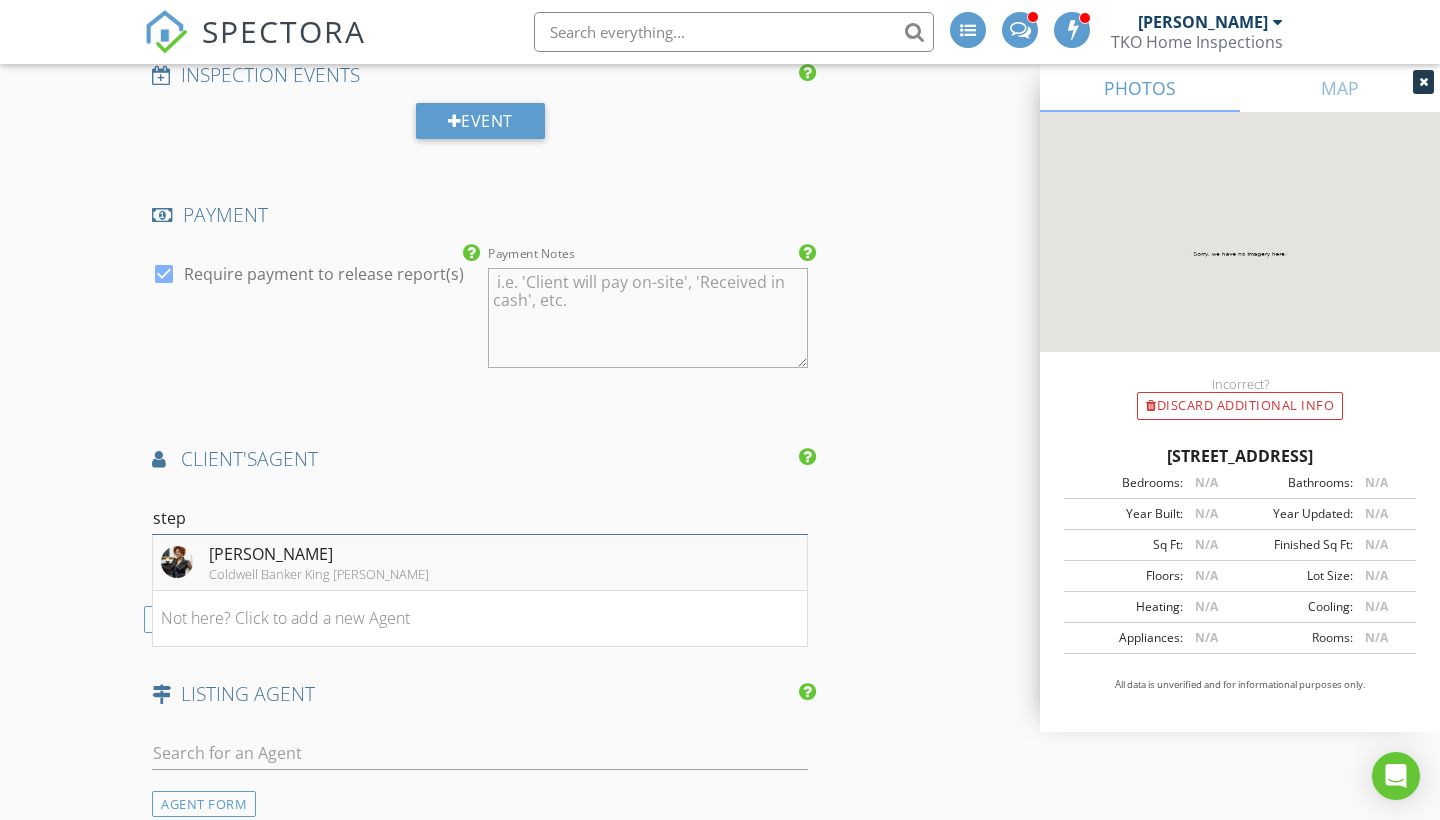 type on "step" 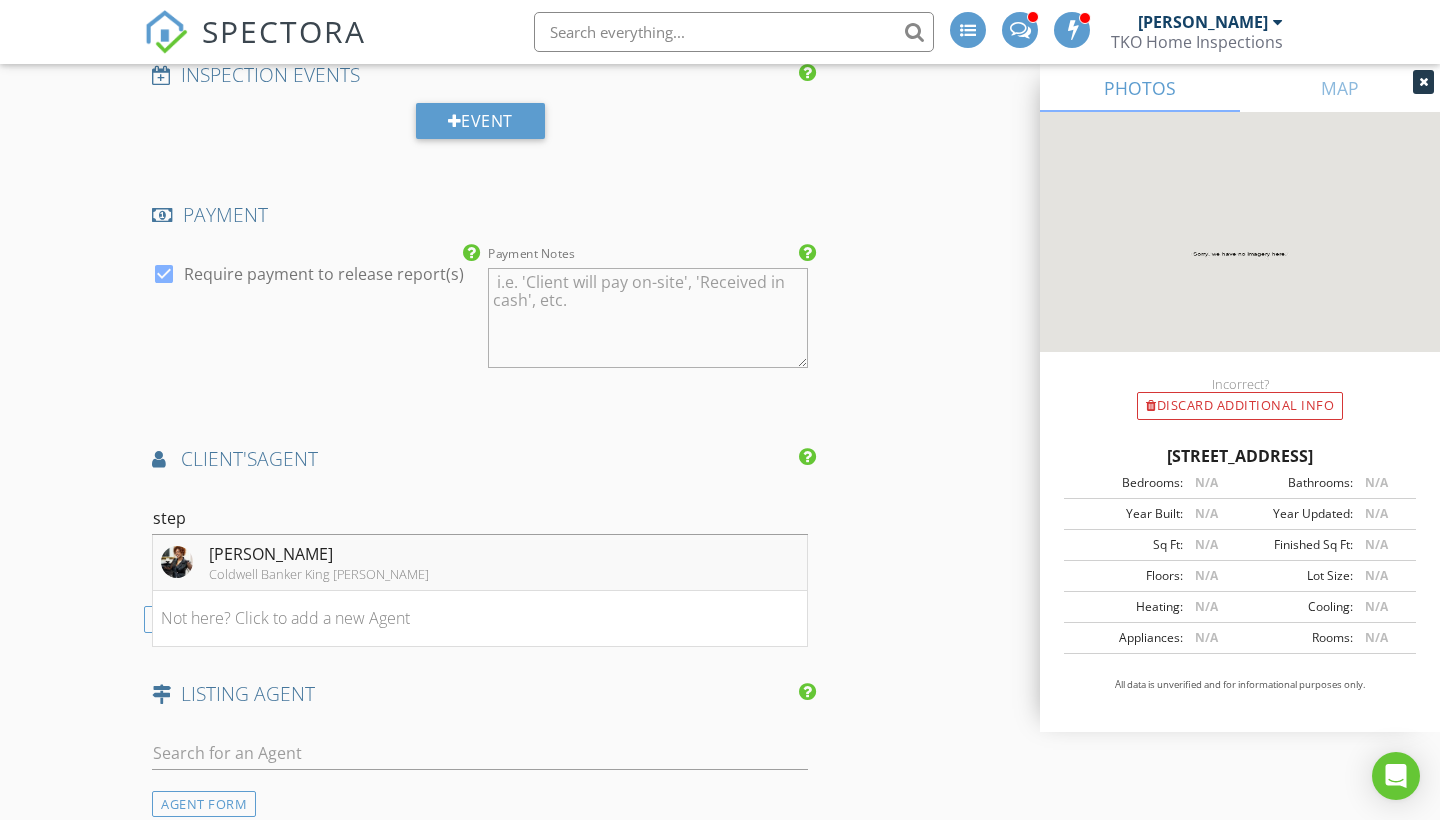 click on "Stefphanie Galloway
Coldwell Banker King Thompson" at bounding box center [295, 562] 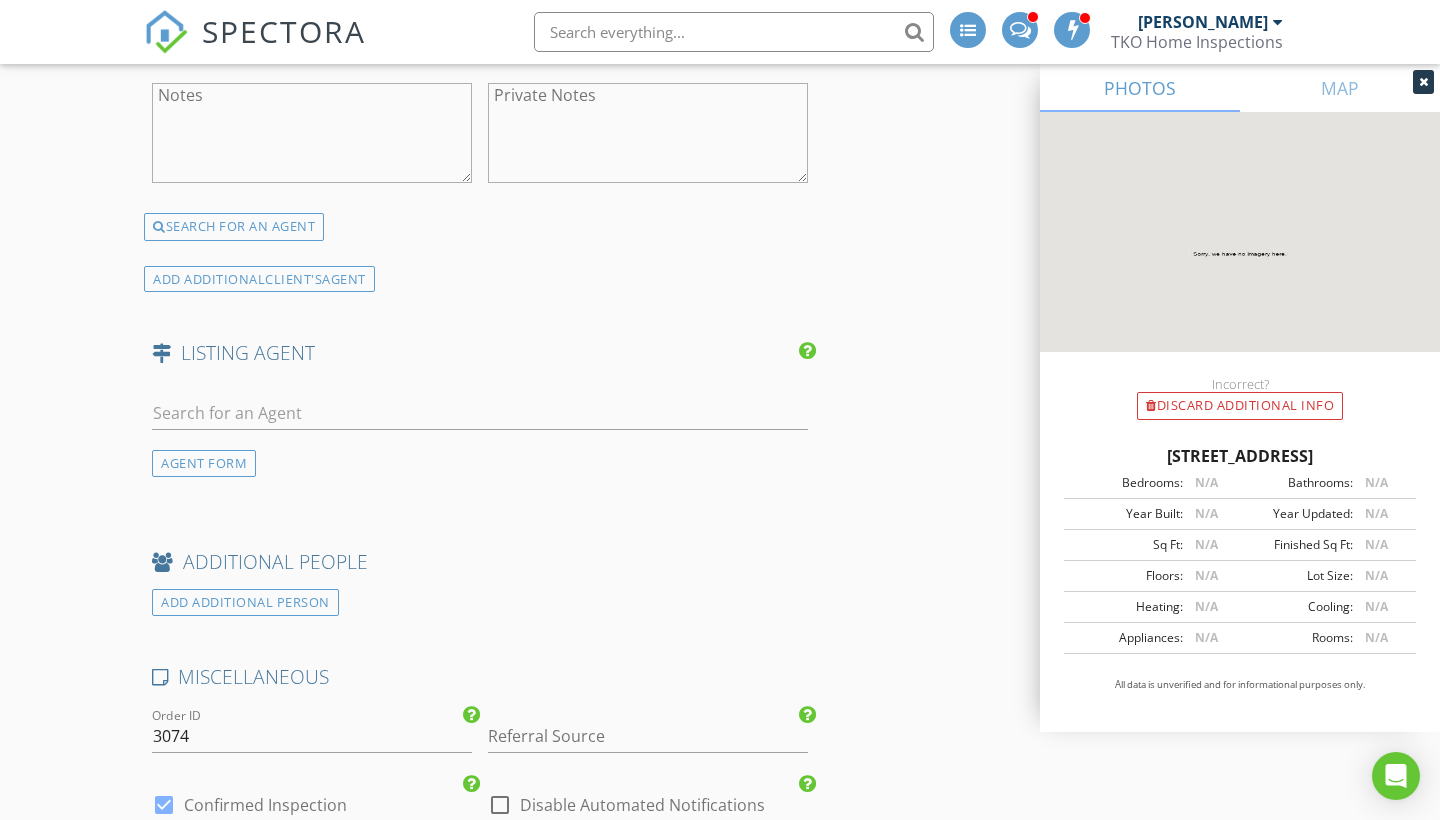 scroll, scrollTop: 2921, scrollLeft: 0, axis: vertical 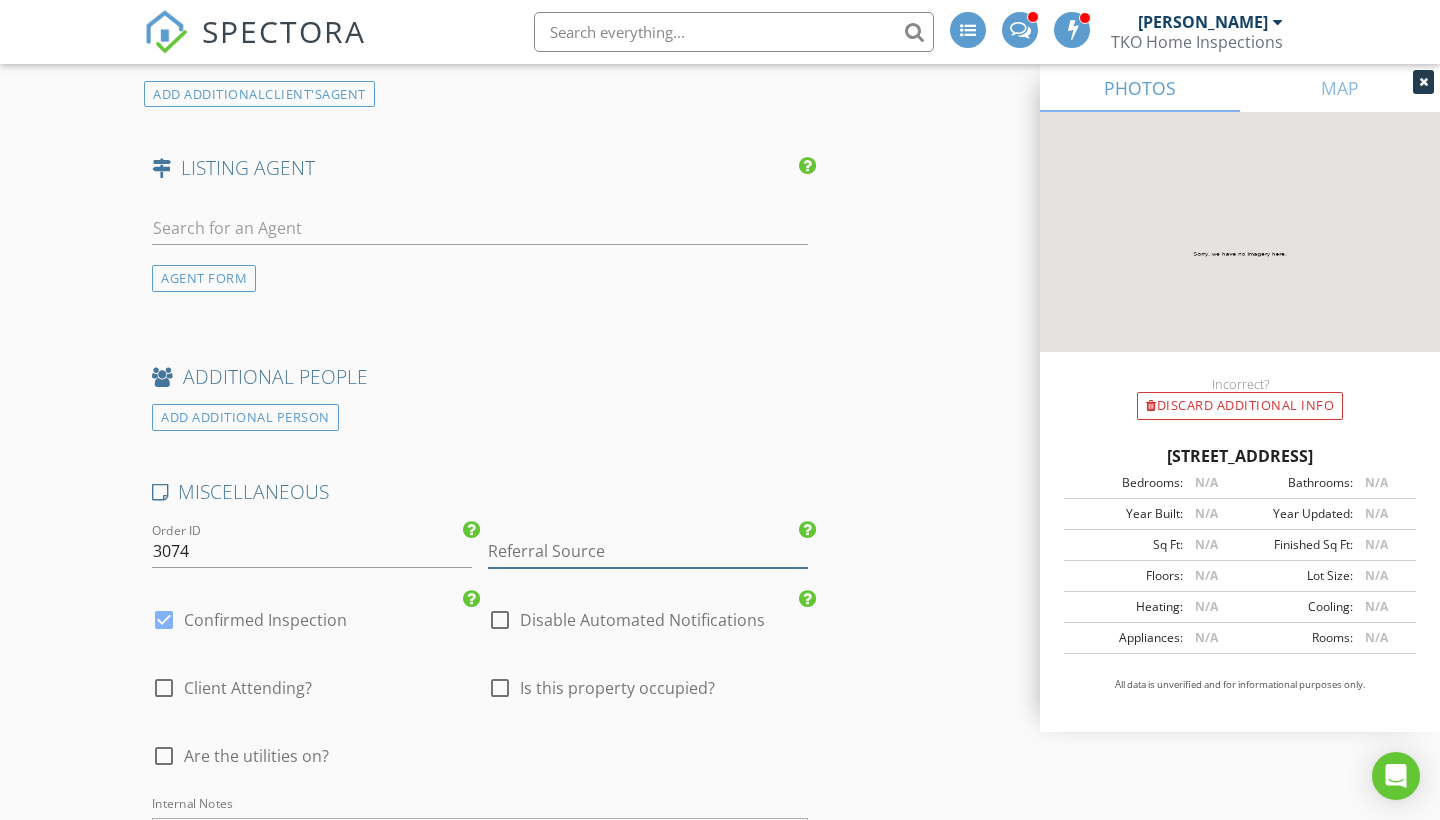 click at bounding box center (648, 551) 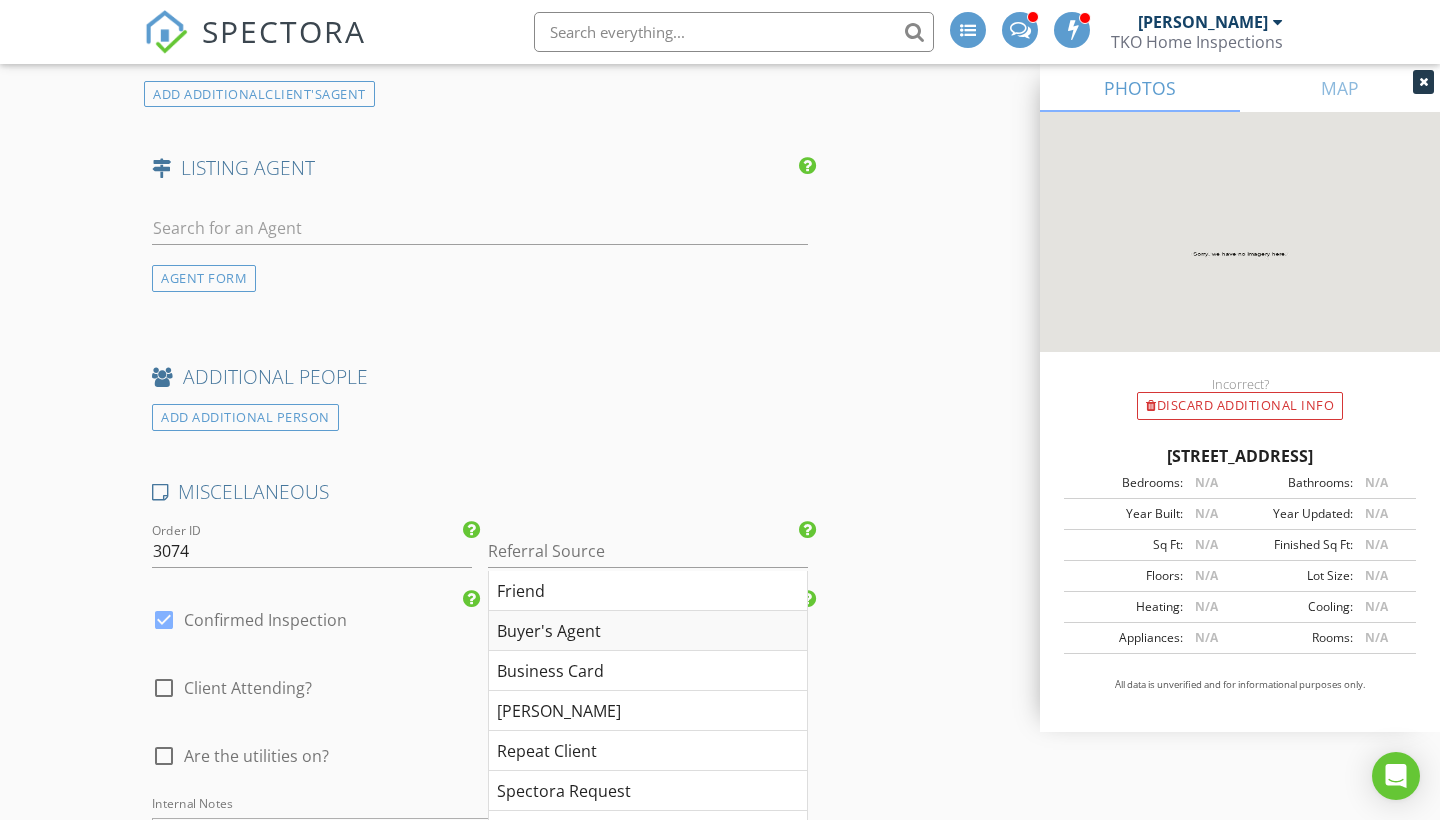 click on "Buyer's Agent" at bounding box center [648, 631] 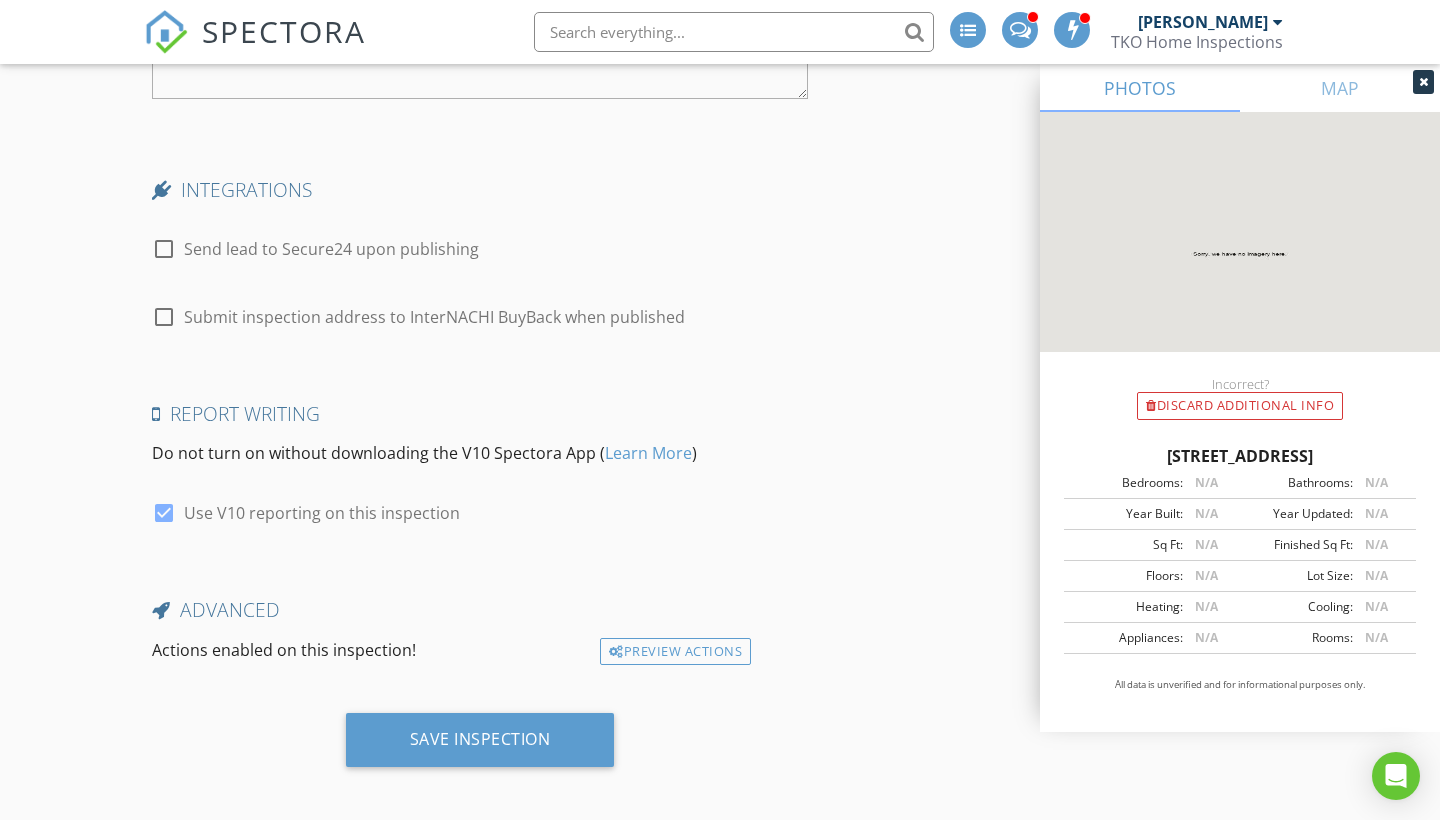 scroll, scrollTop: 3739, scrollLeft: 0, axis: vertical 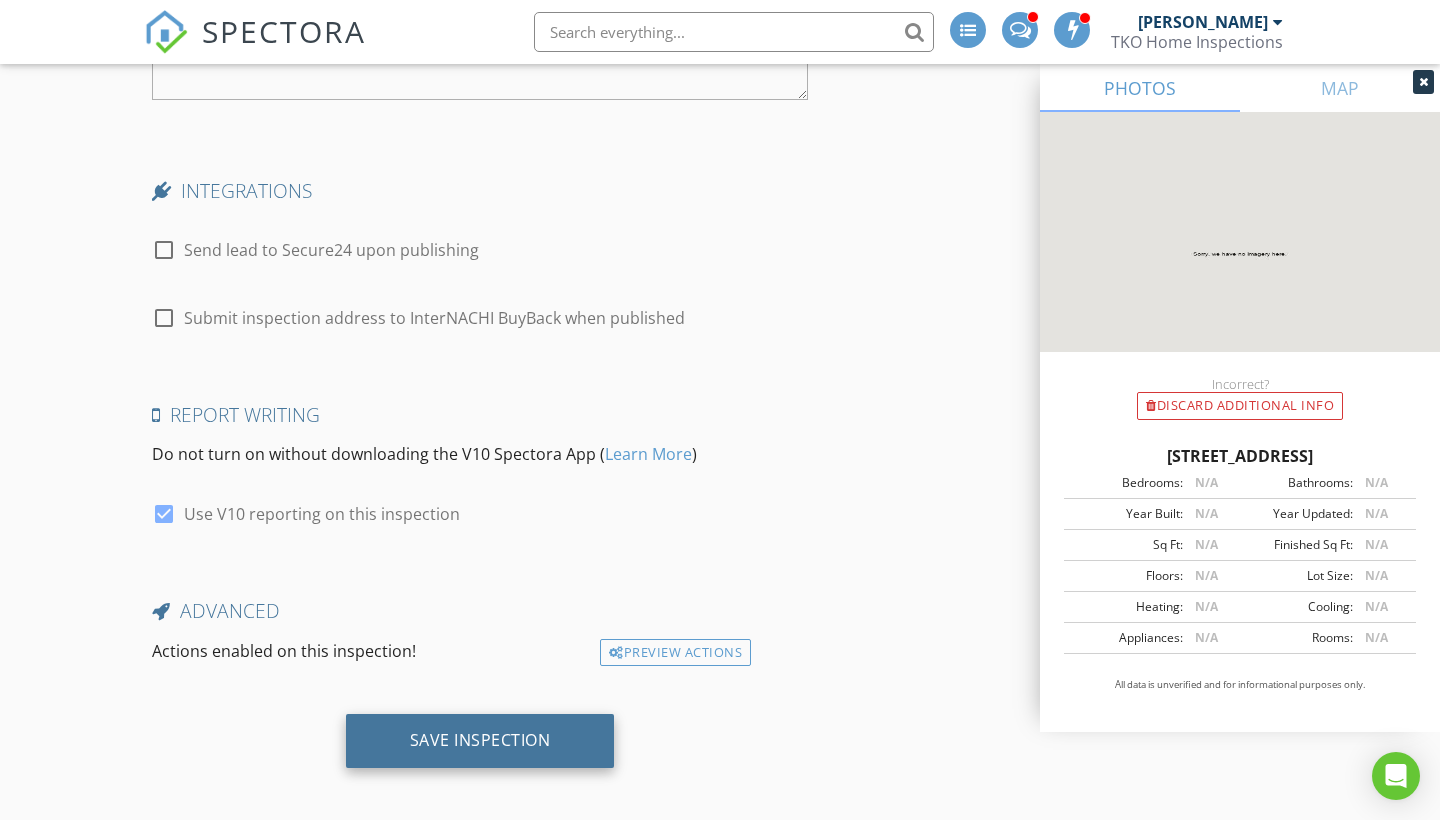 click on "Save Inspection" at bounding box center (480, 741) 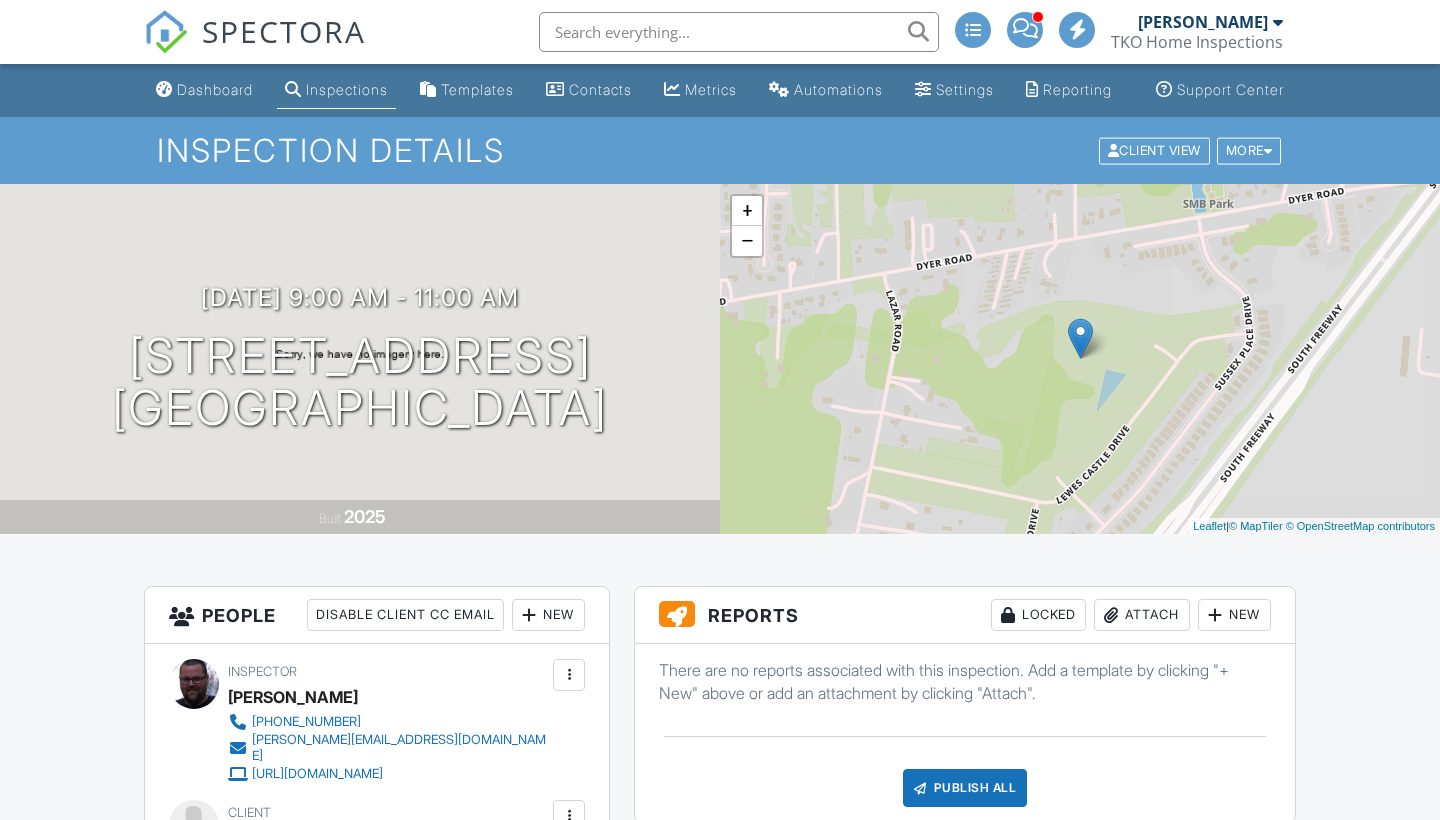 scroll, scrollTop: 0, scrollLeft: 0, axis: both 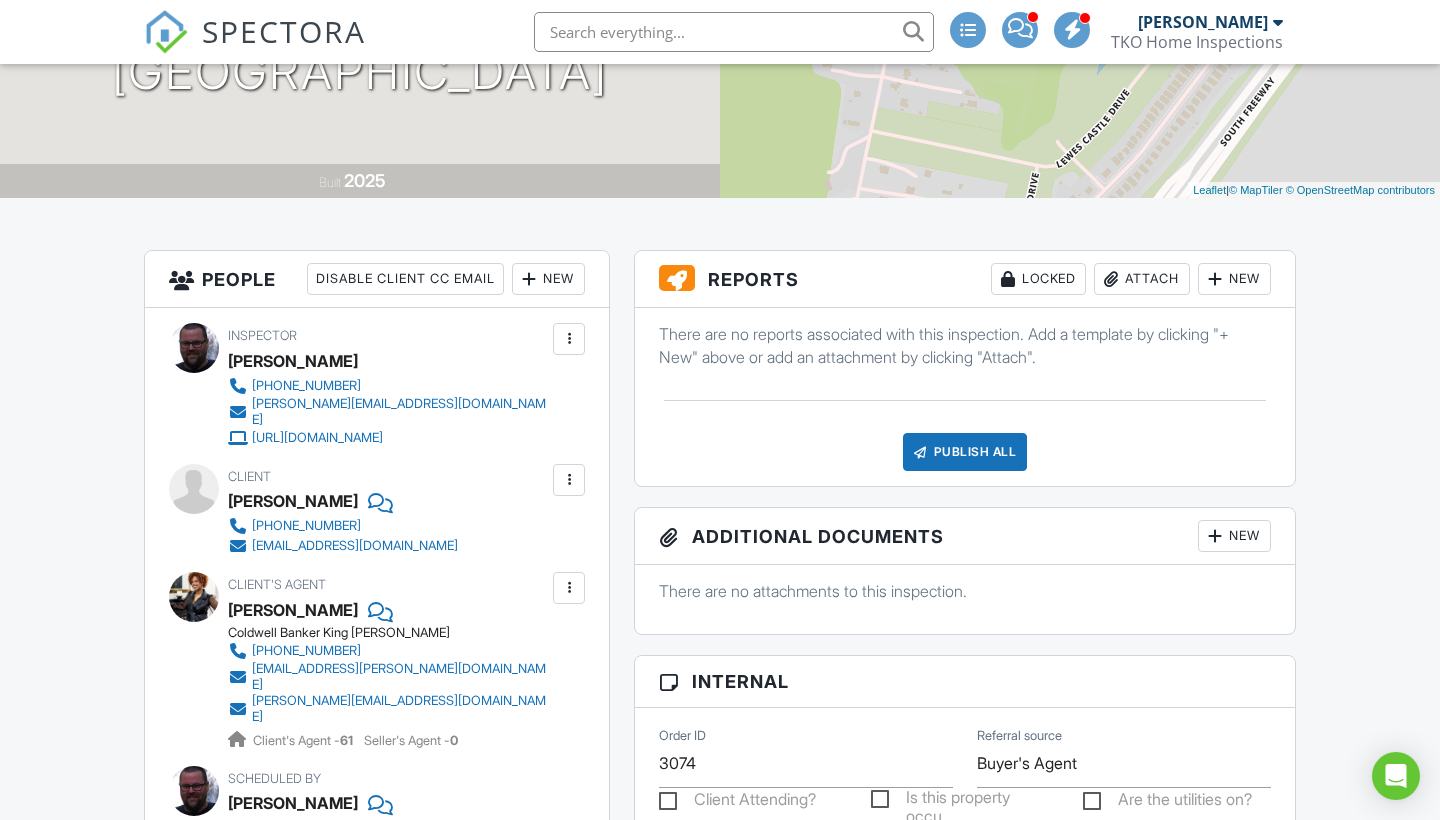 click on "New" at bounding box center (1234, 279) 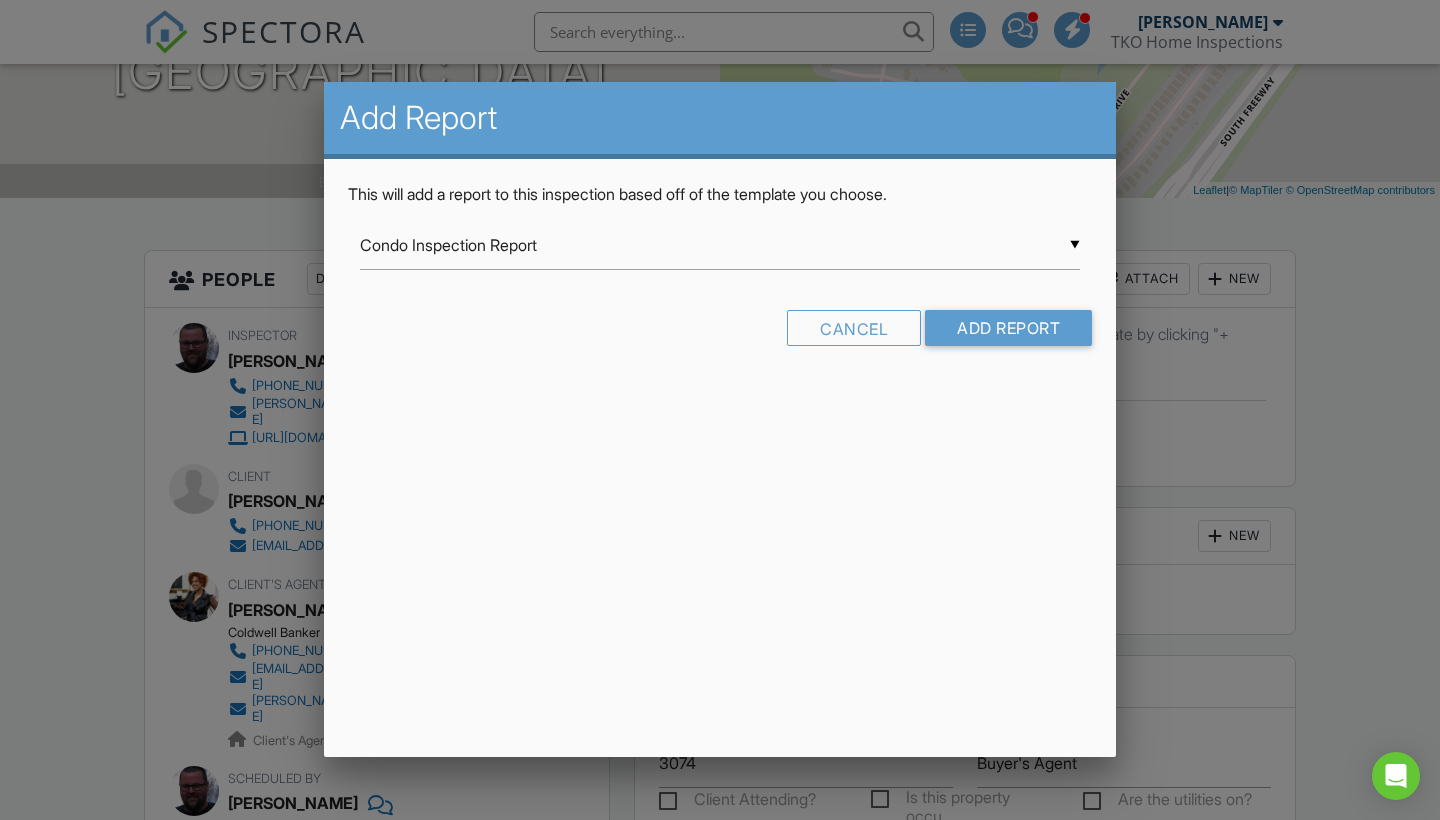 click on "▼ Condo Inspection Report Condo Inspection Report Mold Inspection Radon Inspection Report Template Inspection Report WDI (Termite) Report NPMA-33 Condo Inspection Report
Mold Inspection
Radon Inspection Report Template
Inspection Report
WDI (Termite) Report NPMA-33" at bounding box center (720, 245) 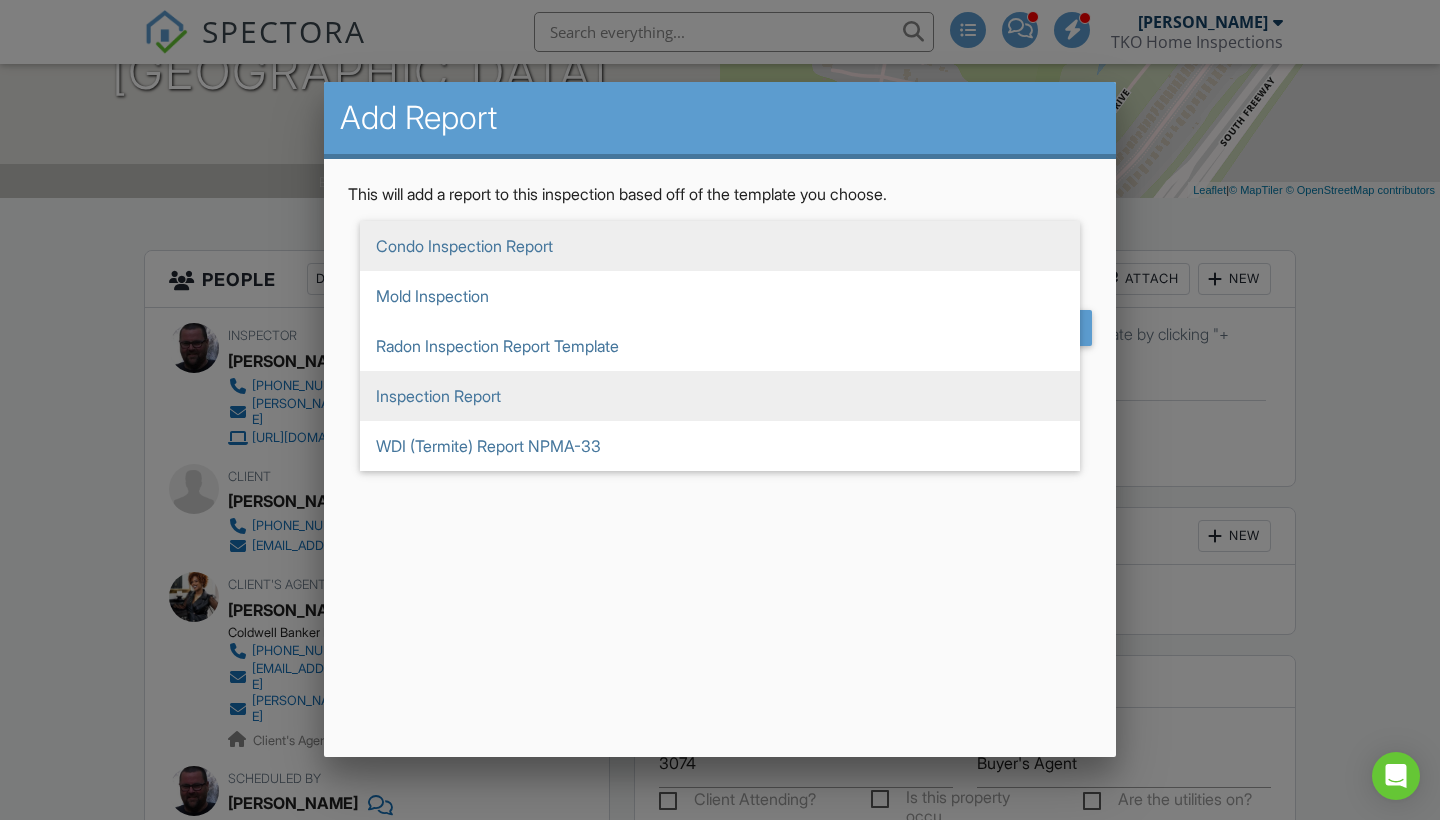 click on "Inspection Report" at bounding box center (720, 396) 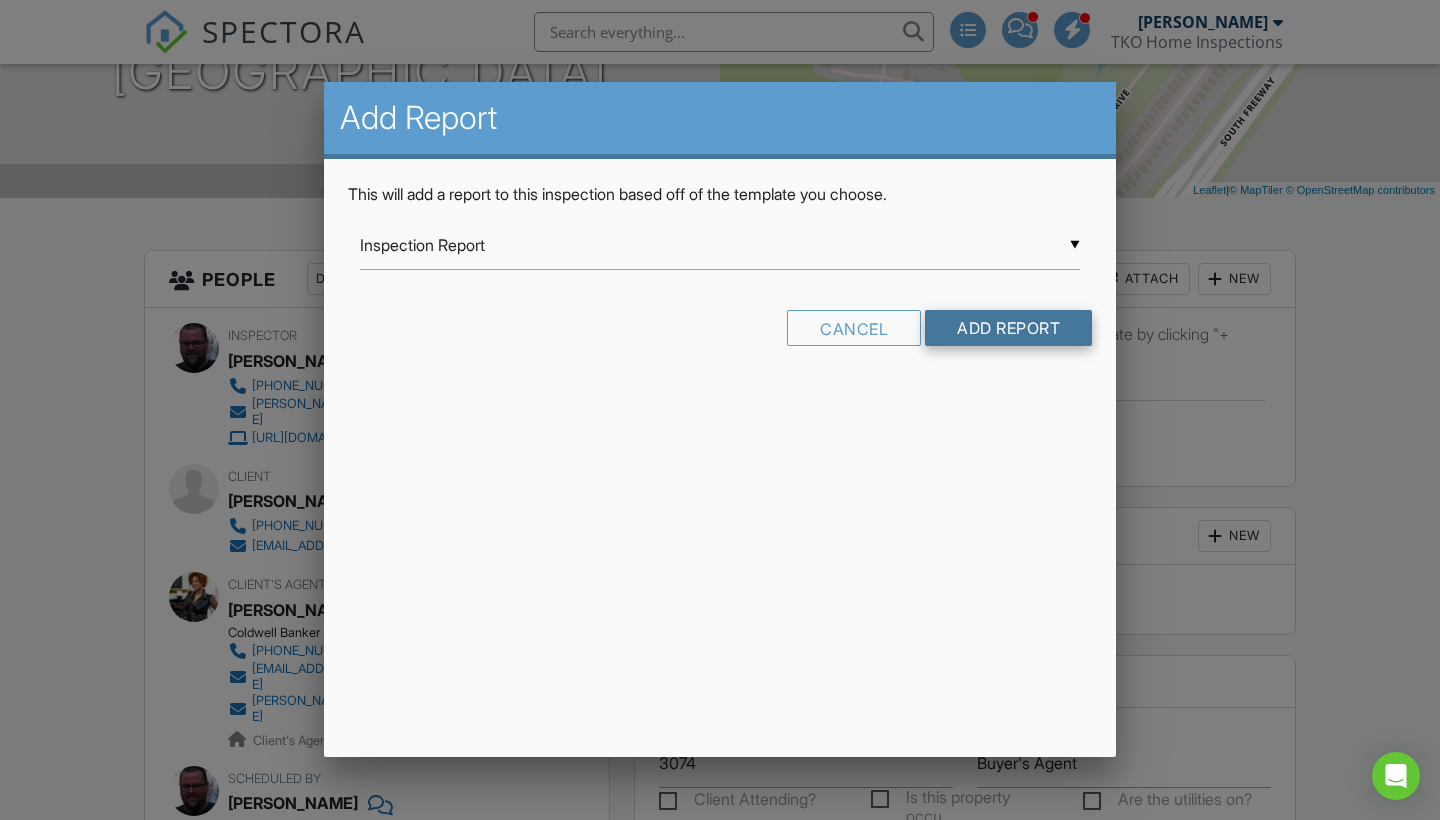 click on "Add Report" at bounding box center (1008, 328) 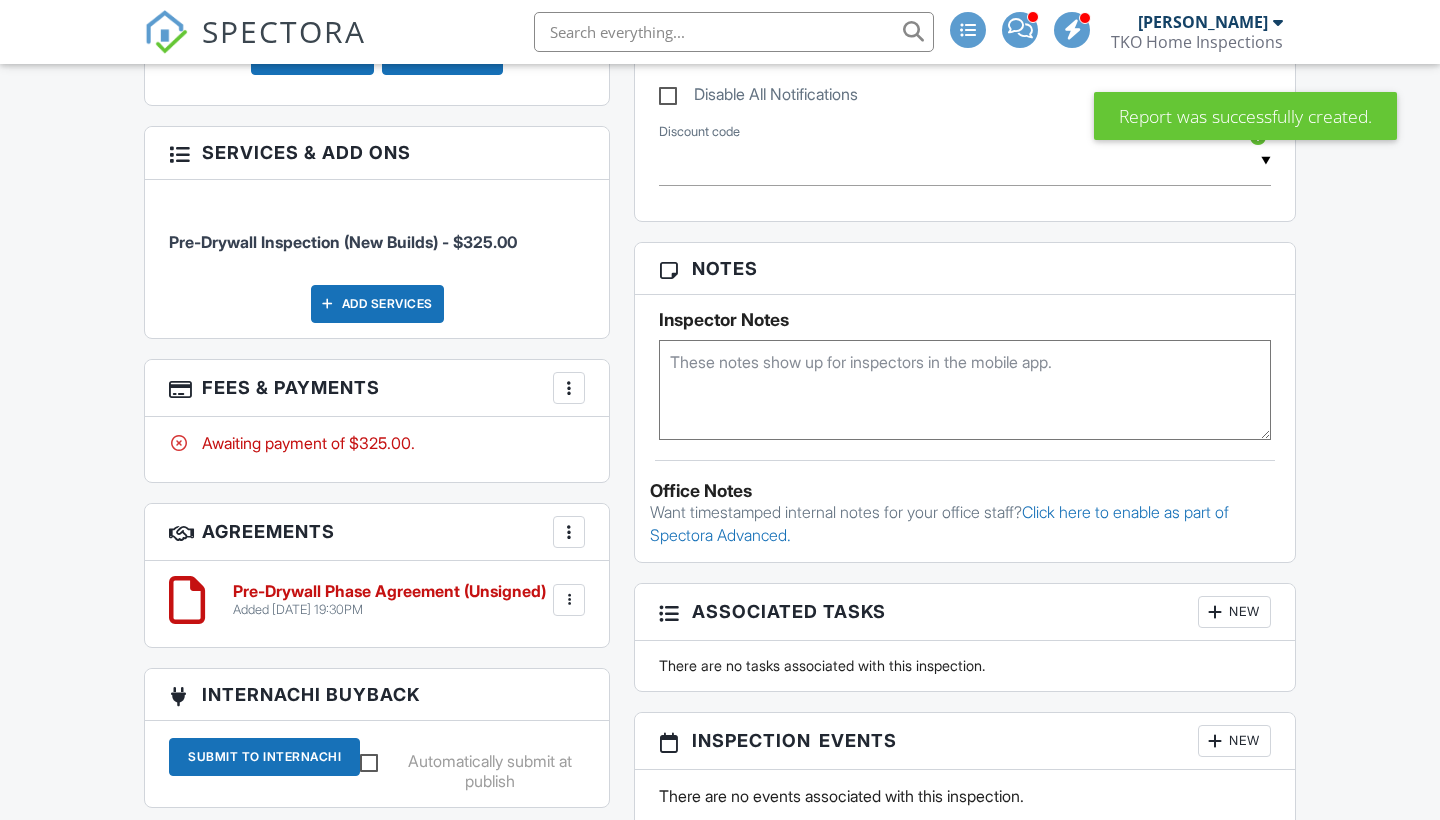scroll, scrollTop: 1678, scrollLeft: 0, axis: vertical 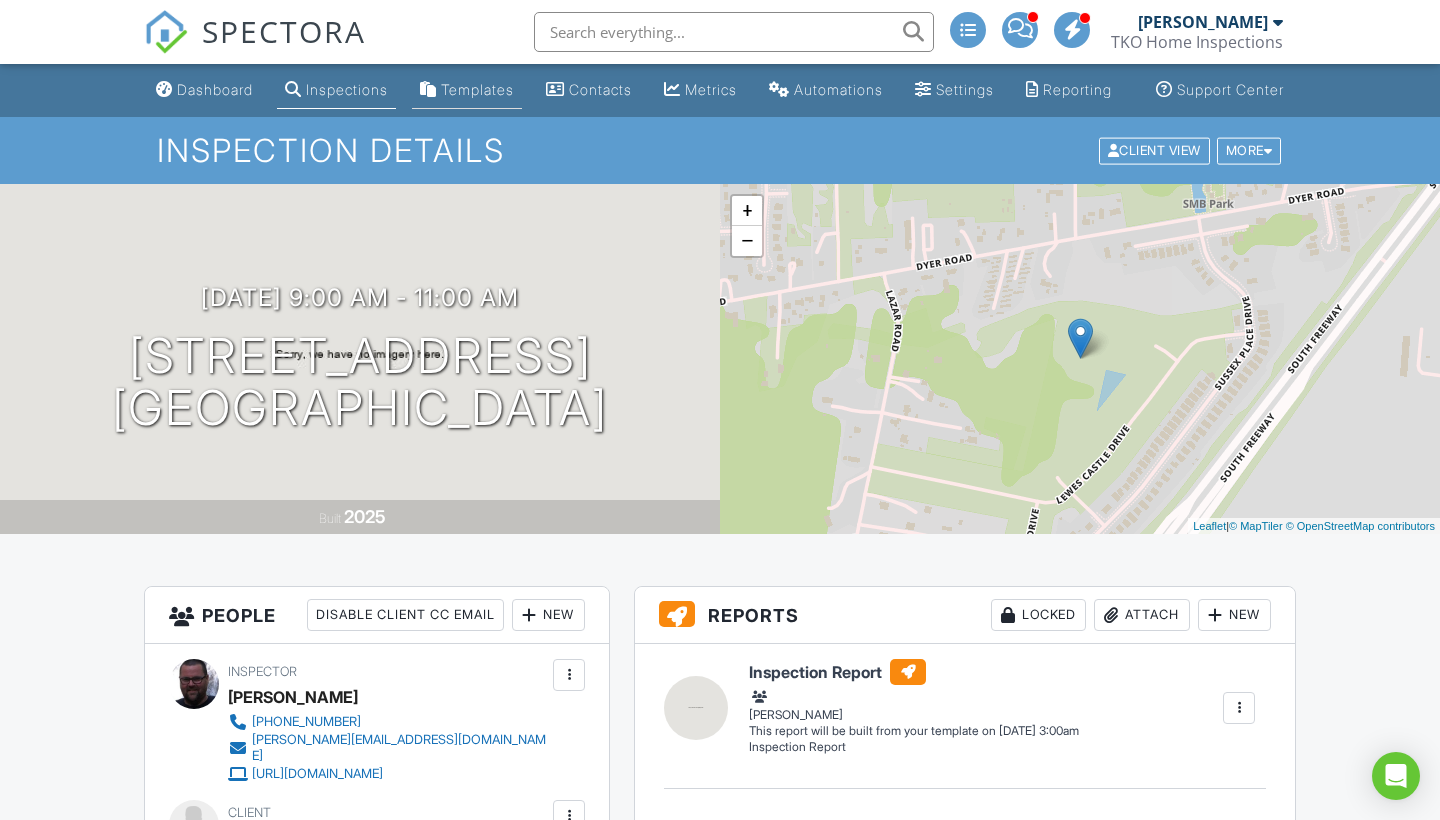 click on "Templates" at bounding box center [477, 89] 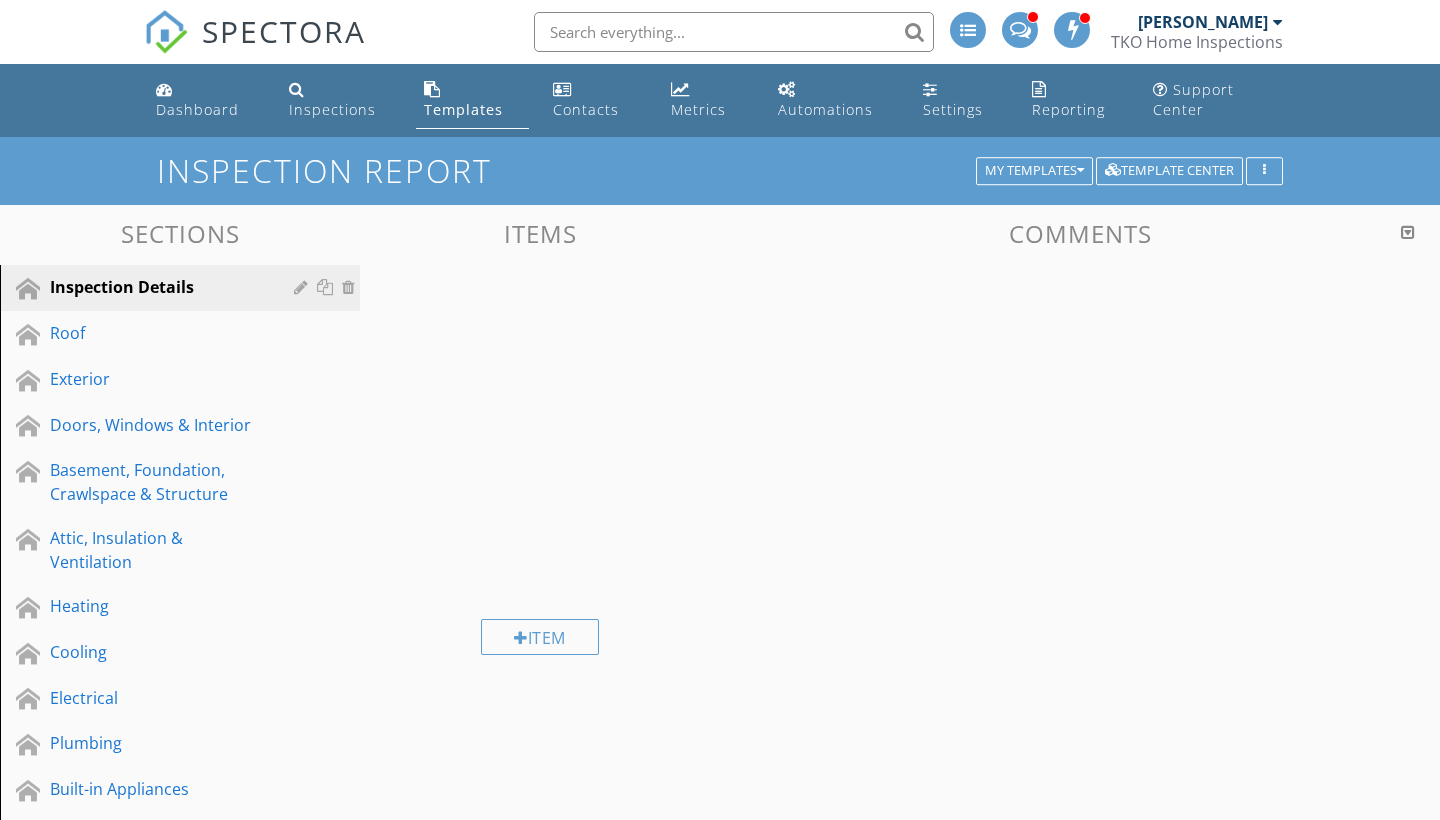 scroll, scrollTop: 0, scrollLeft: 0, axis: both 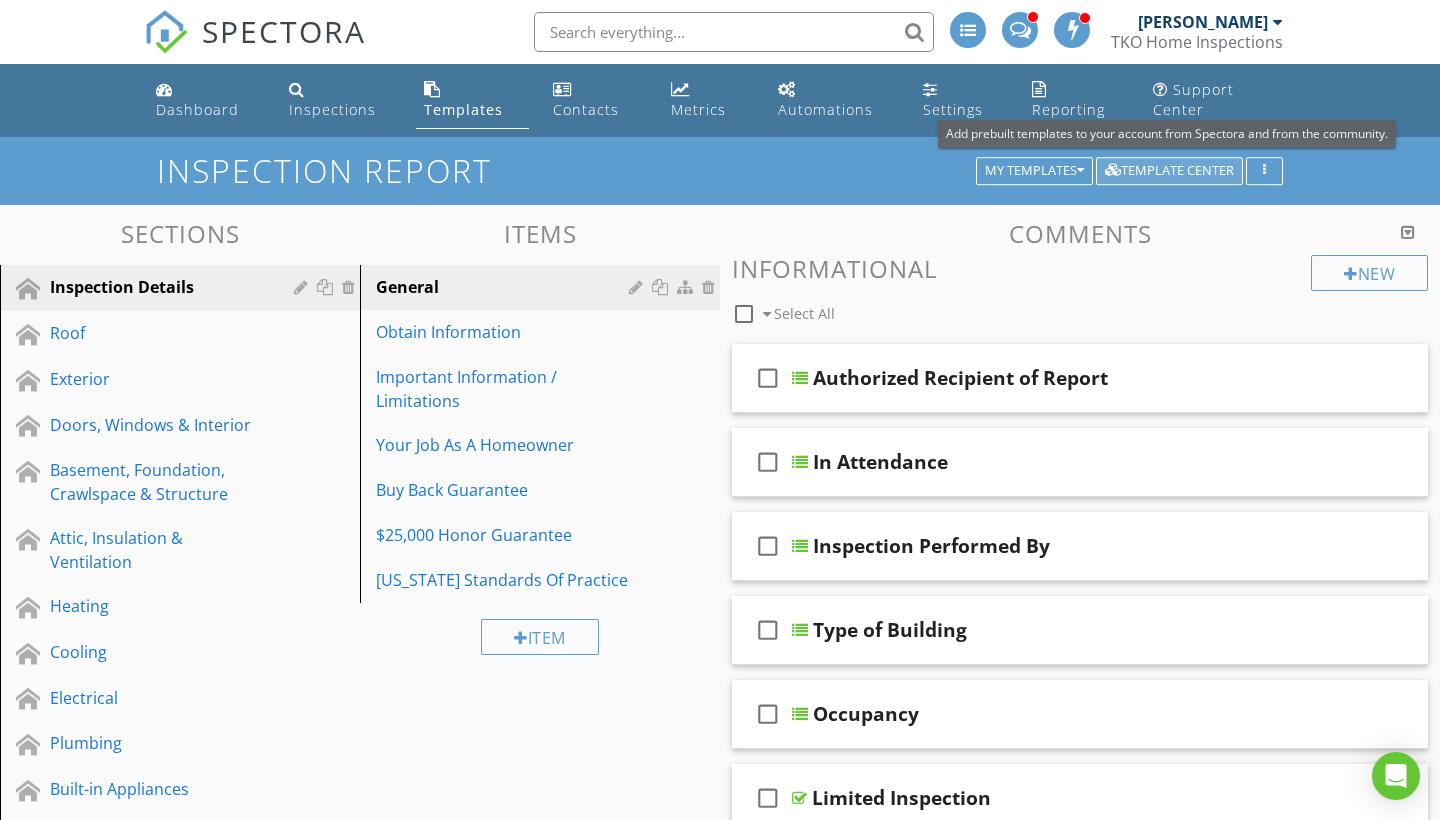 click on "Template Center" at bounding box center (1169, 171) 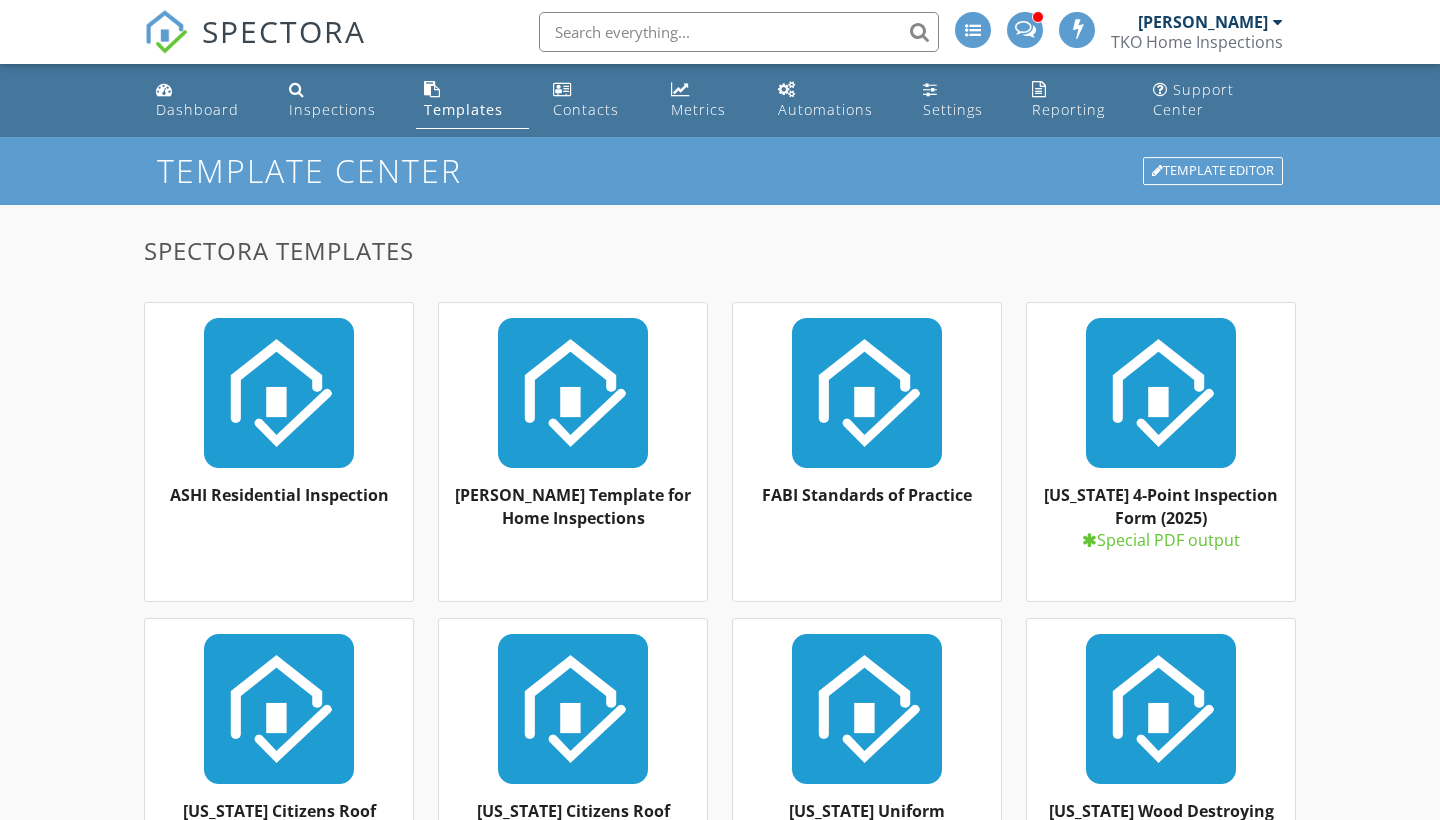 scroll, scrollTop: 0, scrollLeft: 0, axis: both 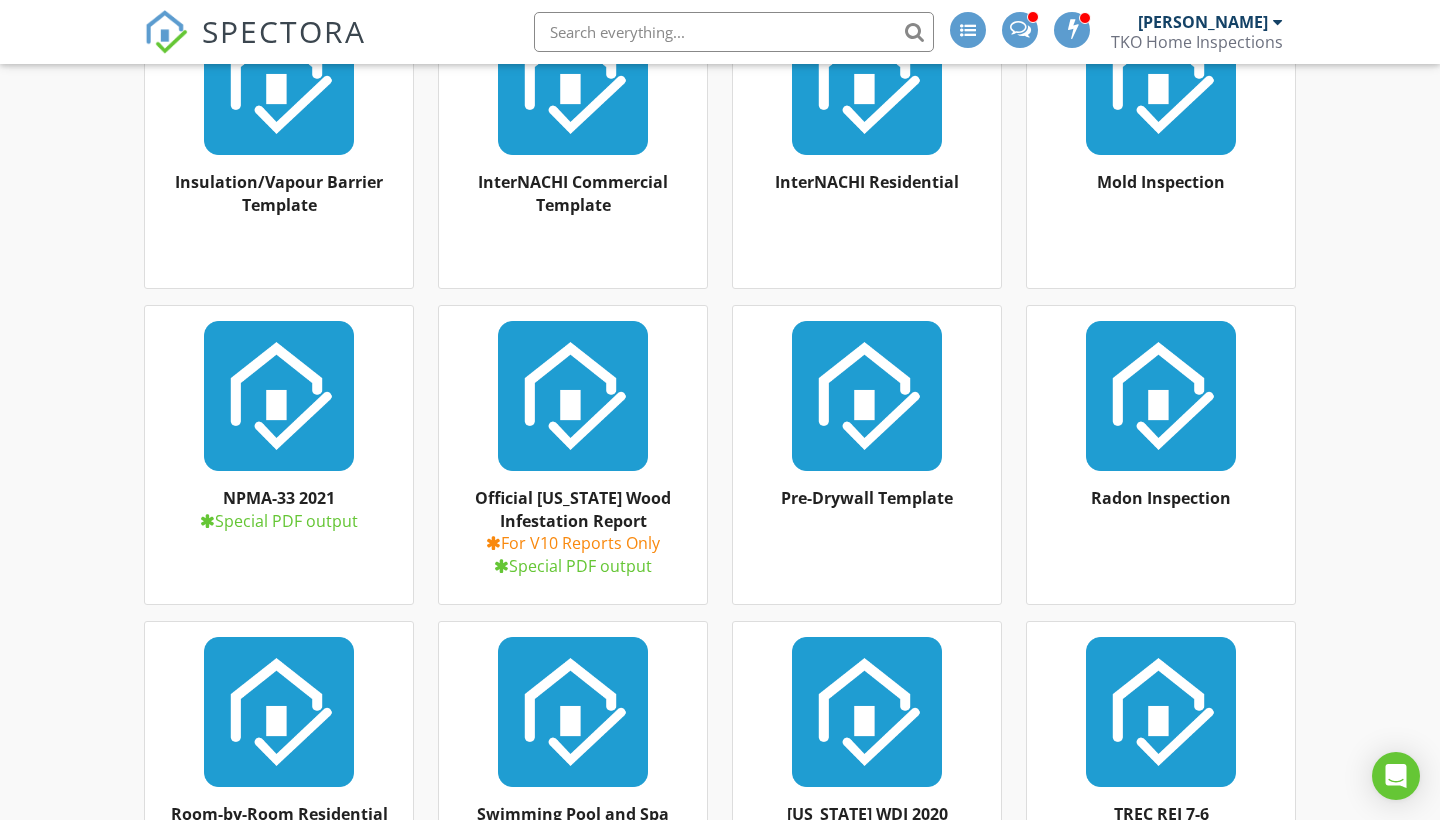 click at bounding box center [867, 396] 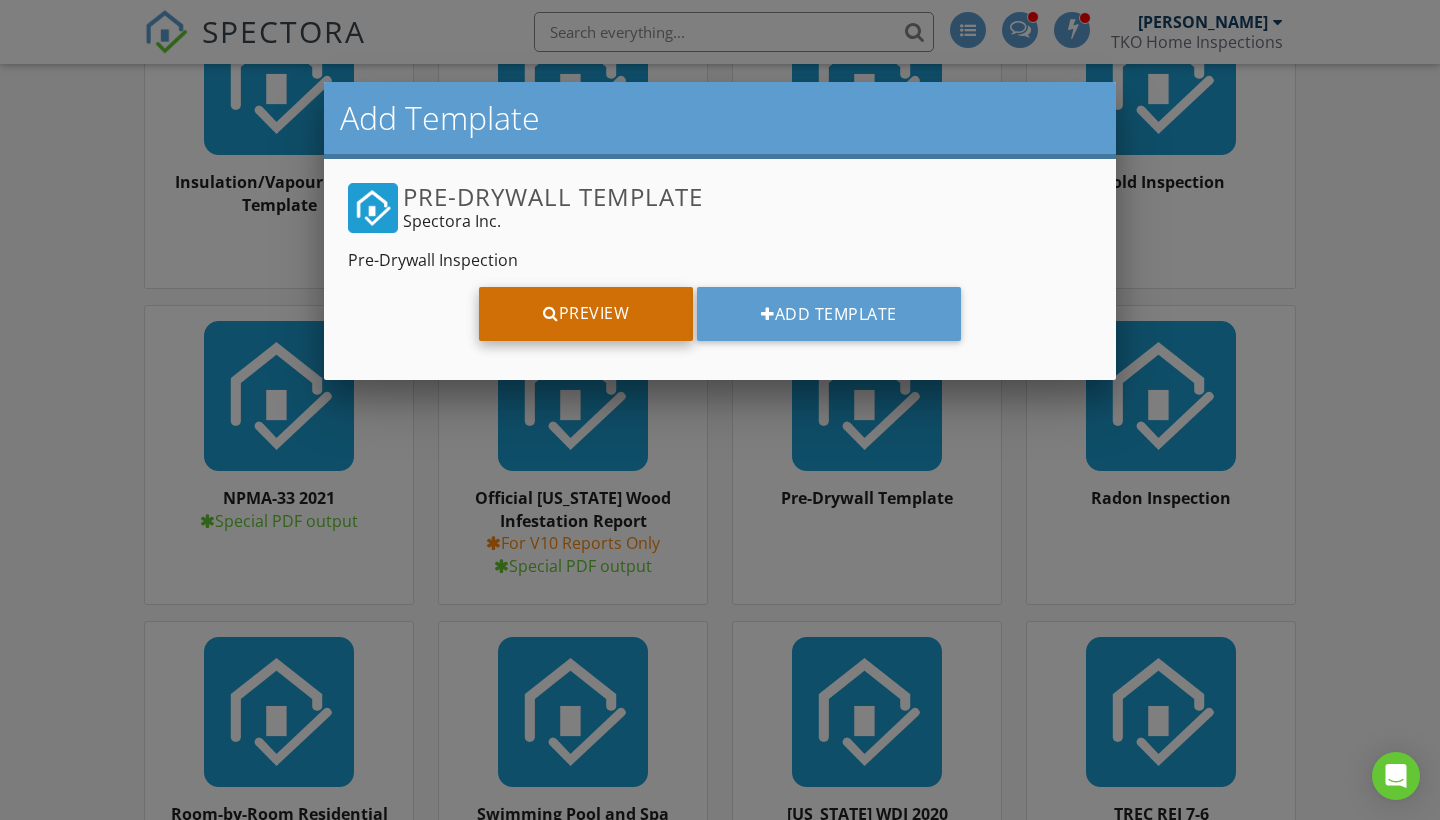 click on "Preview" at bounding box center (586, 314) 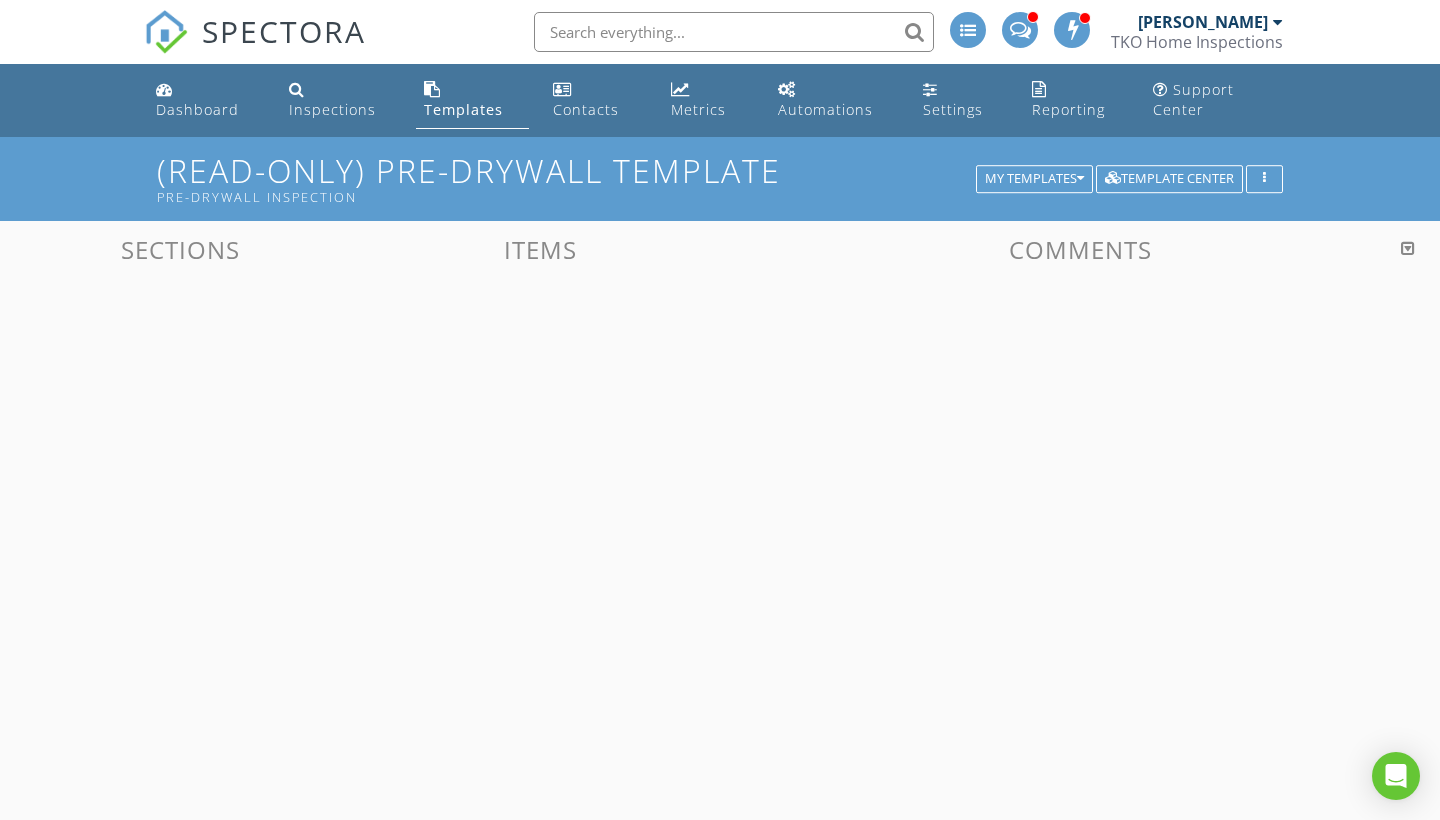 scroll, scrollTop: 0, scrollLeft: 0, axis: both 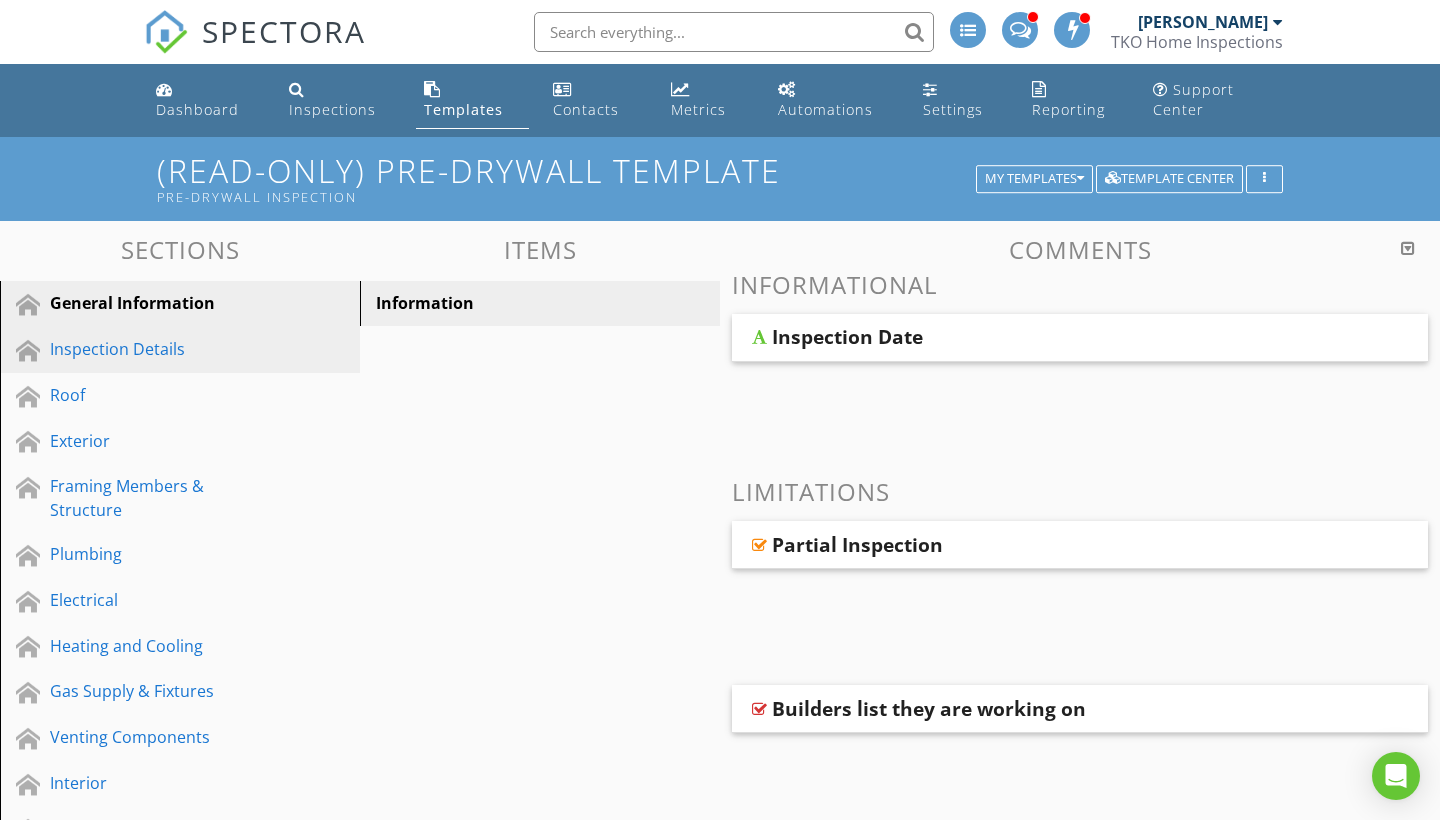 click on "Inspection Details" at bounding box center [157, 349] 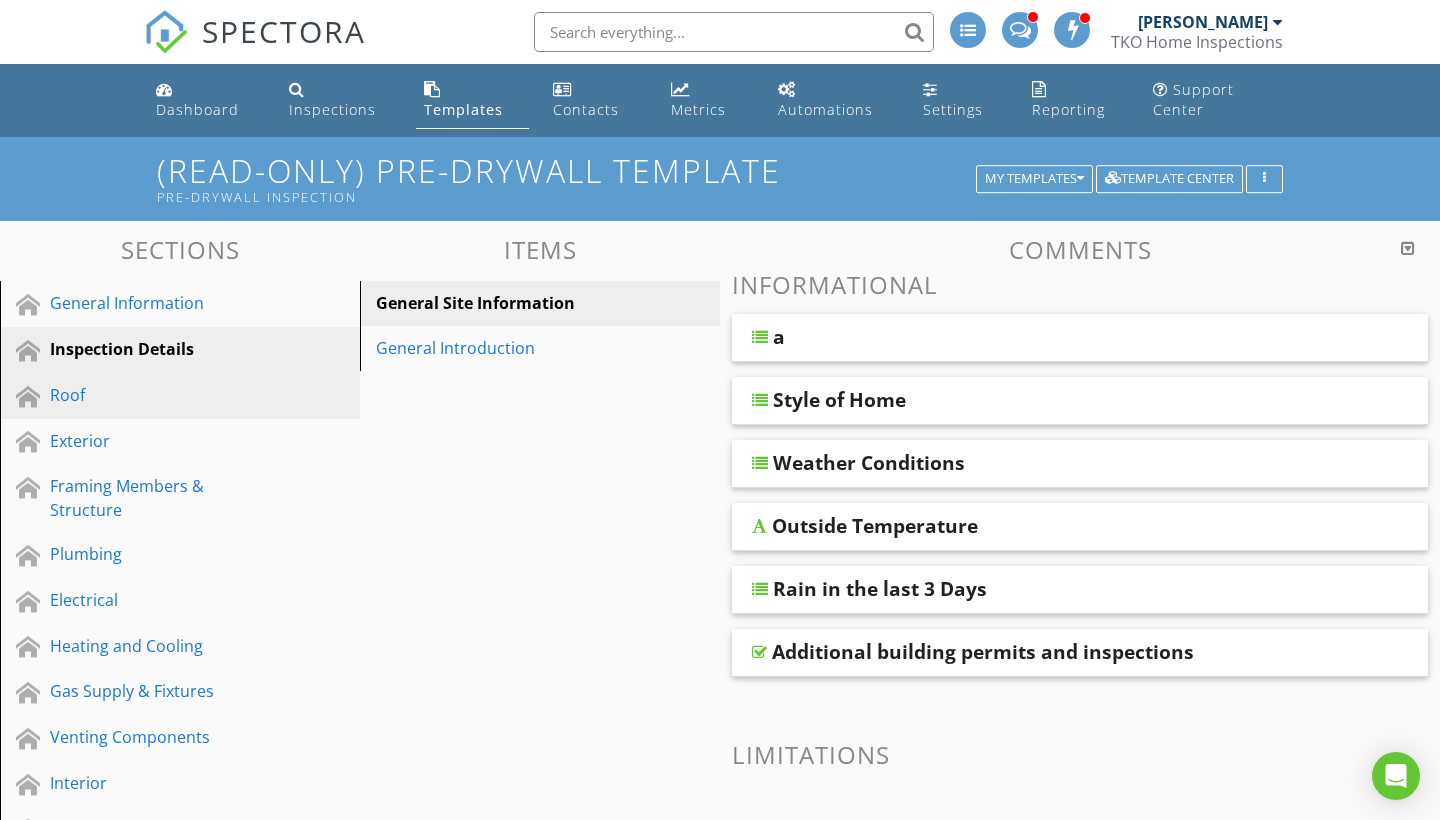 click on "Roof" at bounding box center [157, 395] 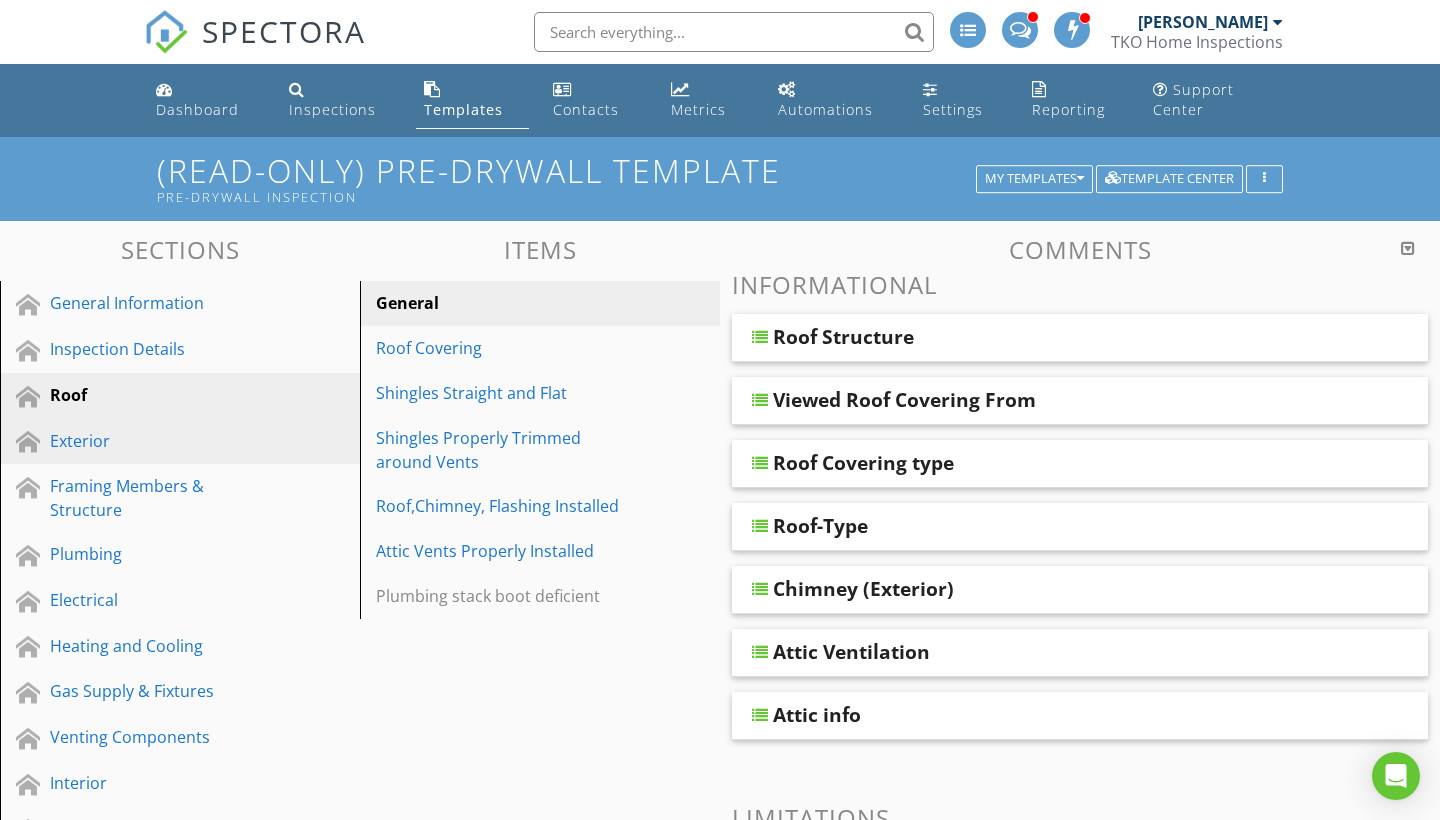 click on "Exterior" at bounding box center (157, 441) 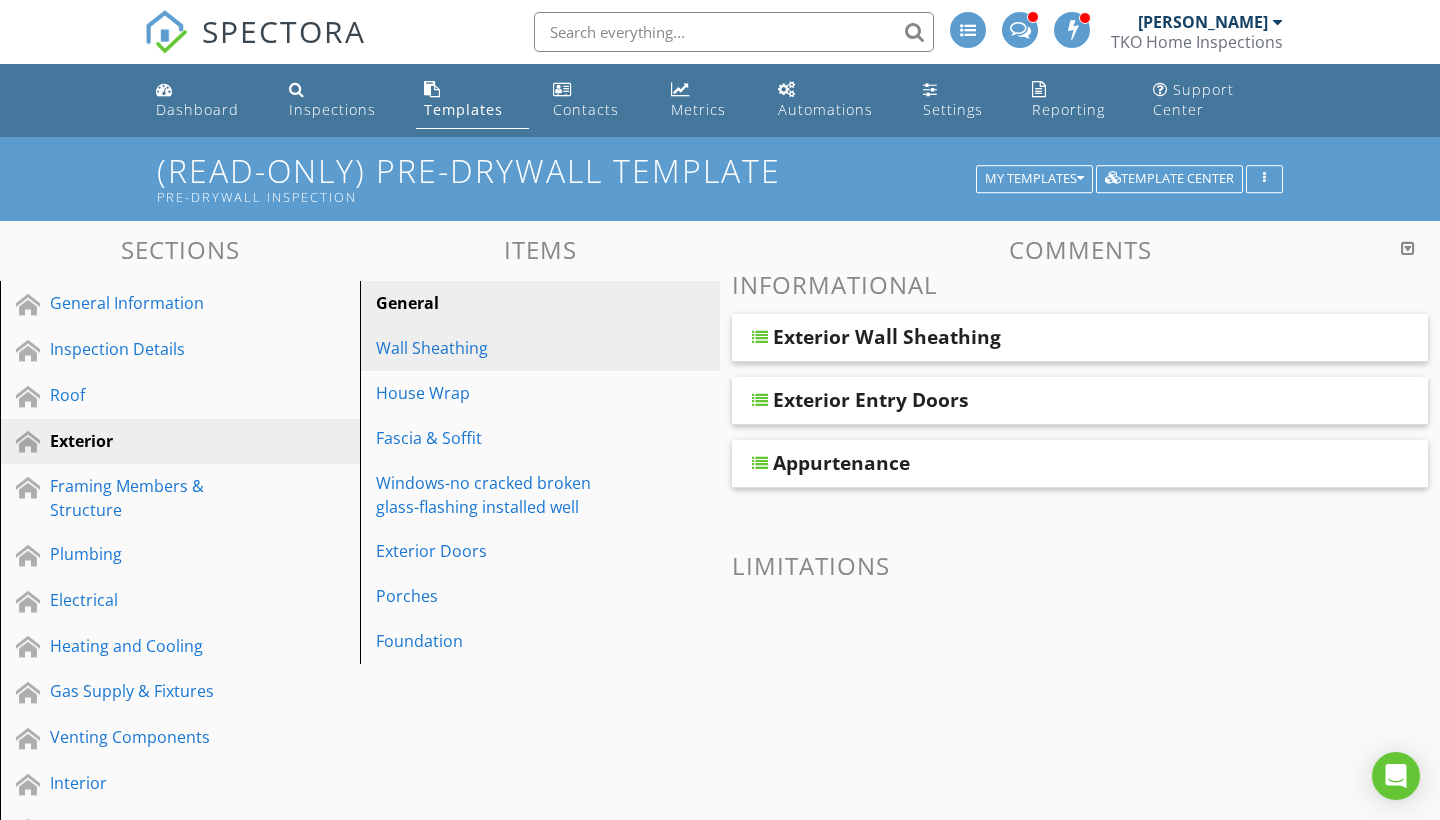 click on "Wall Sheathing" at bounding box center (505, 348) 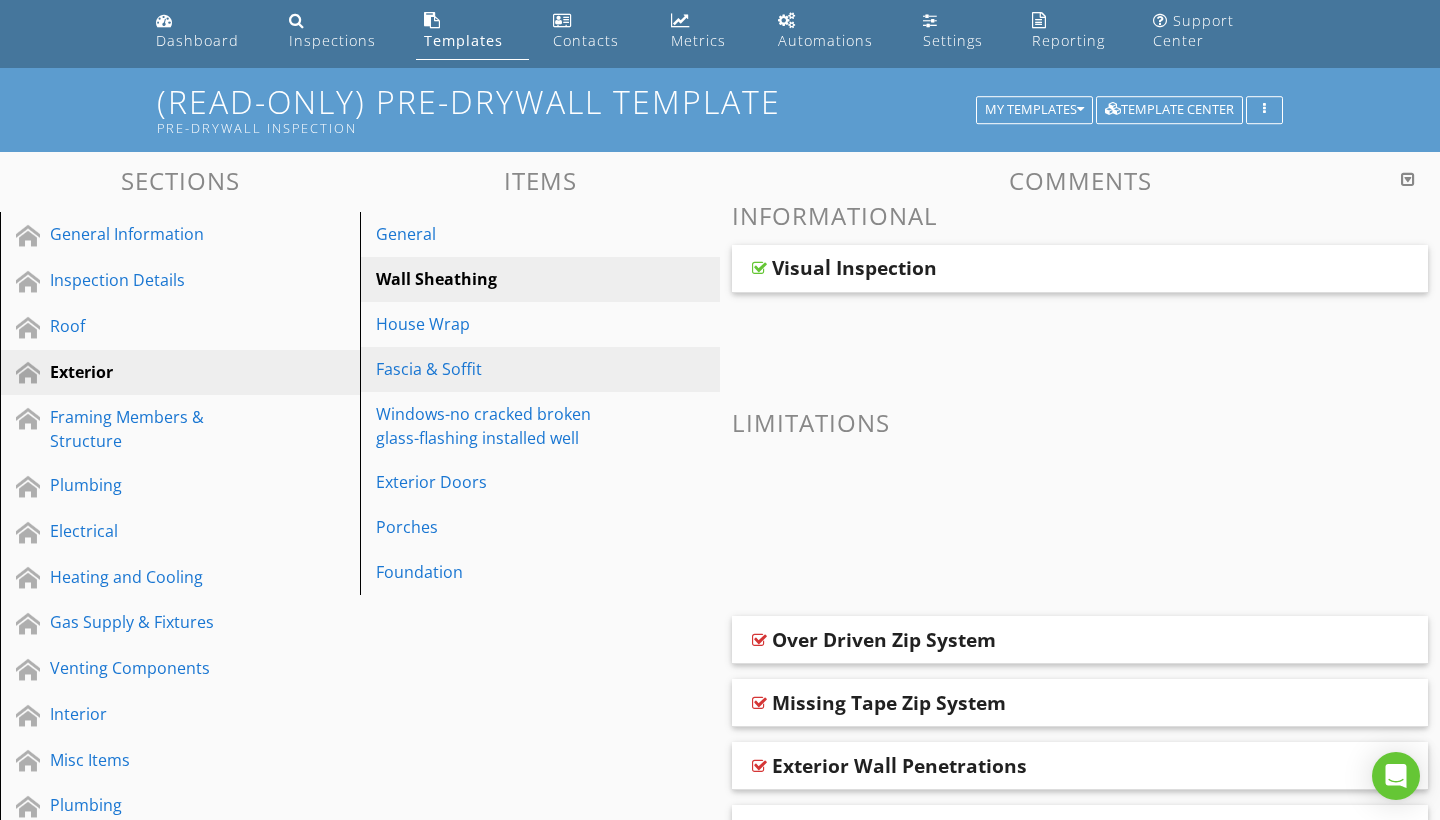 scroll, scrollTop: 97, scrollLeft: 0, axis: vertical 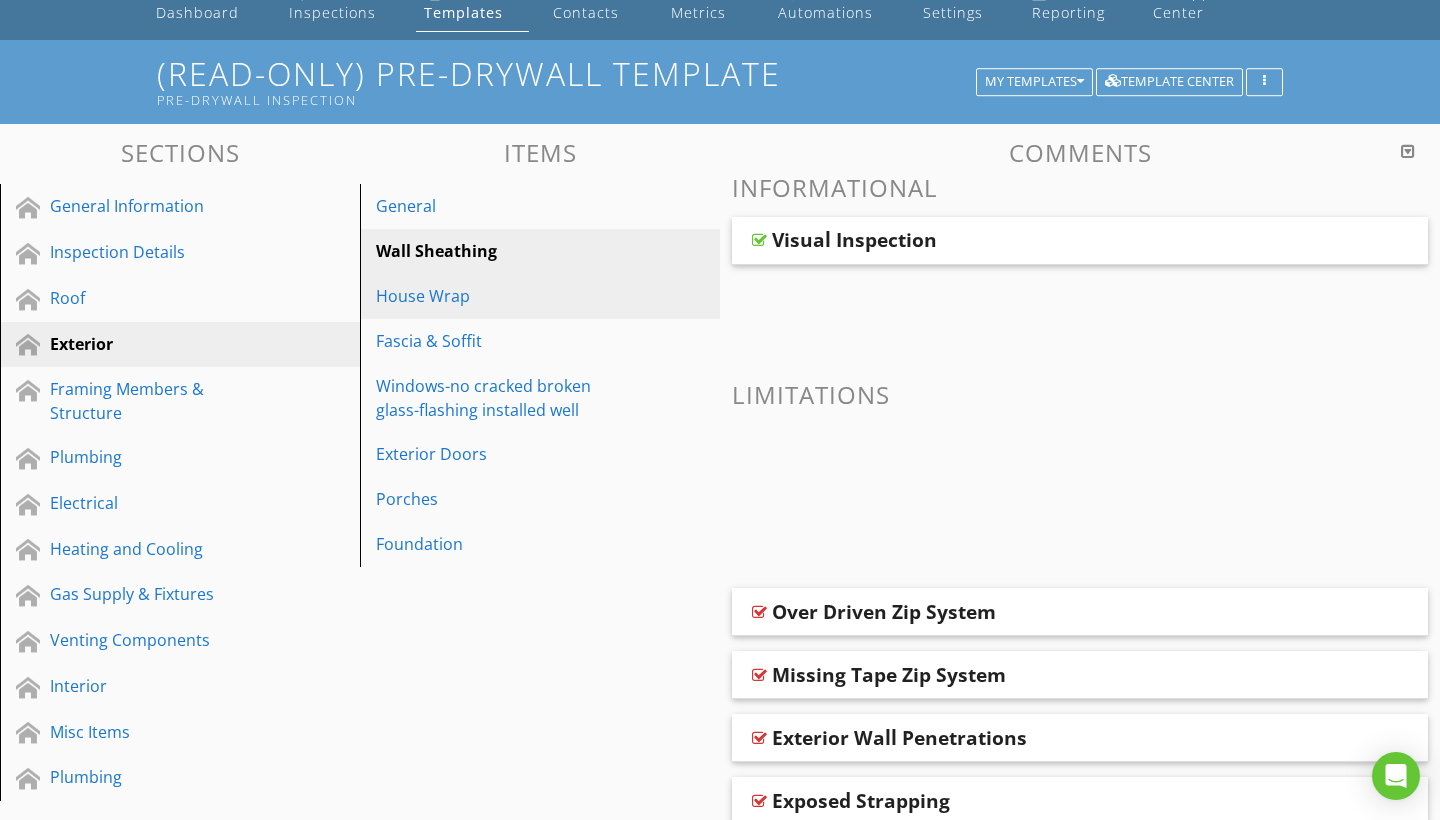click on "House Wrap" at bounding box center (505, 296) 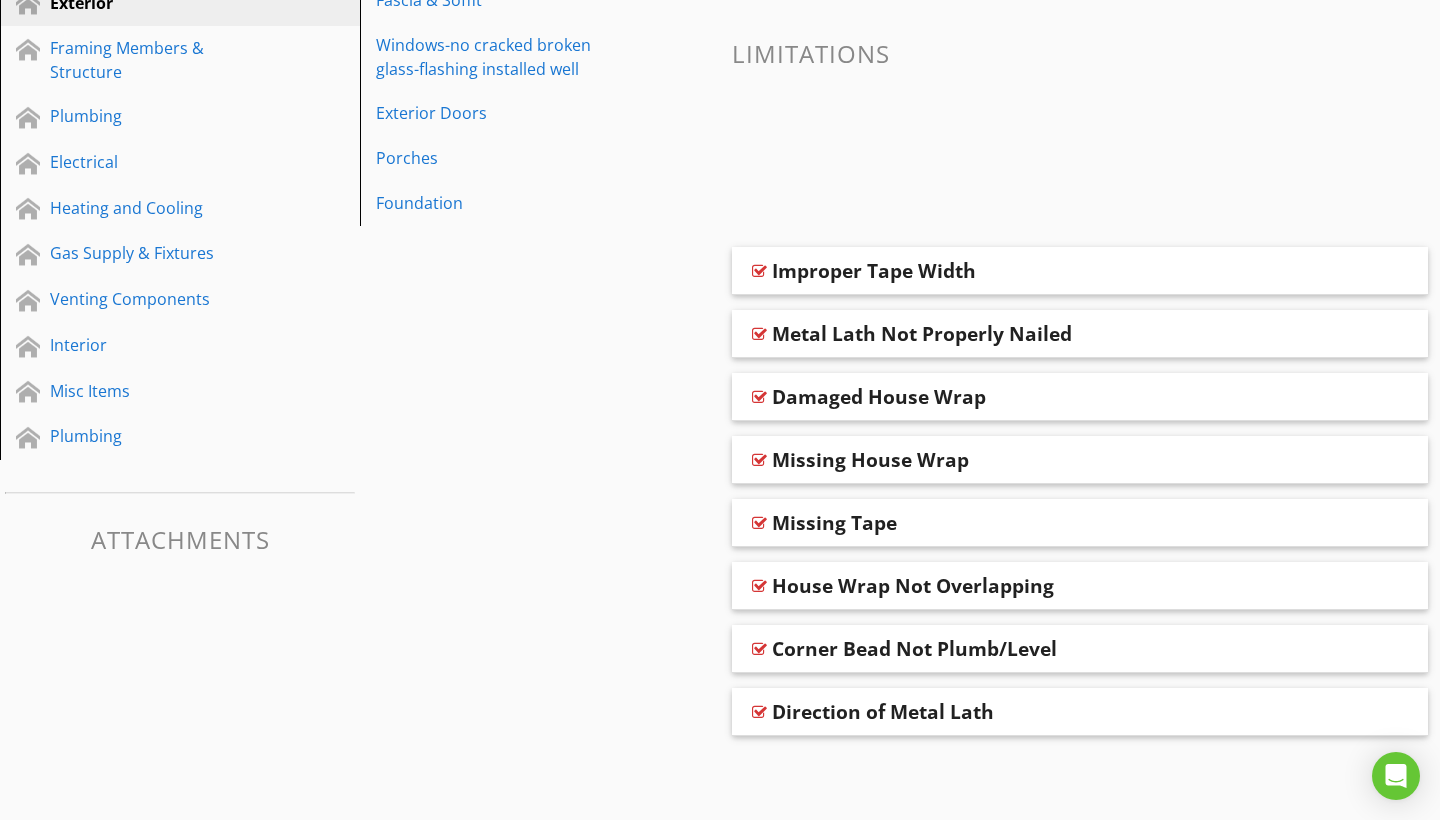 scroll, scrollTop: 437, scrollLeft: 0, axis: vertical 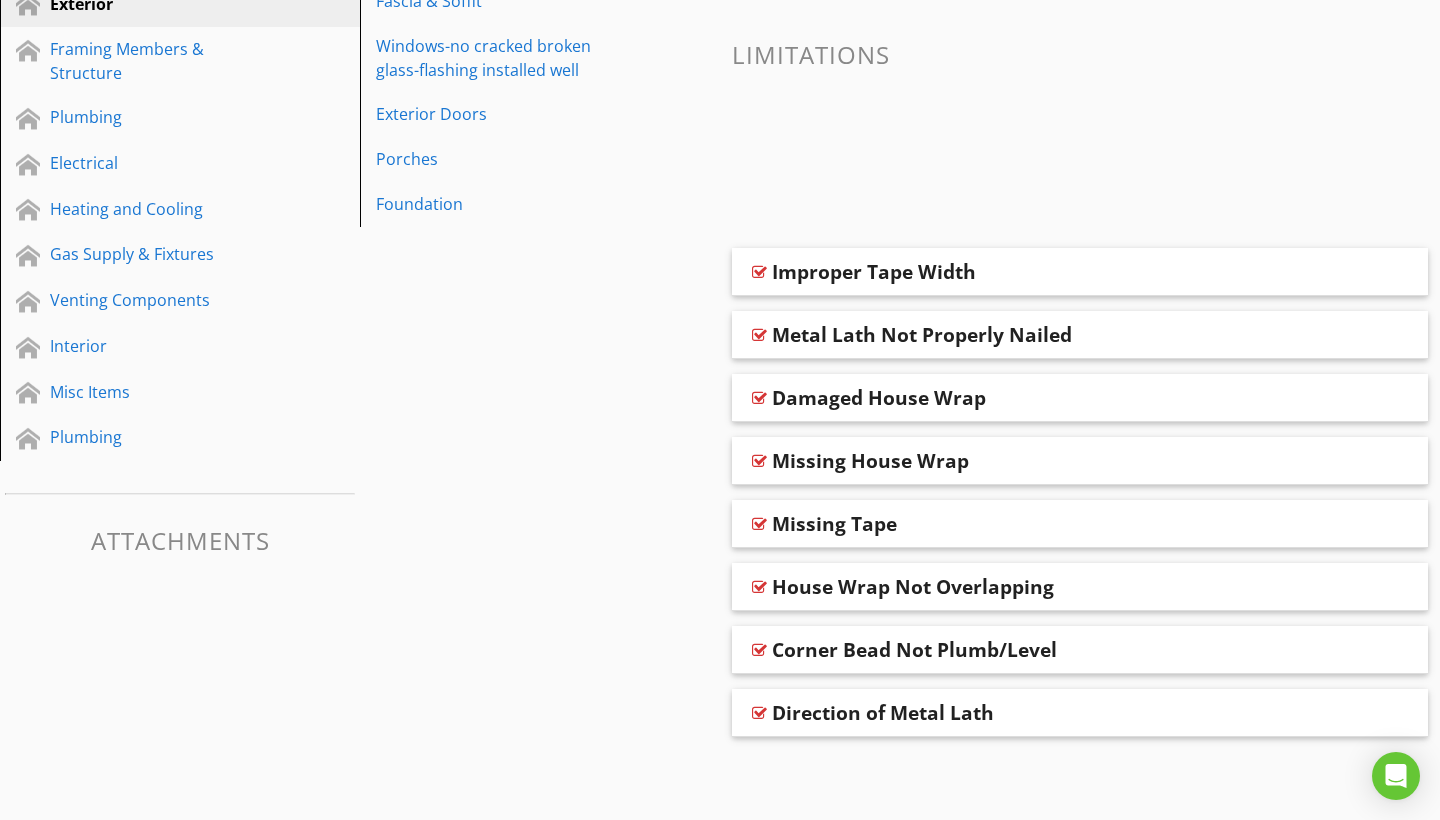 click at bounding box center (759, 650) 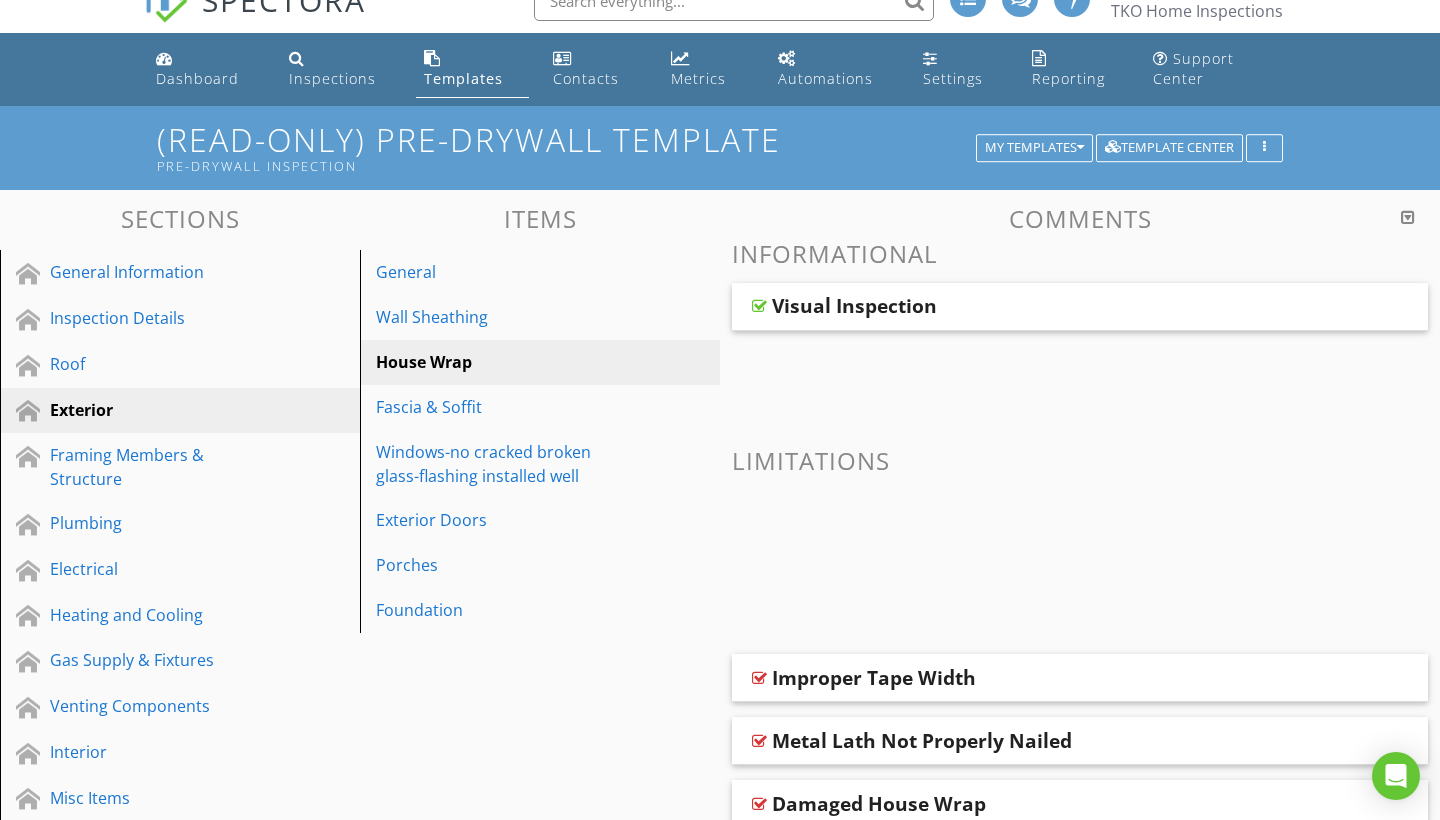 scroll, scrollTop: 0, scrollLeft: 0, axis: both 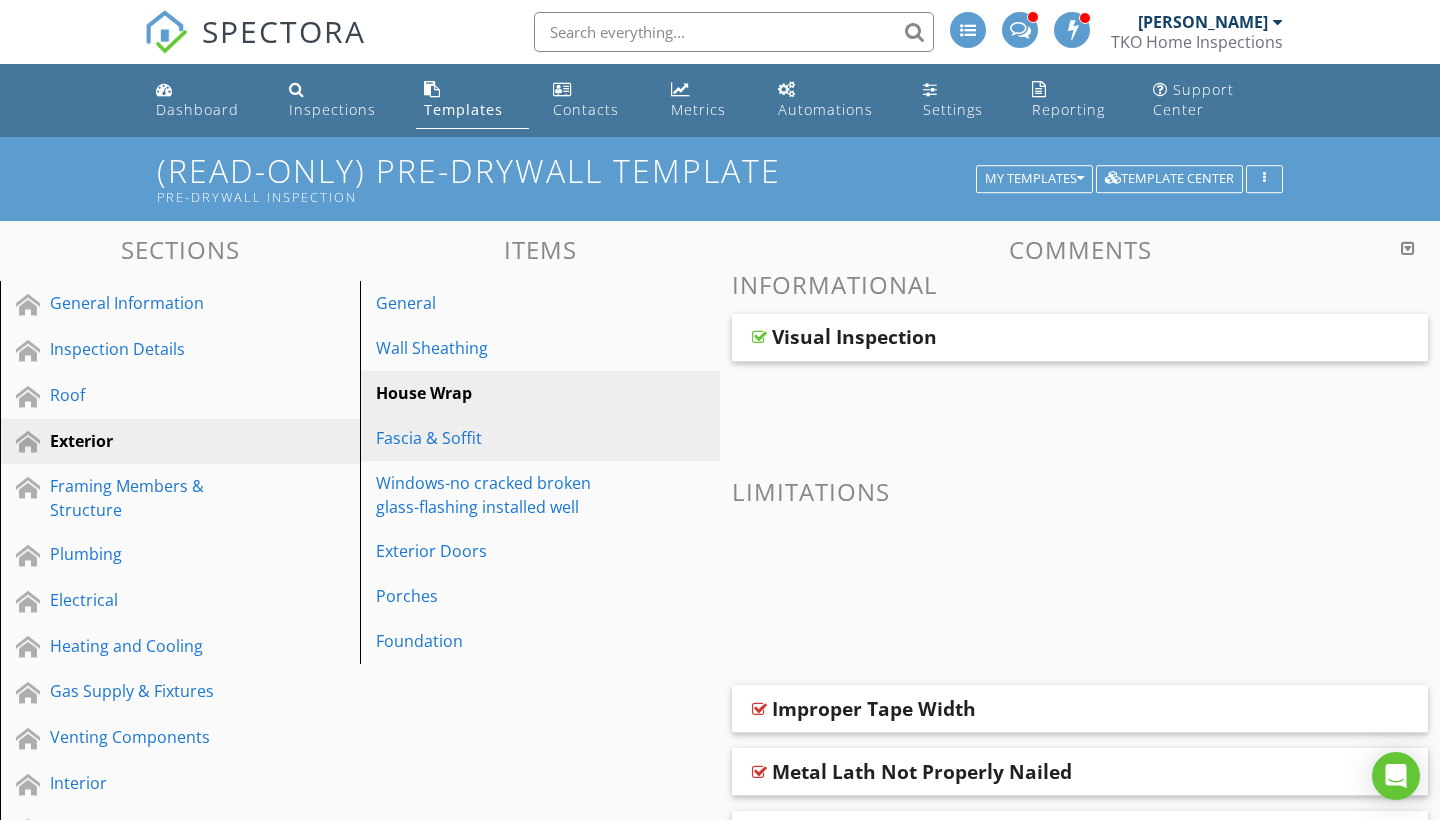 click on "Fascia & Soffit" at bounding box center [505, 438] 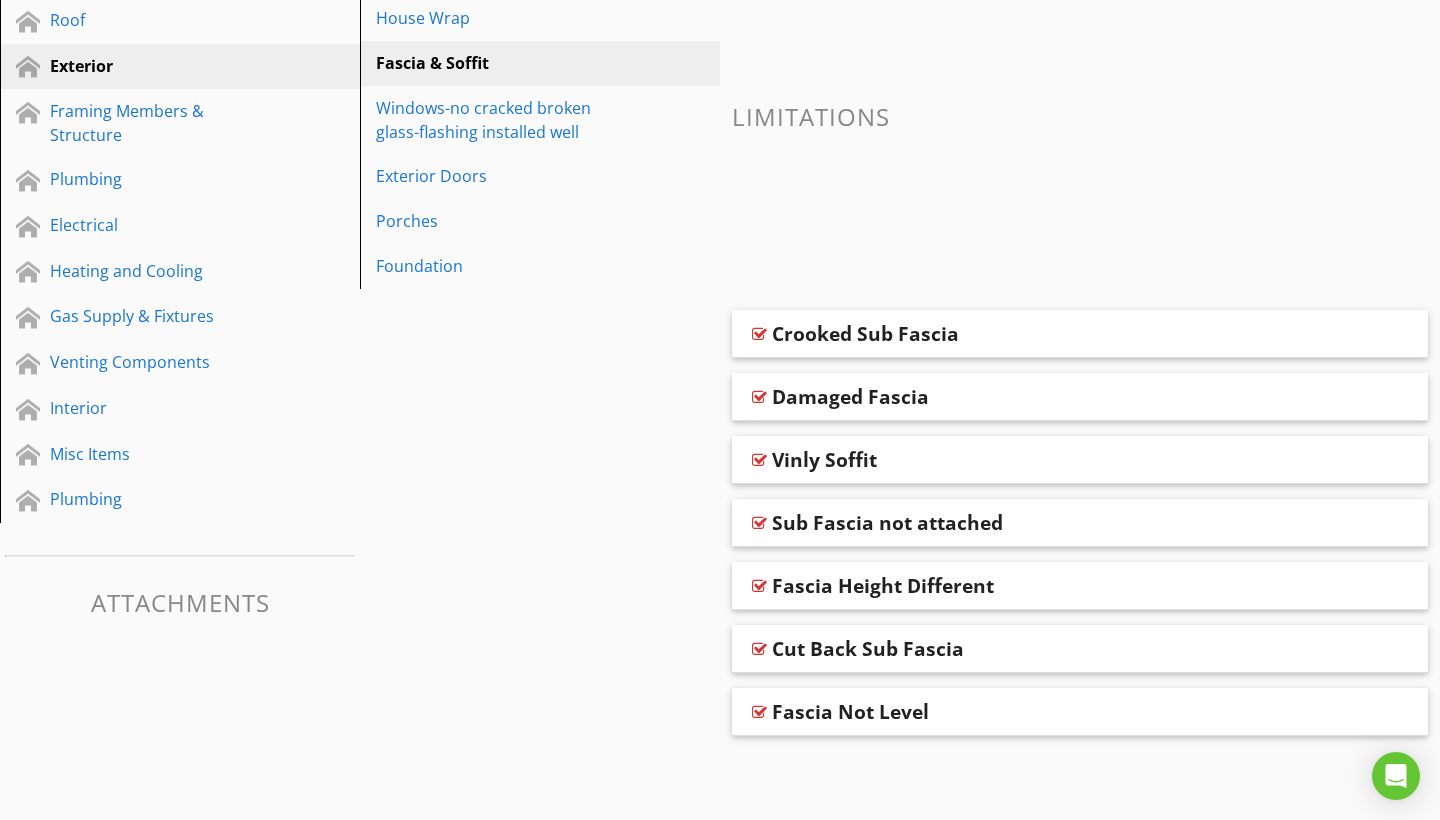 scroll, scrollTop: 374, scrollLeft: 0, axis: vertical 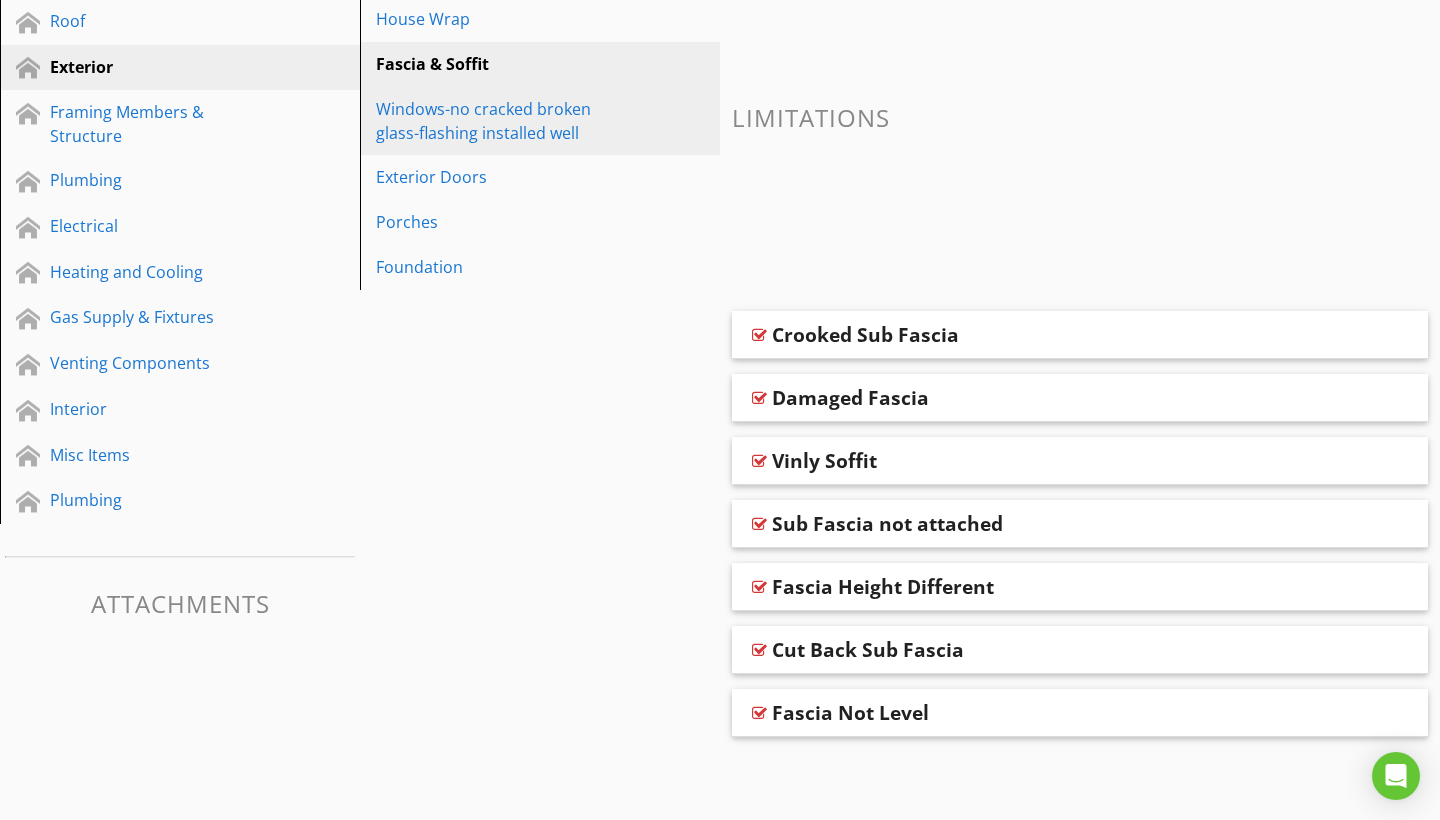 click on "Windows-no cracked broken glass-flashing installed well" at bounding box center [505, 121] 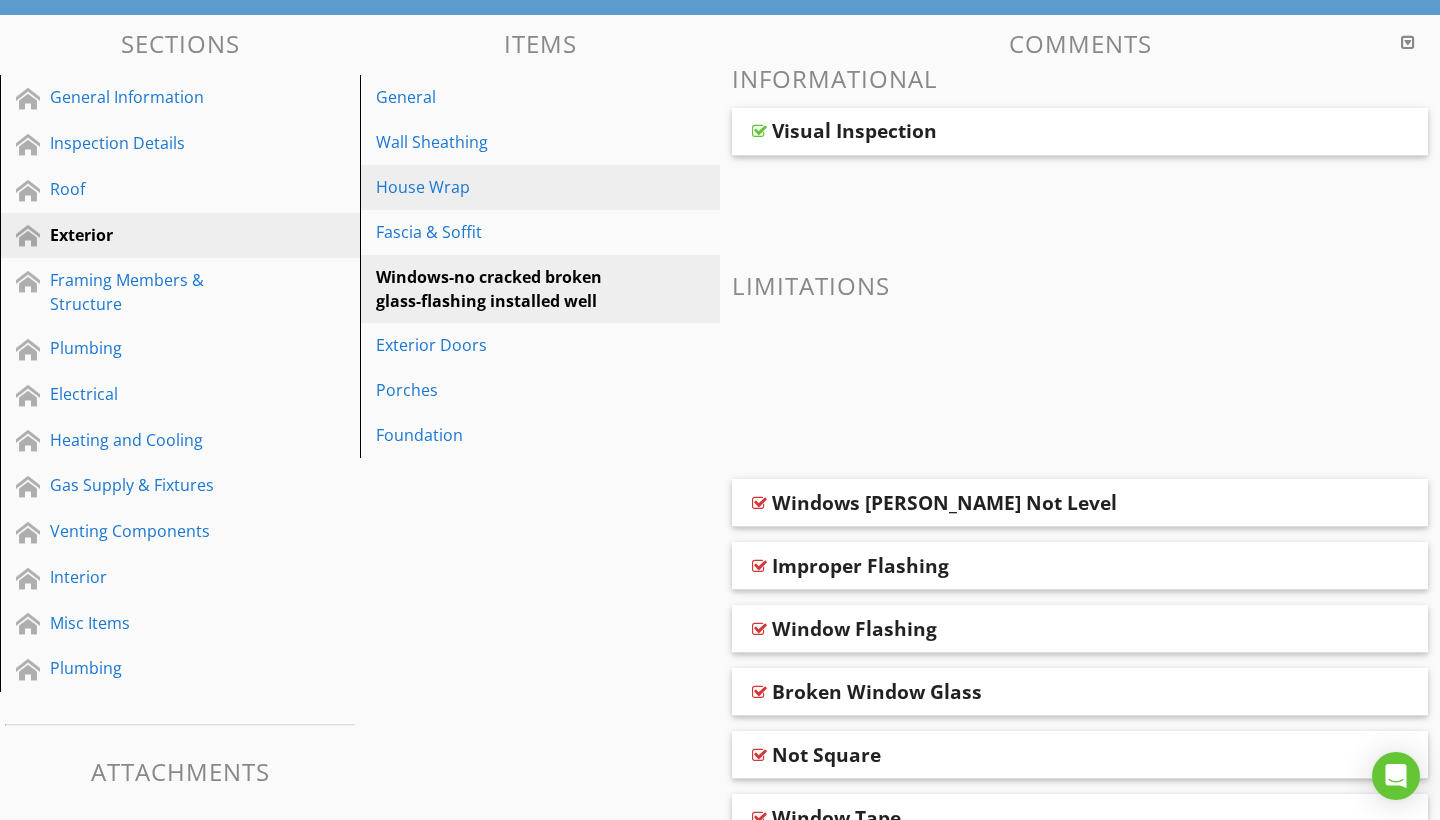 scroll, scrollTop: 277, scrollLeft: 0, axis: vertical 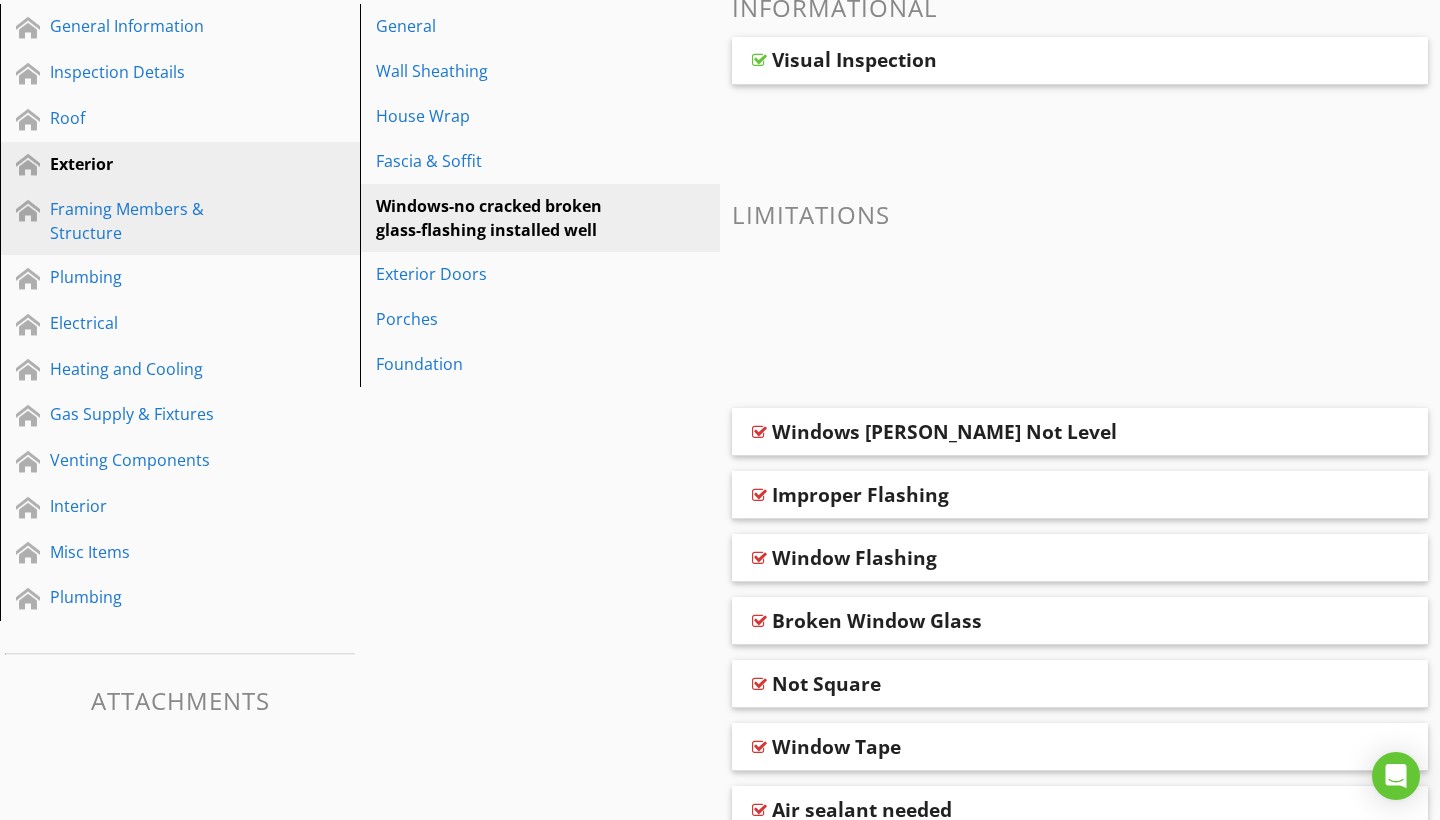 click on "Framing Members & Structure" at bounding box center (157, 221) 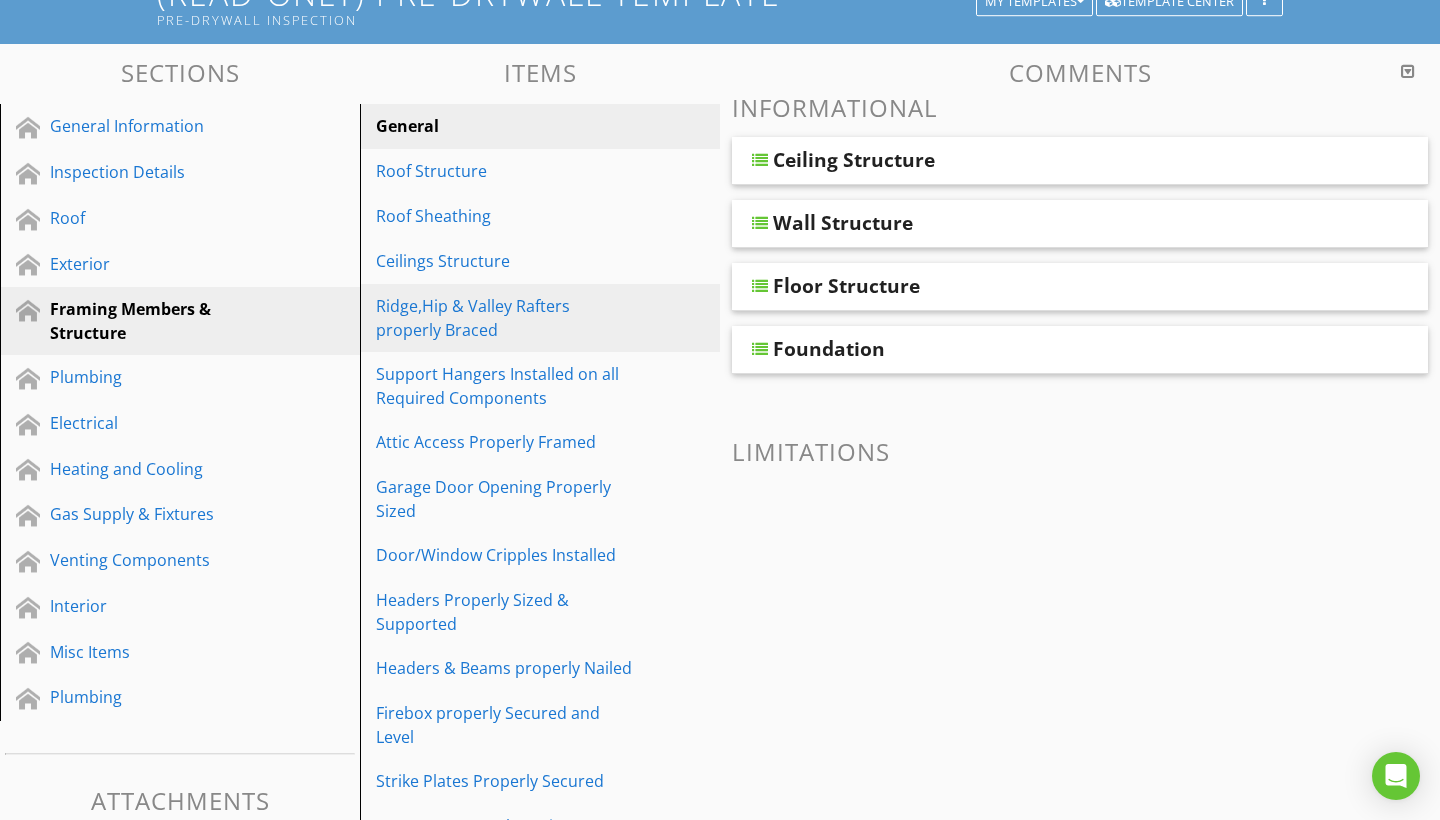 scroll, scrollTop: 168, scrollLeft: 0, axis: vertical 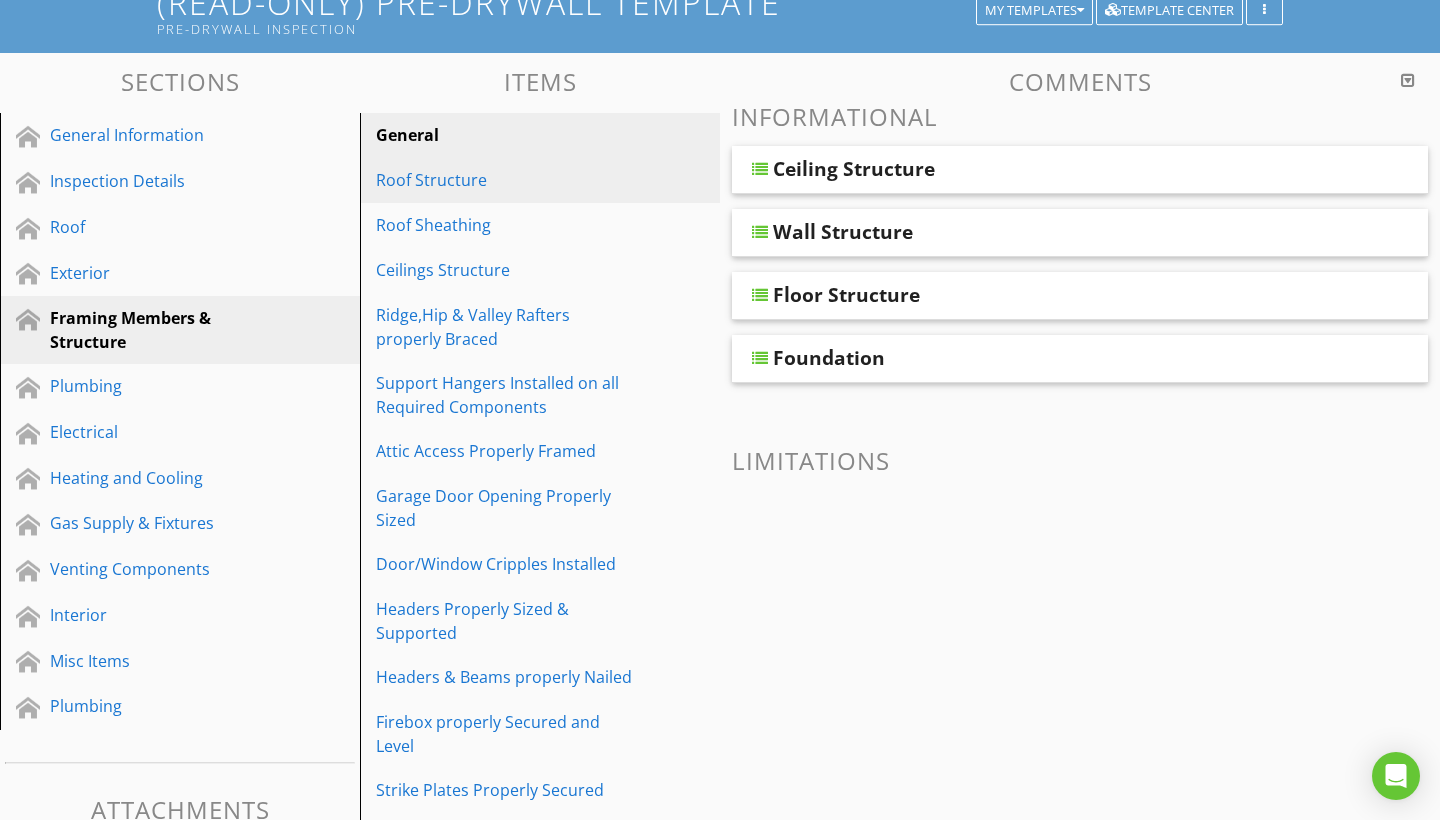 click on "Roof Structure" at bounding box center (505, 180) 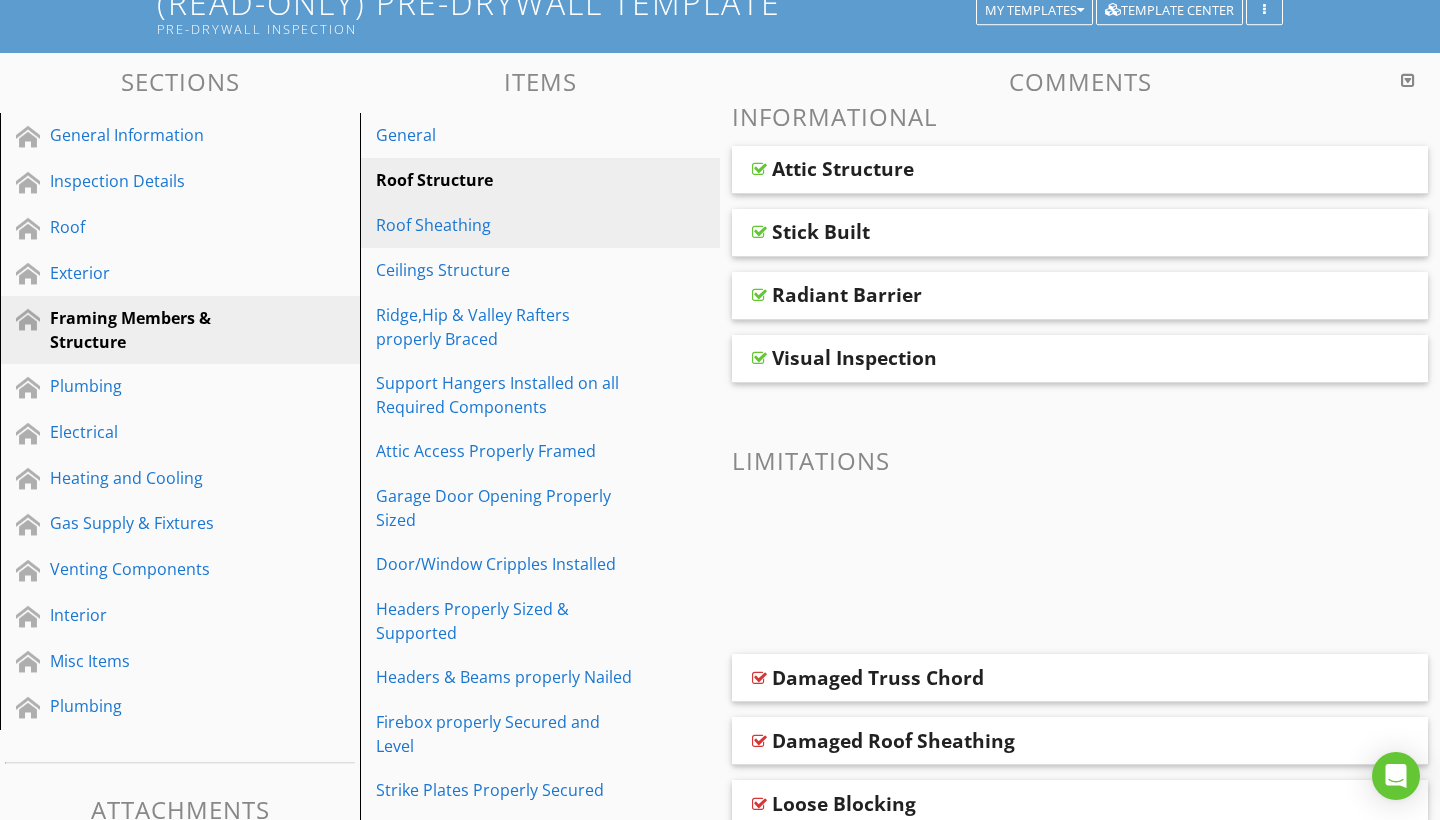 click on "Roof Sheathing" at bounding box center [505, 225] 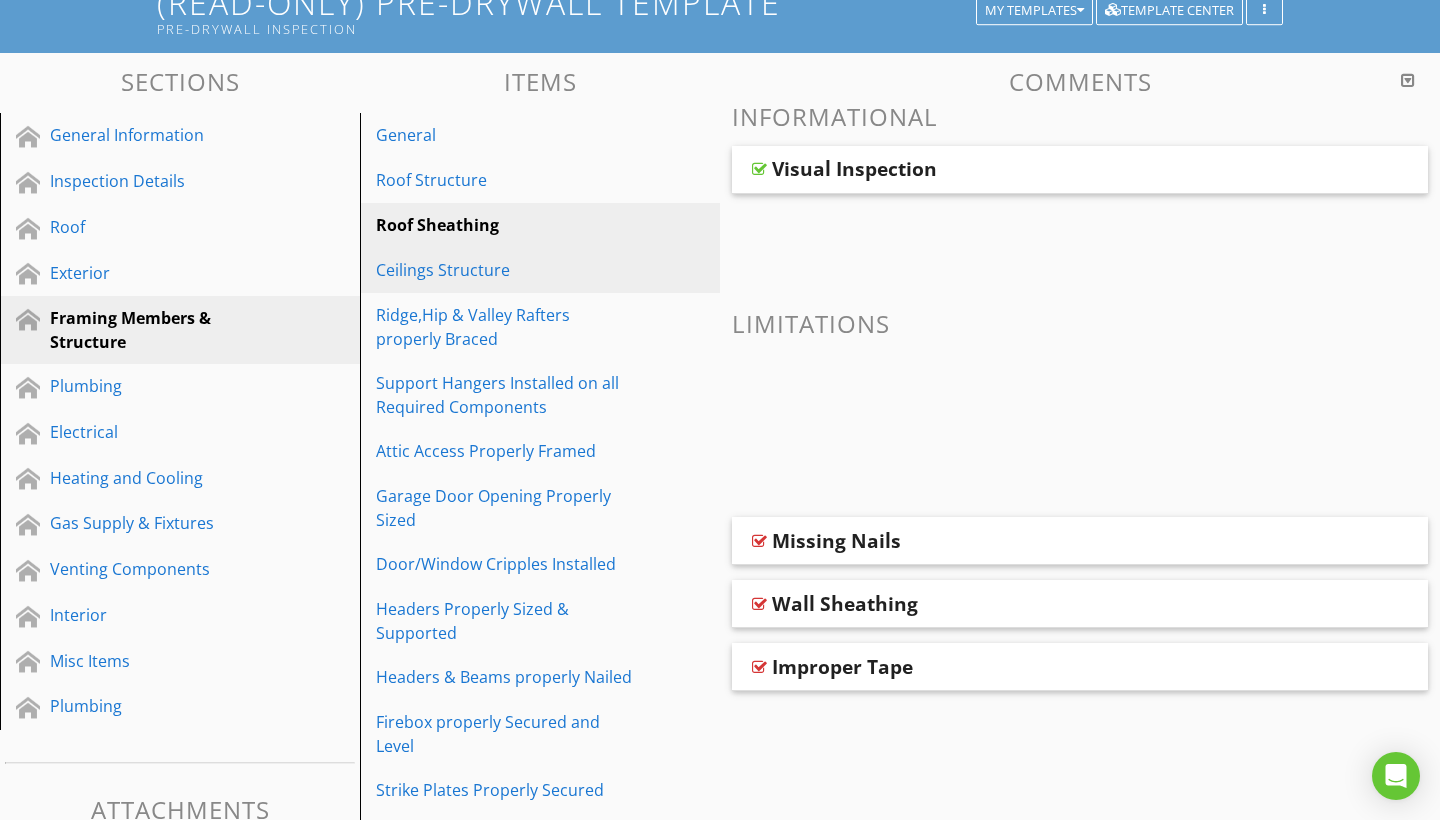 click on "Ceilings Structure" at bounding box center [505, 270] 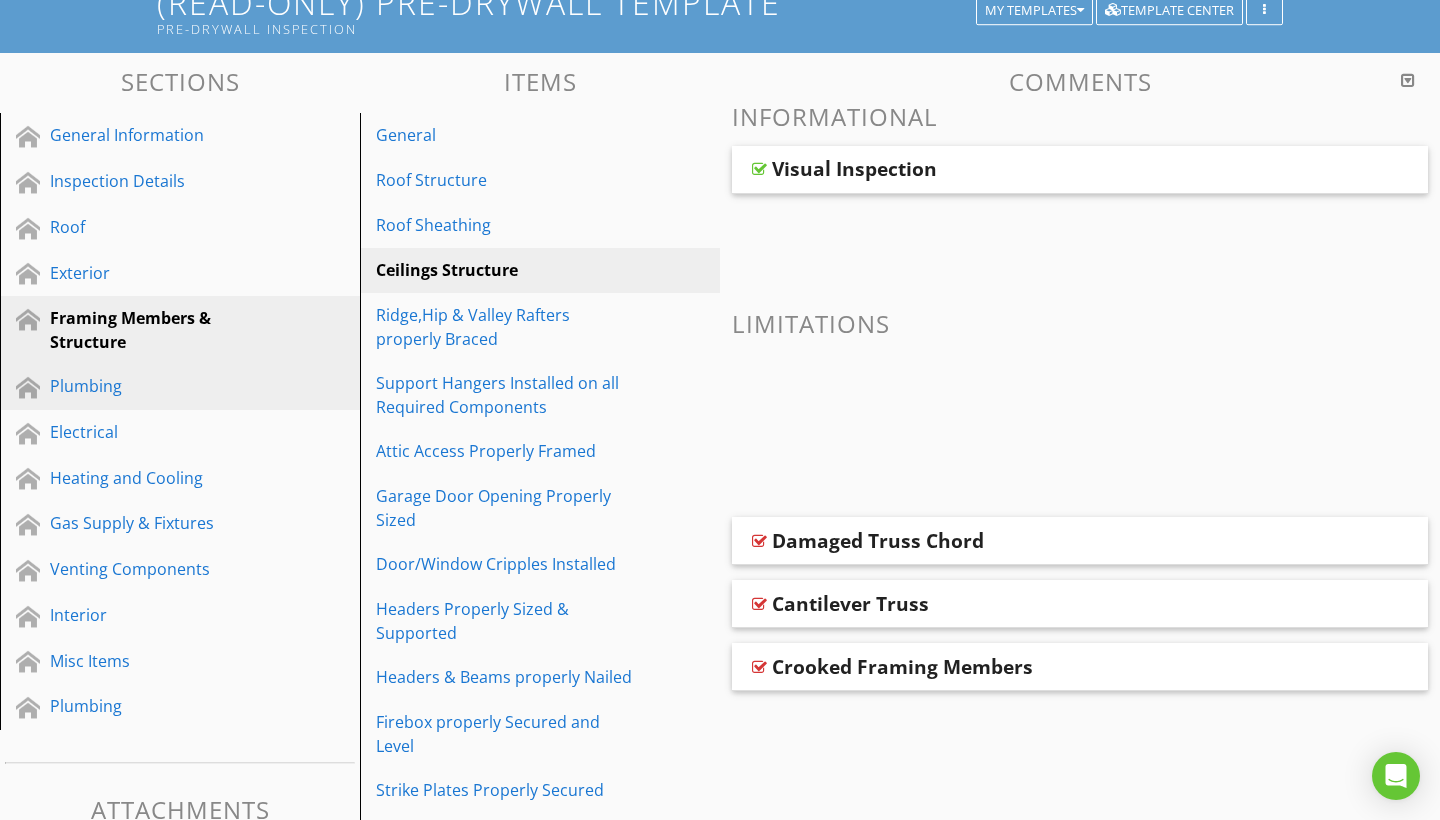 click on "Plumbing" at bounding box center (157, 386) 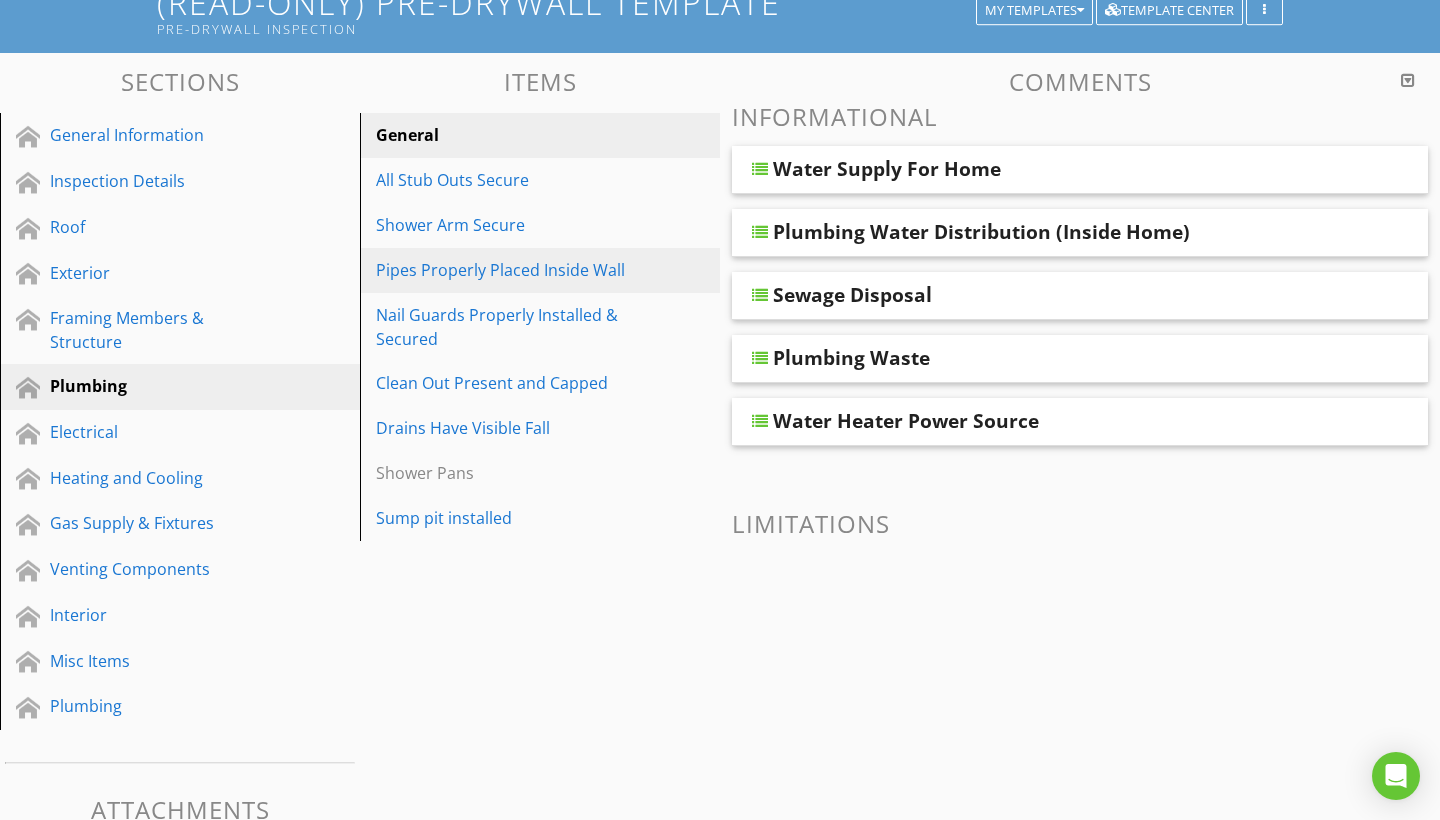 click on "Pipes Properly Placed Inside Wall" at bounding box center (505, 270) 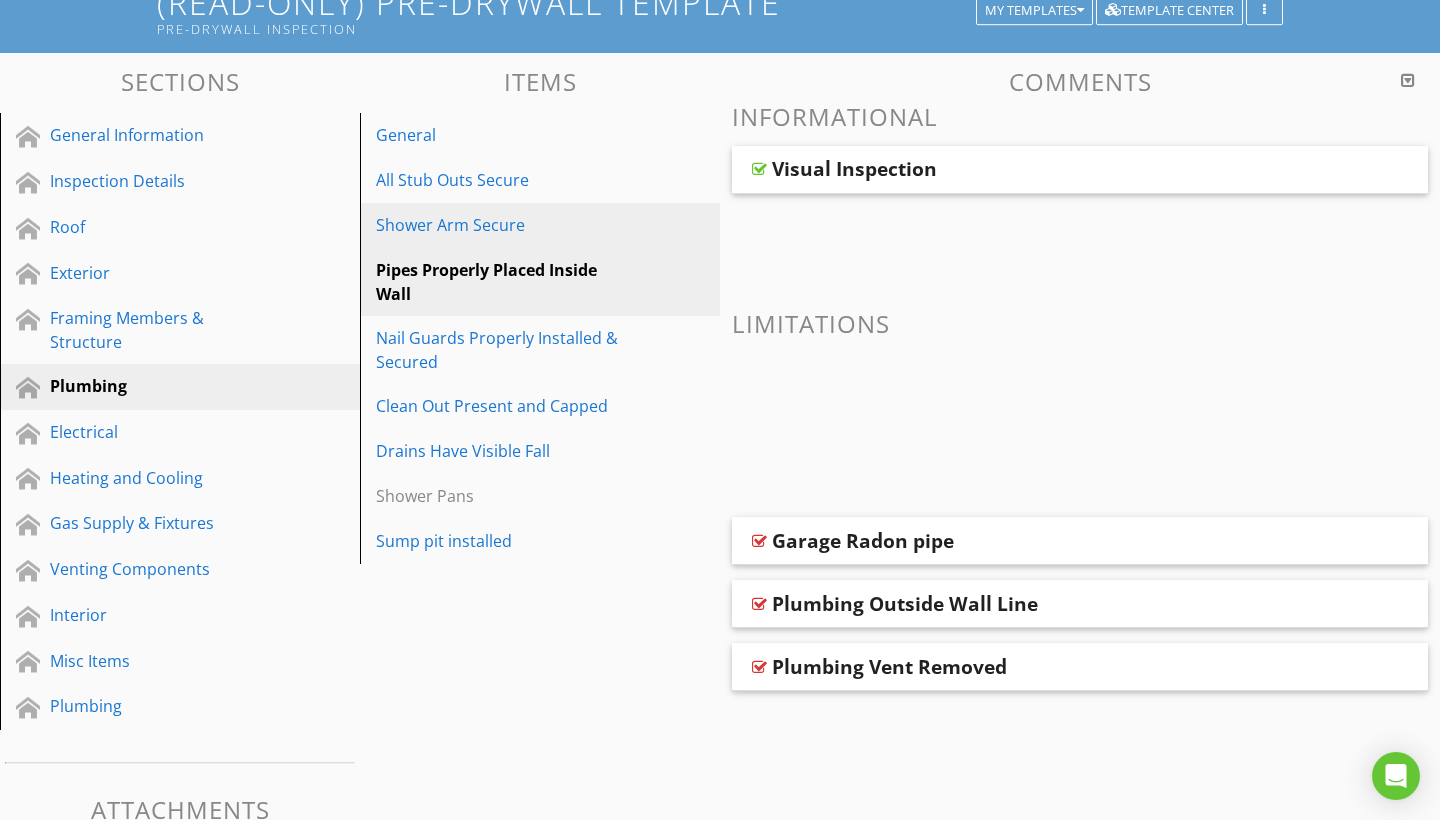 click on "Shower Arm Secure" at bounding box center (505, 225) 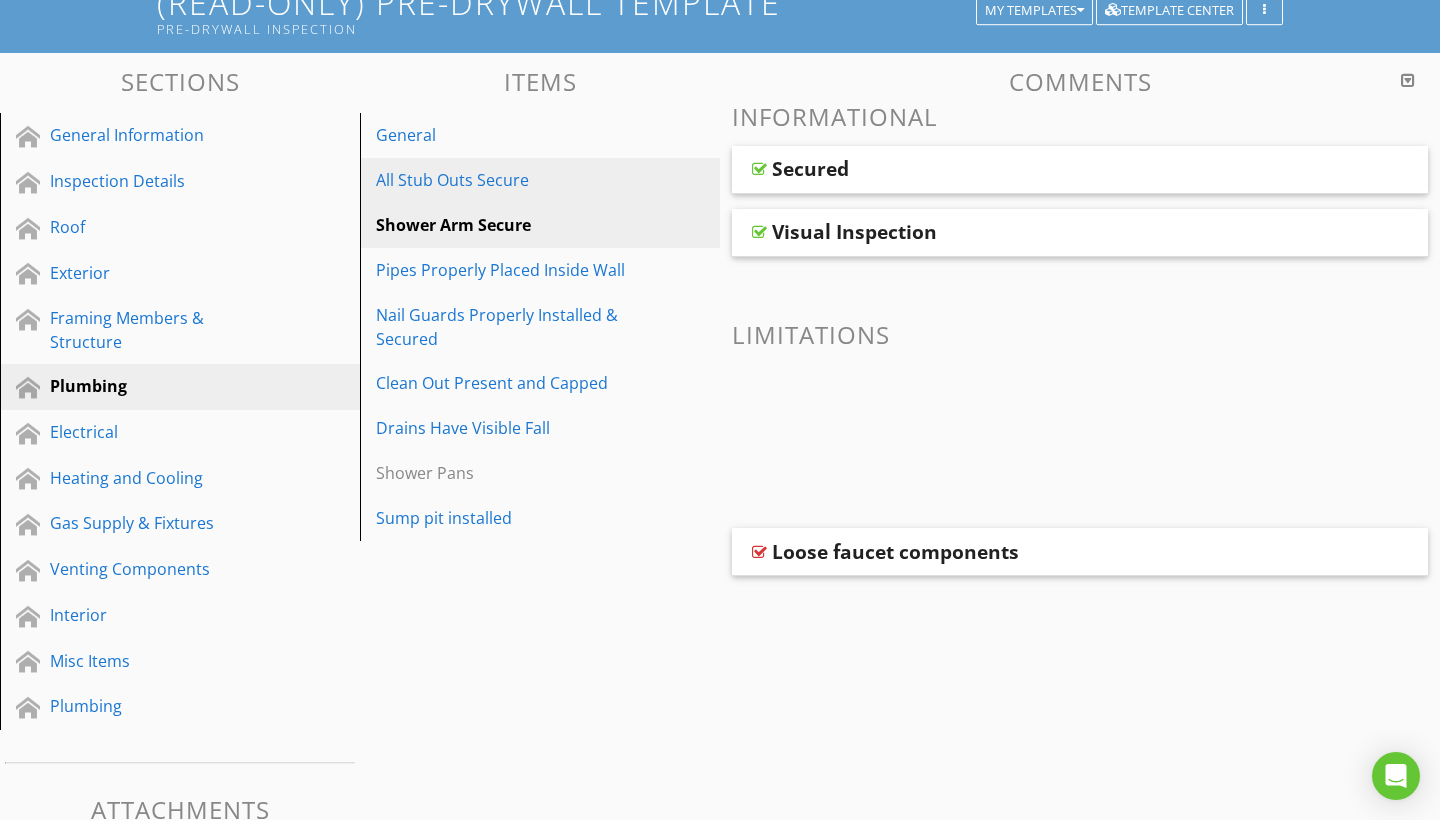 click on "All Stub Outs Secure" at bounding box center [505, 180] 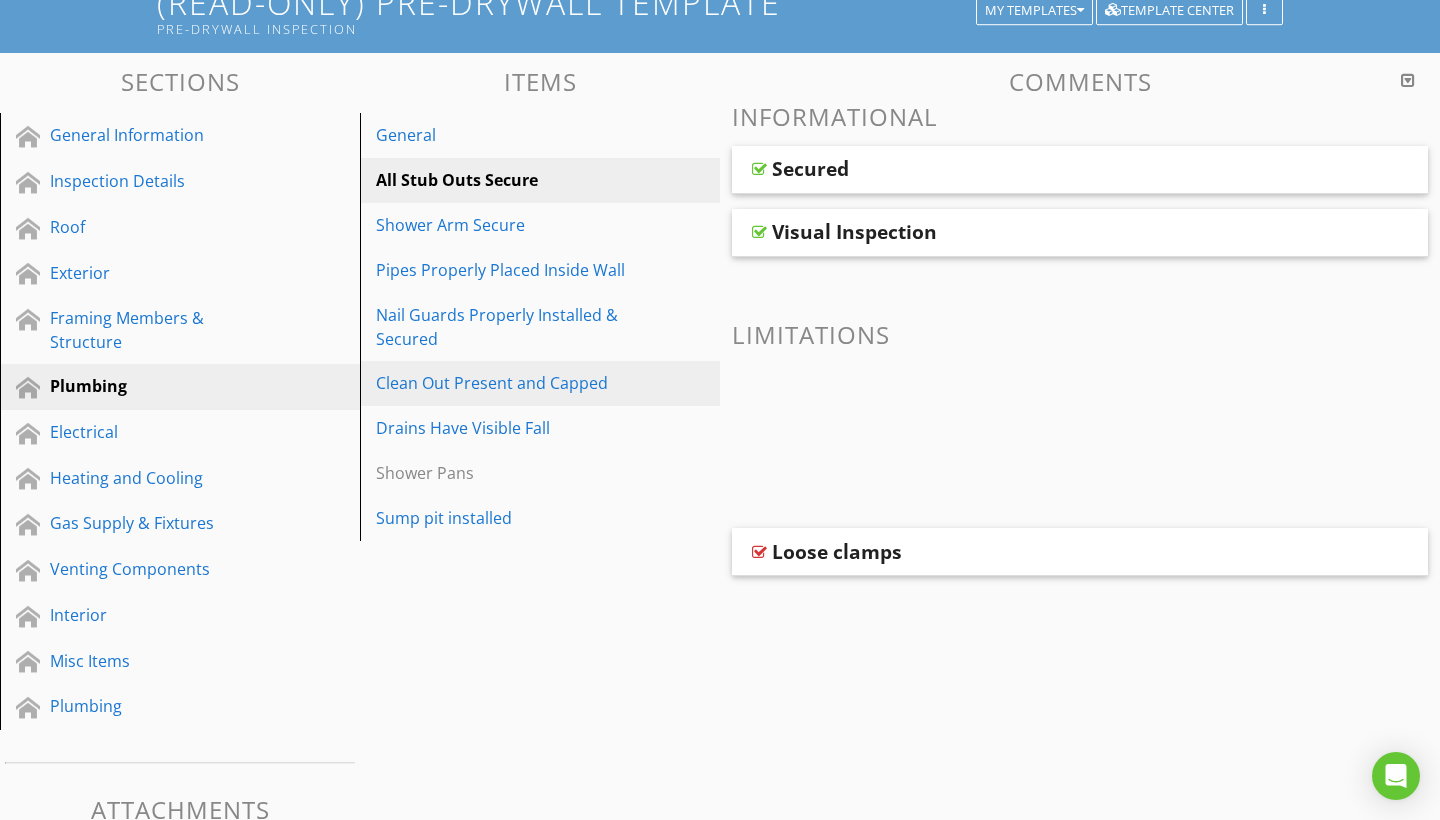 click on "Clean Out Present and Capped" at bounding box center (505, 383) 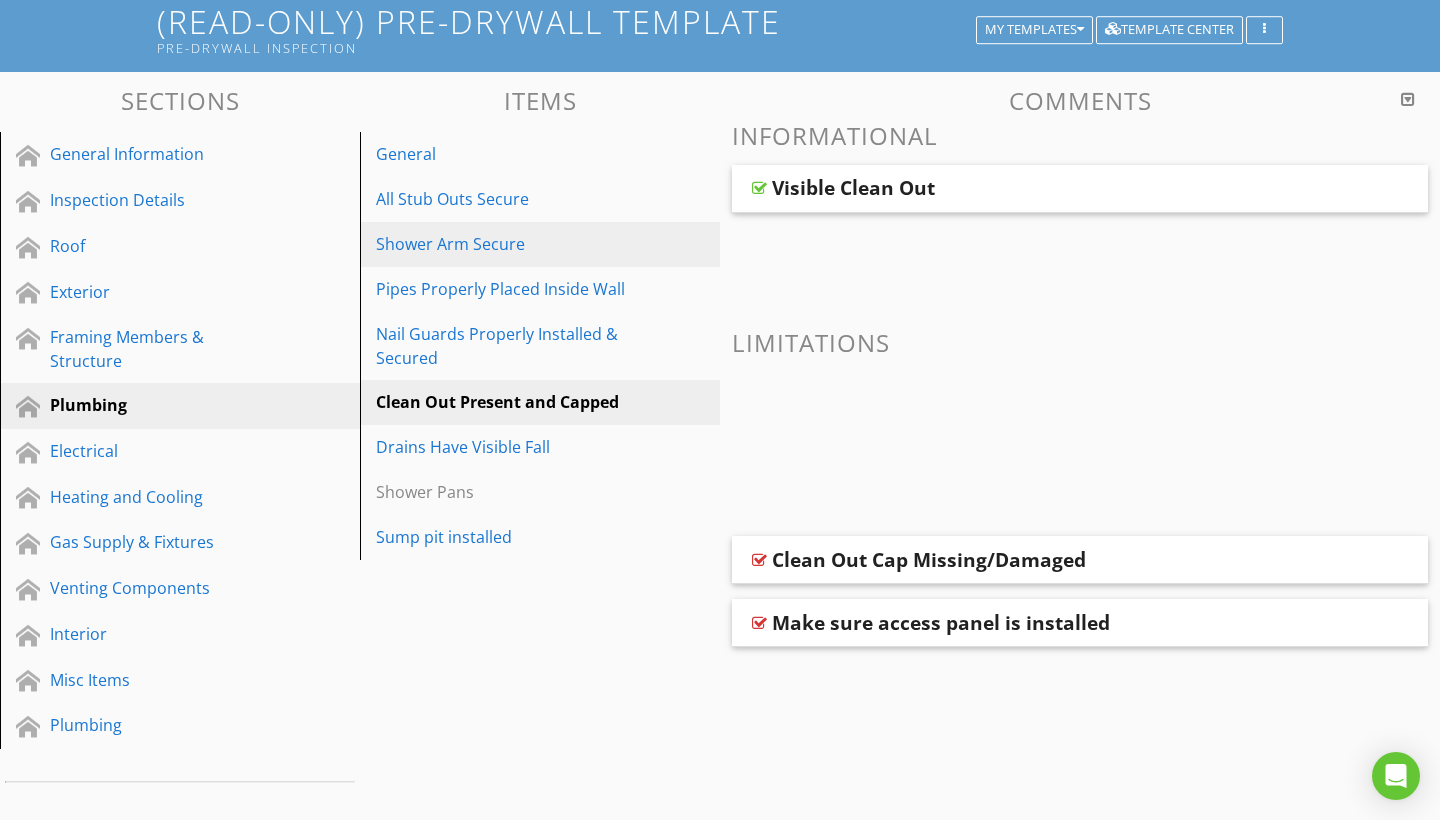 scroll, scrollTop: 199, scrollLeft: 0, axis: vertical 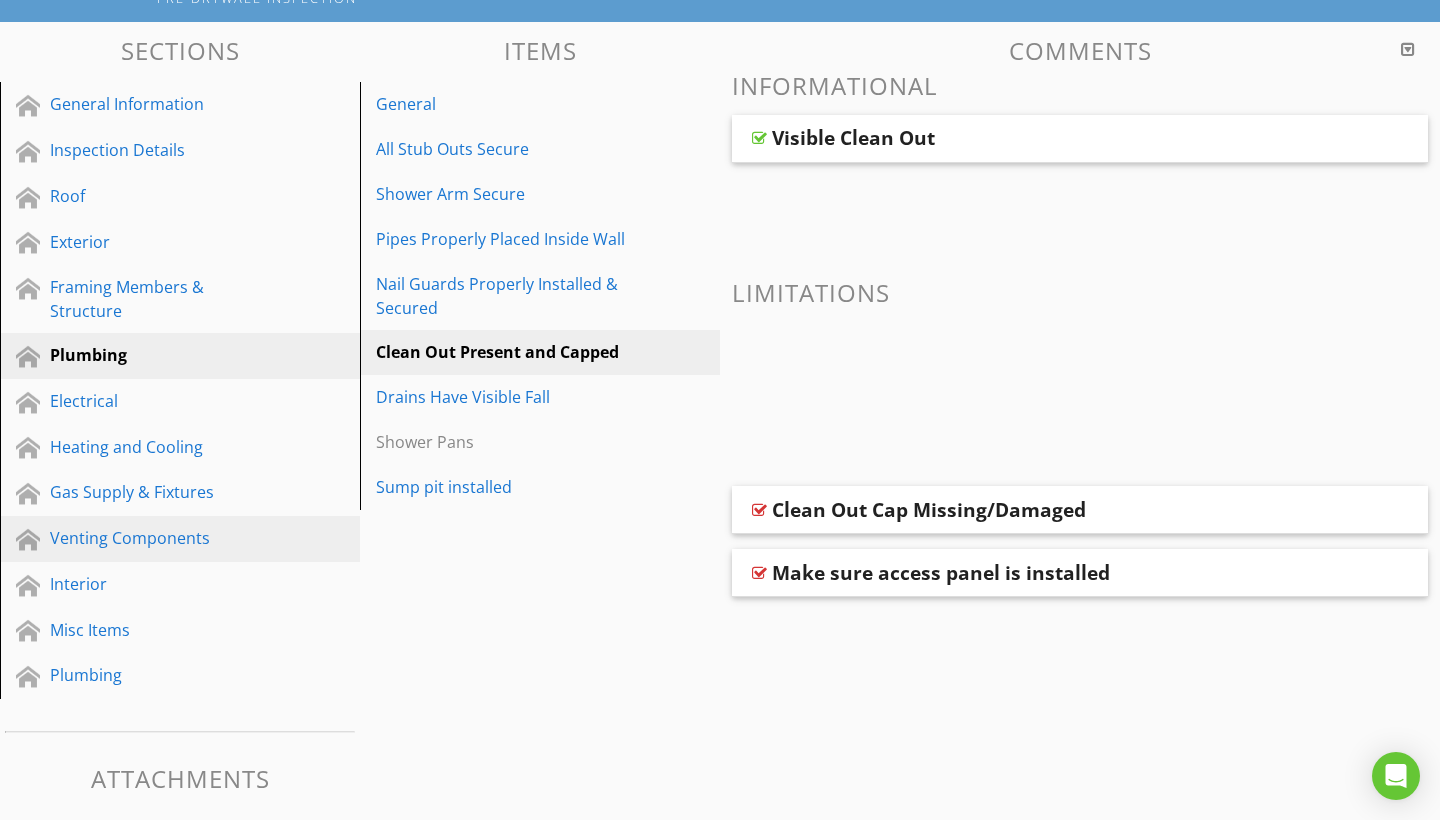 click on "Venting Components" at bounding box center (157, 538) 